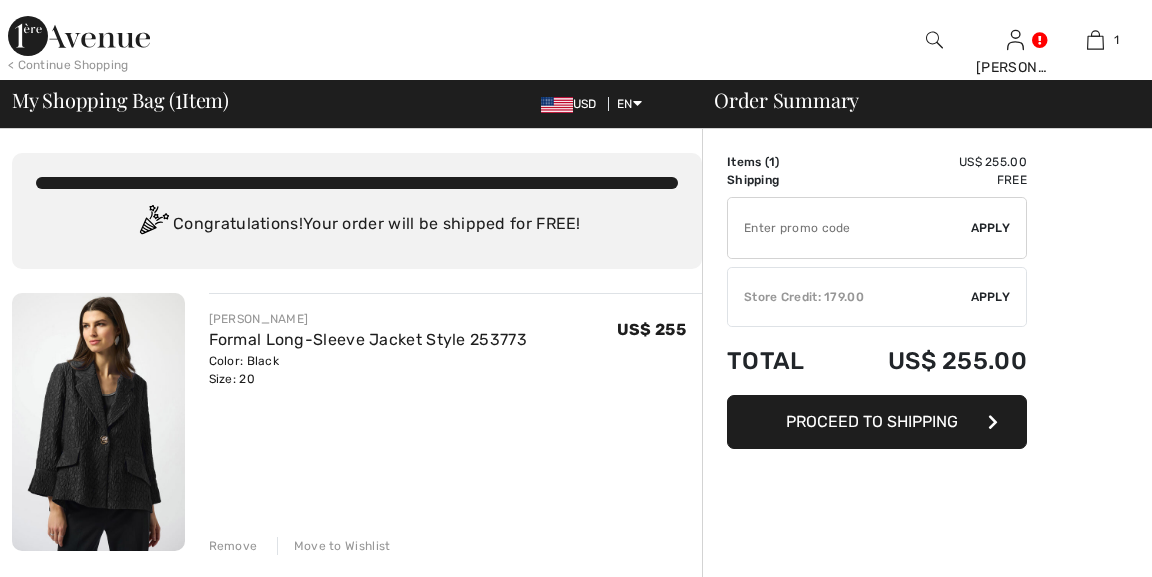 scroll, scrollTop: 0, scrollLeft: 0, axis: both 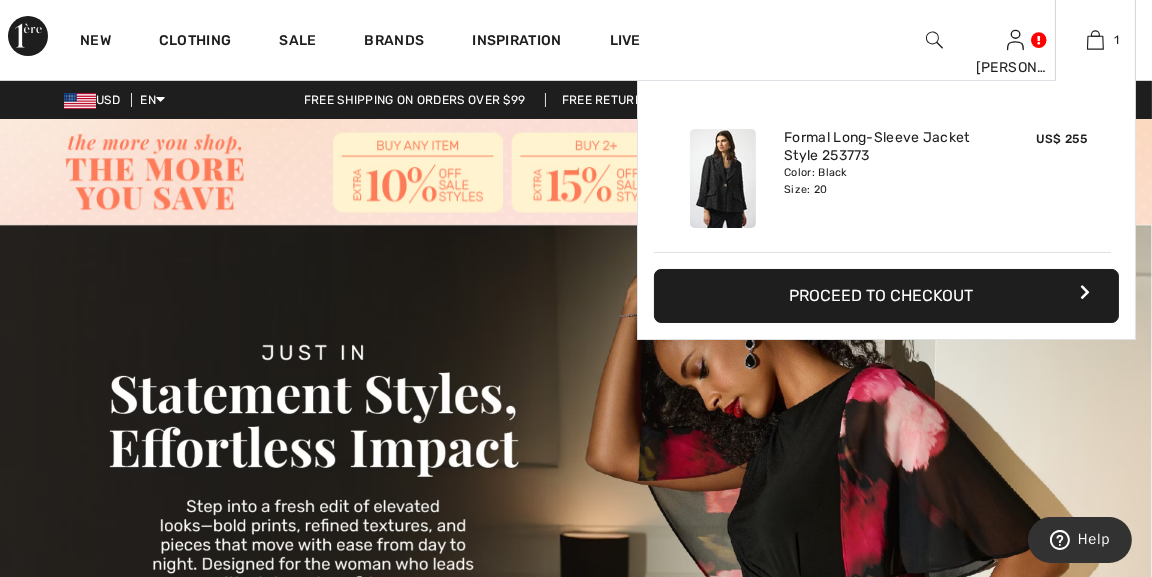 click on "Added to Bag
Joseph Ribkoff Formal Long-sleeve Jacket Style 253773
US$ 255
Color: Black Size: 20
Formal Long-Sleeve Jacket Style 253773 Color: Black Size: 20
US$ 255
Proceed to Checkout
Proceed to Checkout" at bounding box center [886, 257] 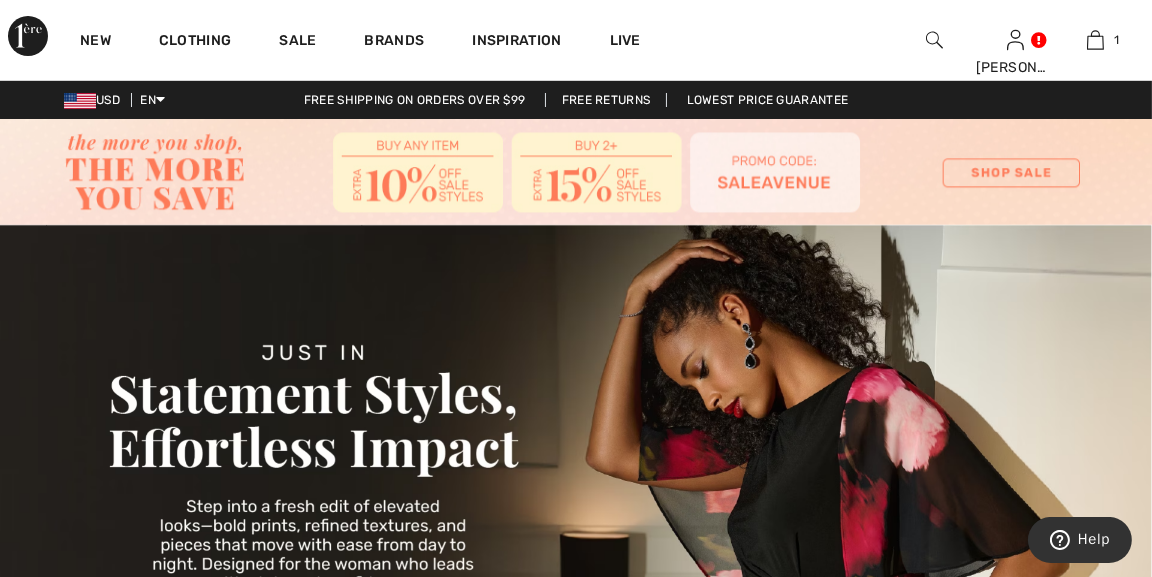 click at bounding box center (576, 172) 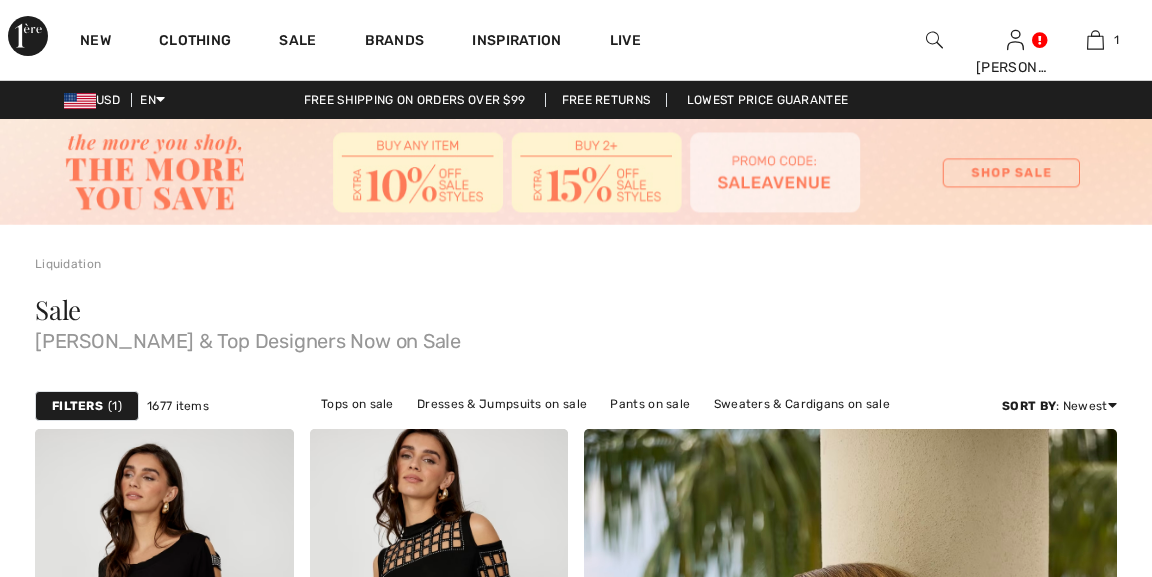 scroll, scrollTop: 0, scrollLeft: 0, axis: both 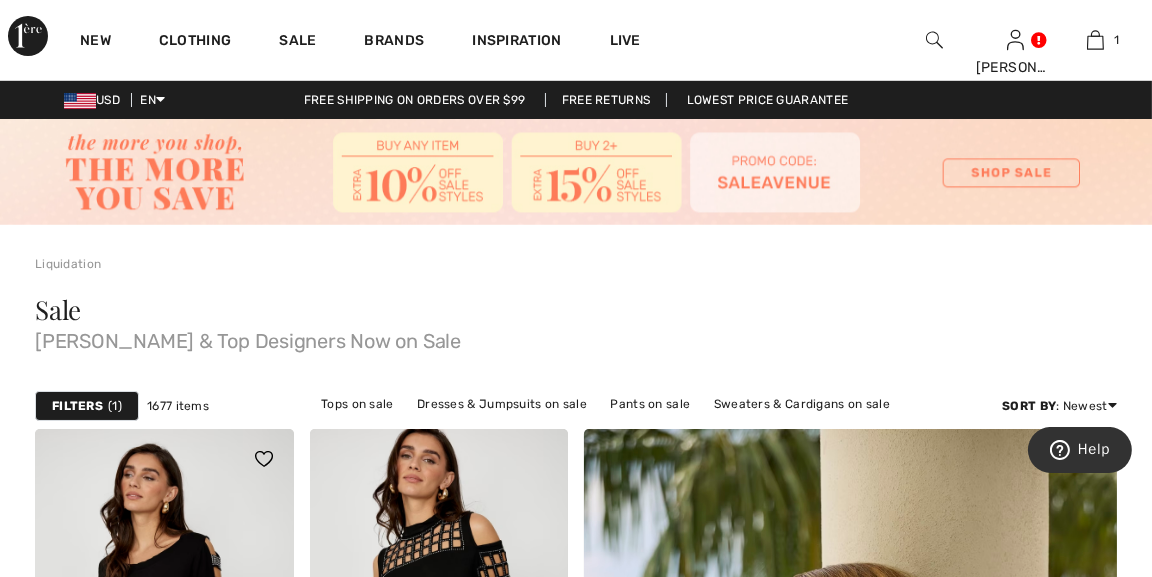 click at bounding box center [164, 623] 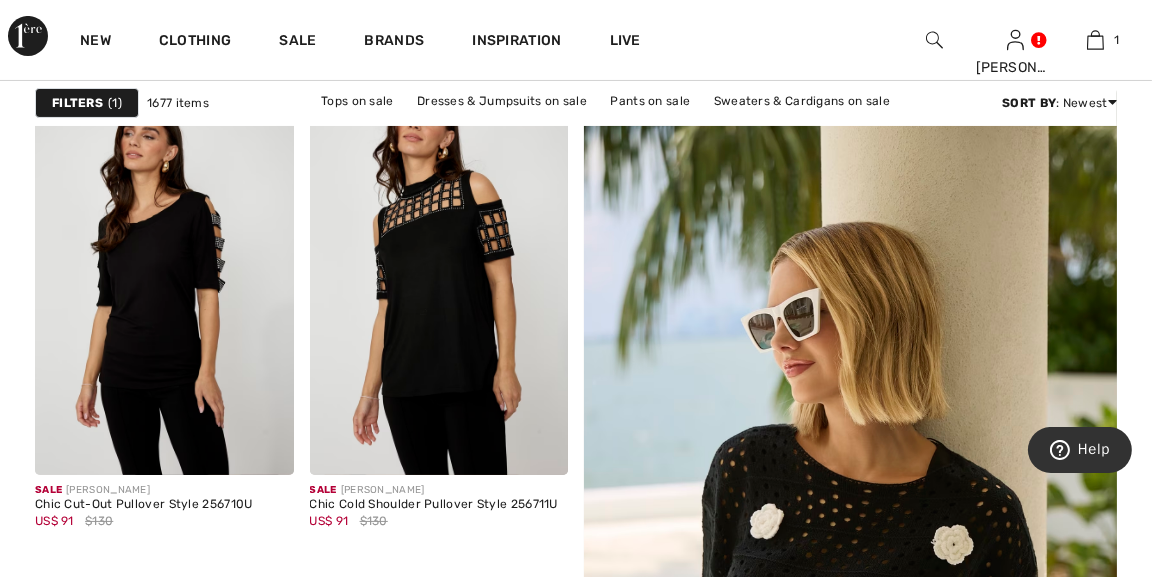 scroll, scrollTop: 361, scrollLeft: 0, axis: vertical 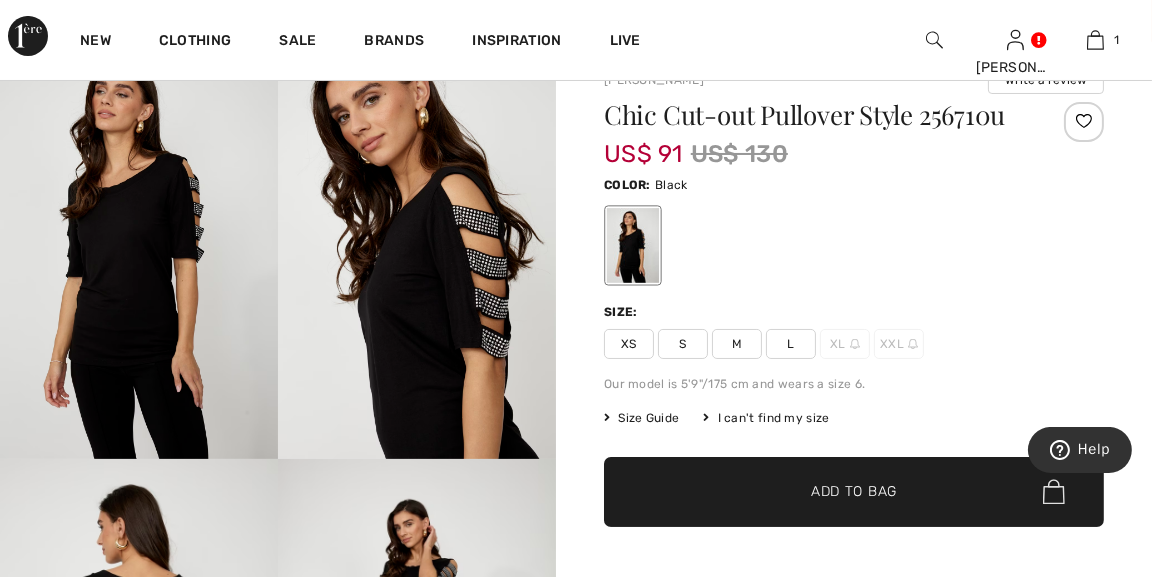 click on "Size Guide" at bounding box center (641, 418) 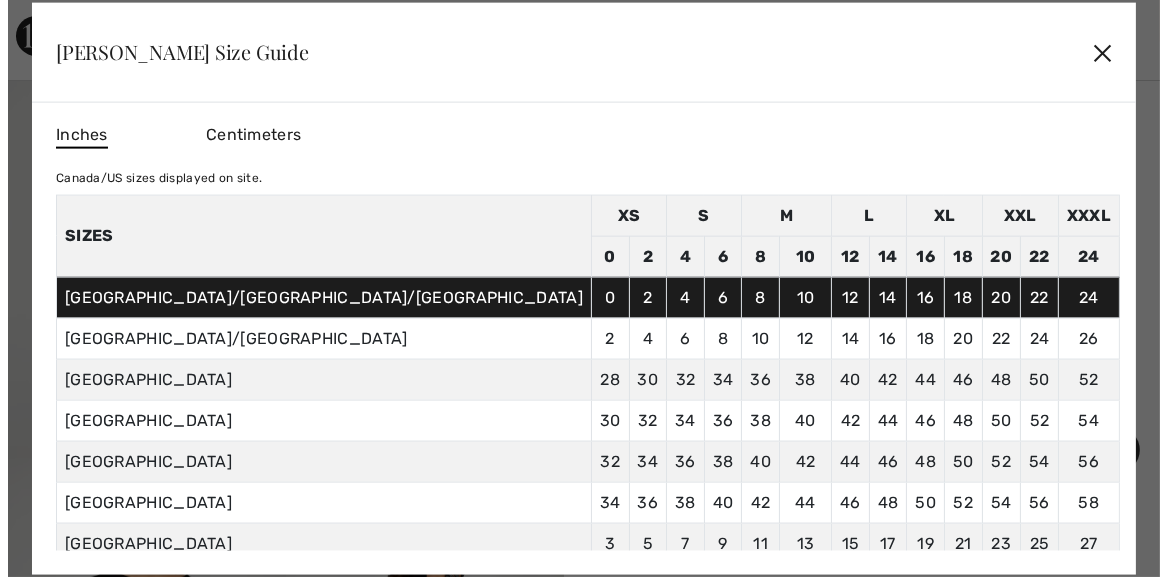scroll, scrollTop: 184, scrollLeft: 0, axis: vertical 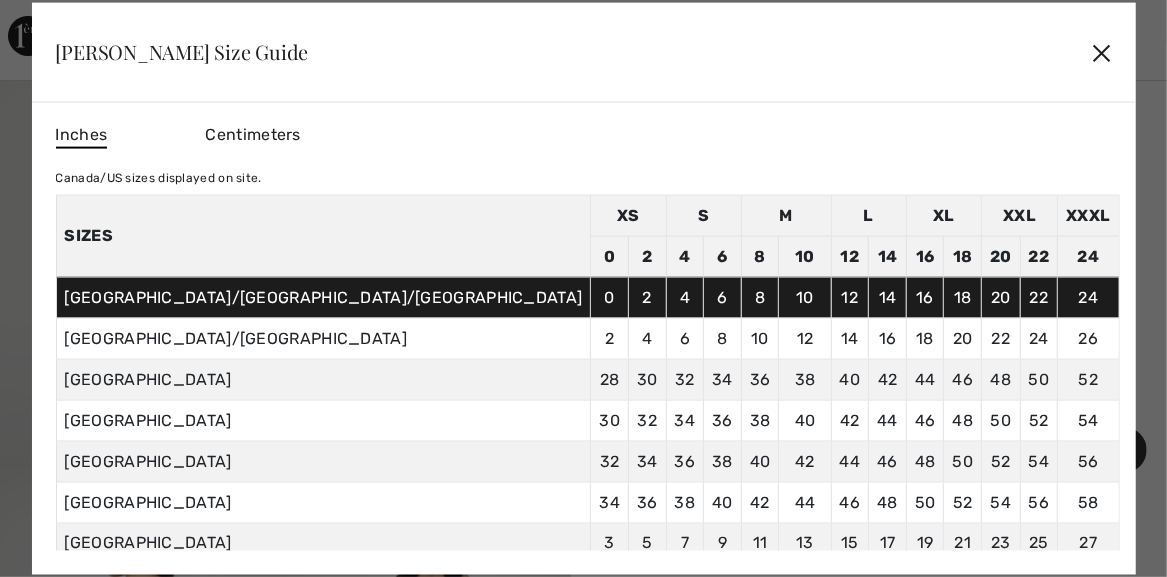 click on "✕" at bounding box center [1101, 52] 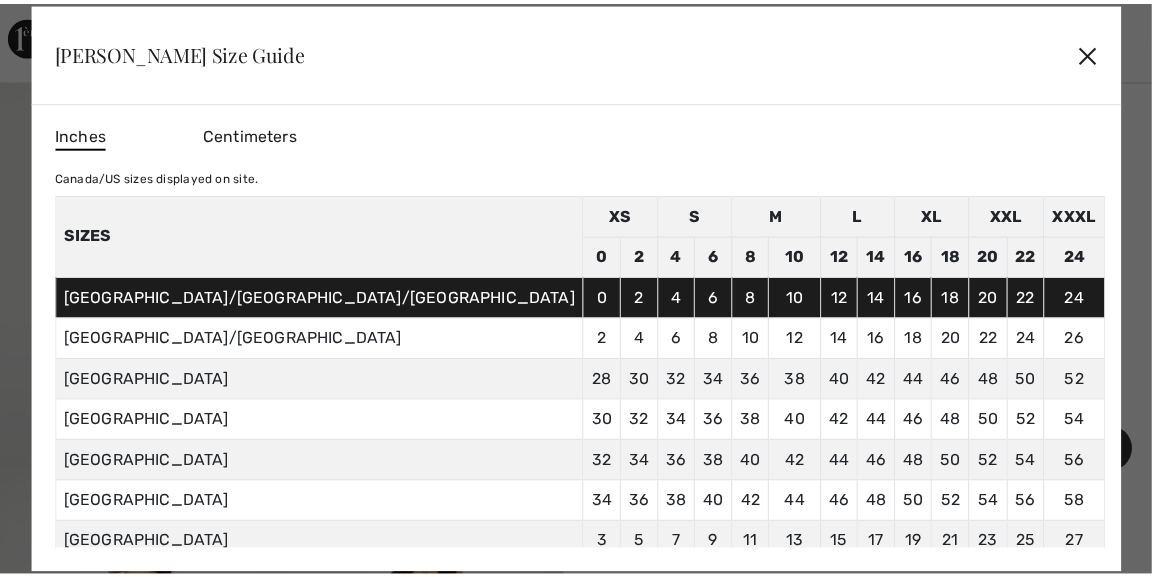 scroll, scrollTop: 183, scrollLeft: 0, axis: vertical 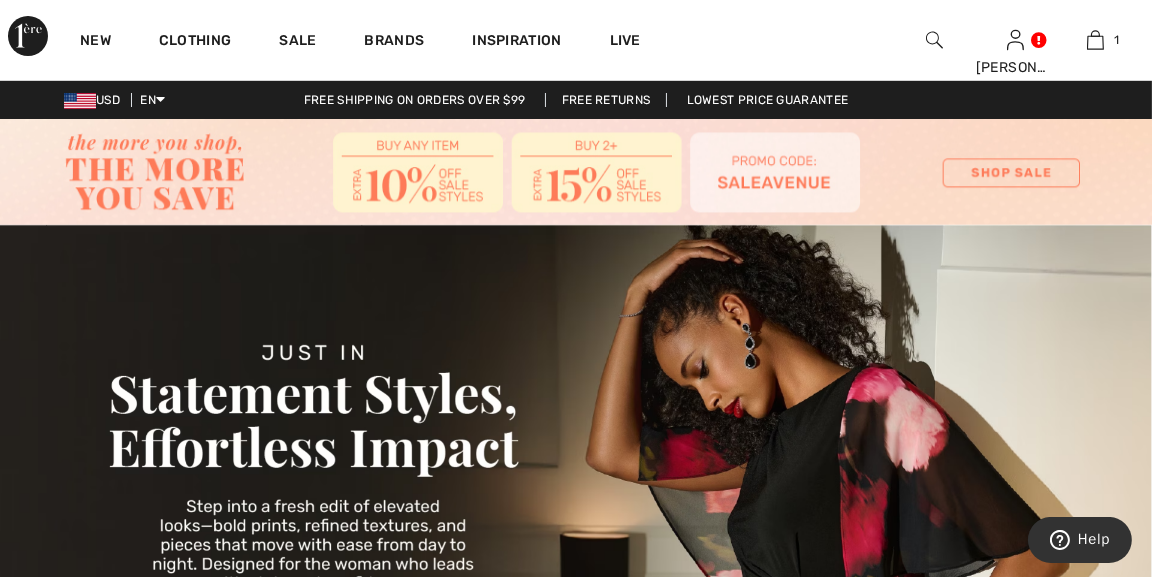 click at bounding box center (576, 172) 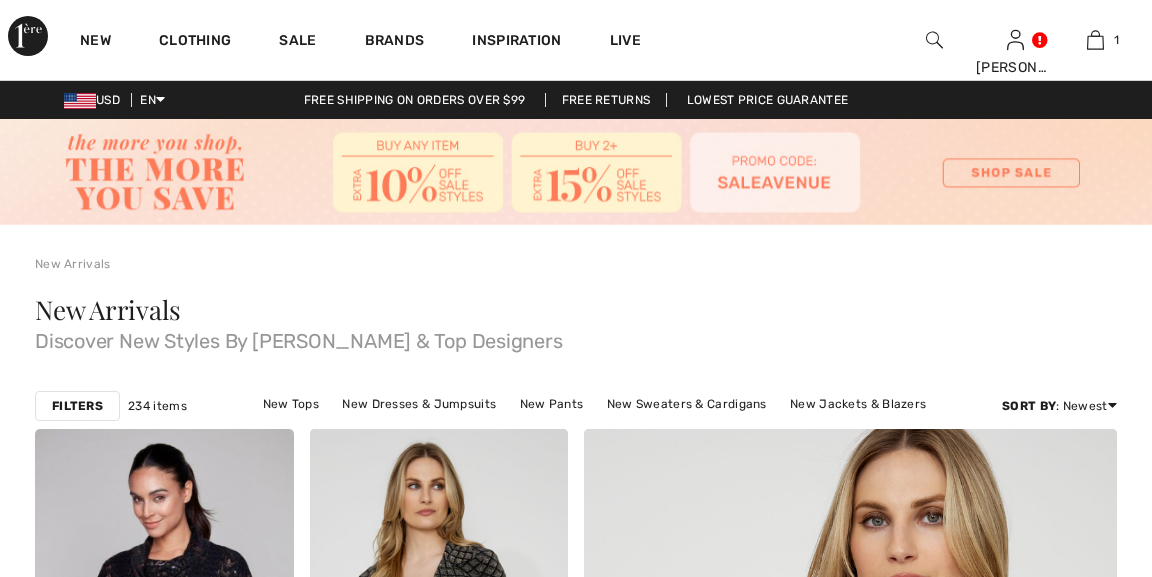 scroll, scrollTop: 0, scrollLeft: 0, axis: both 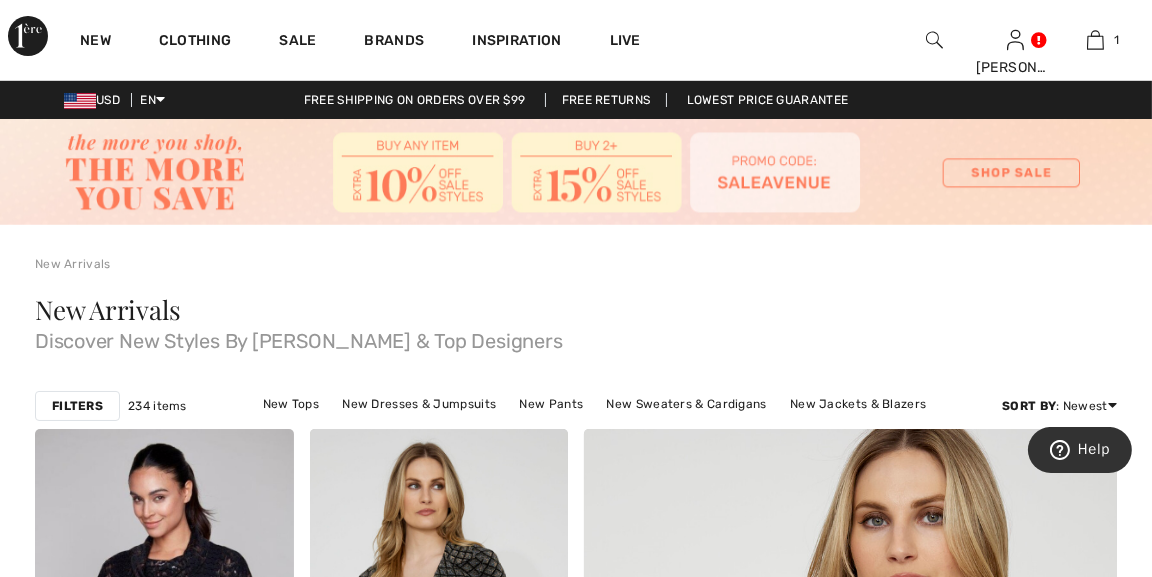 click on "Filters
234 items" at bounding box center [111, 406] 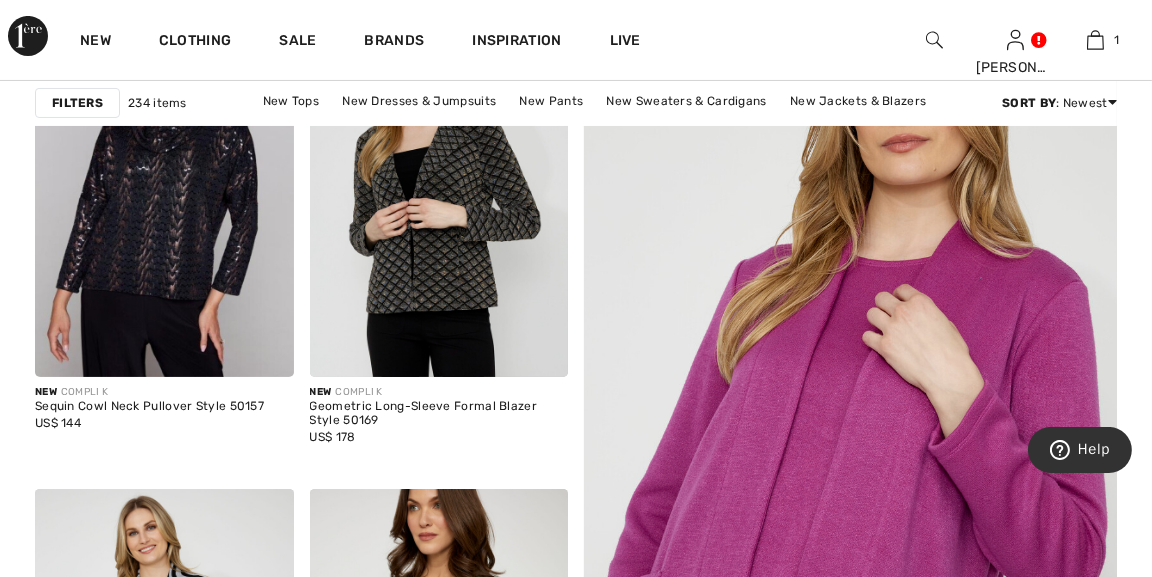 scroll, scrollTop: 510, scrollLeft: 0, axis: vertical 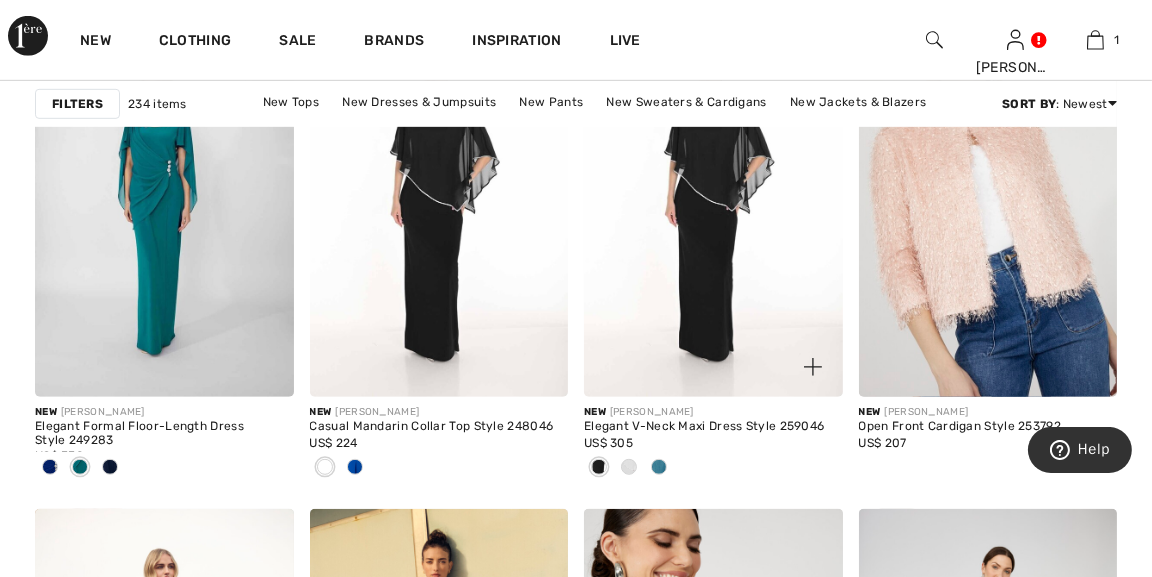 click at bounding box center (659, 467) 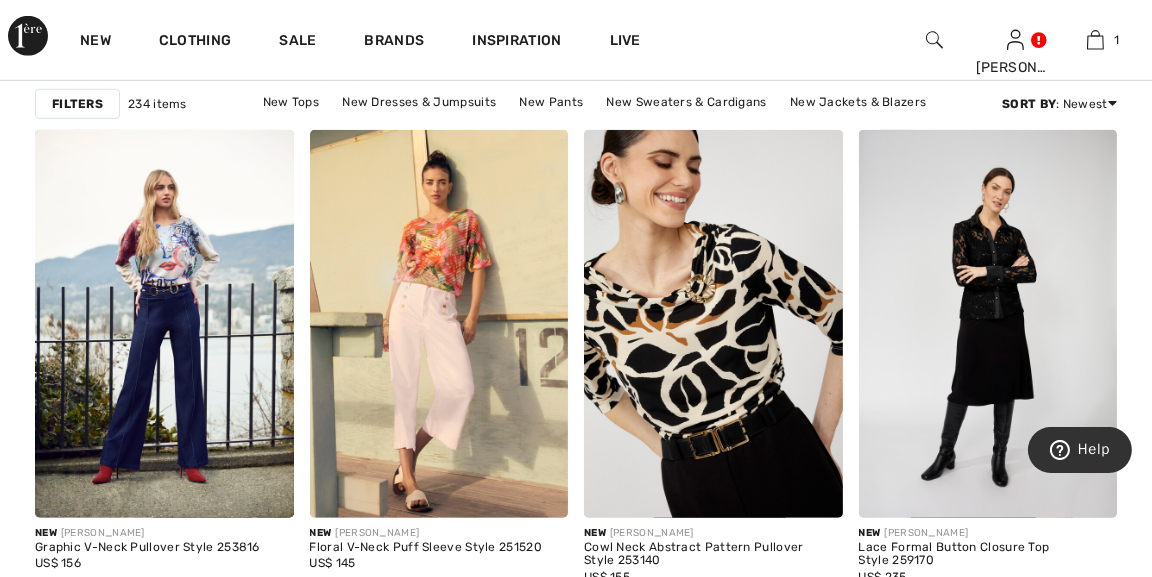 scroll, scrollTop: 1789, scrollLeft: 0, axis: vertical 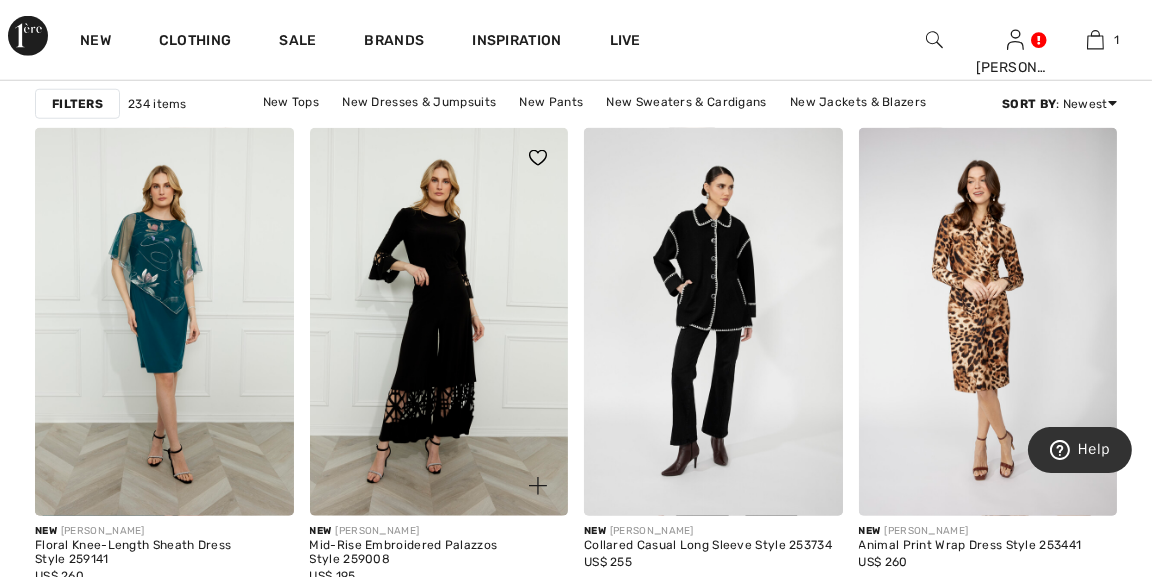 click at bounding box center (439, 322) 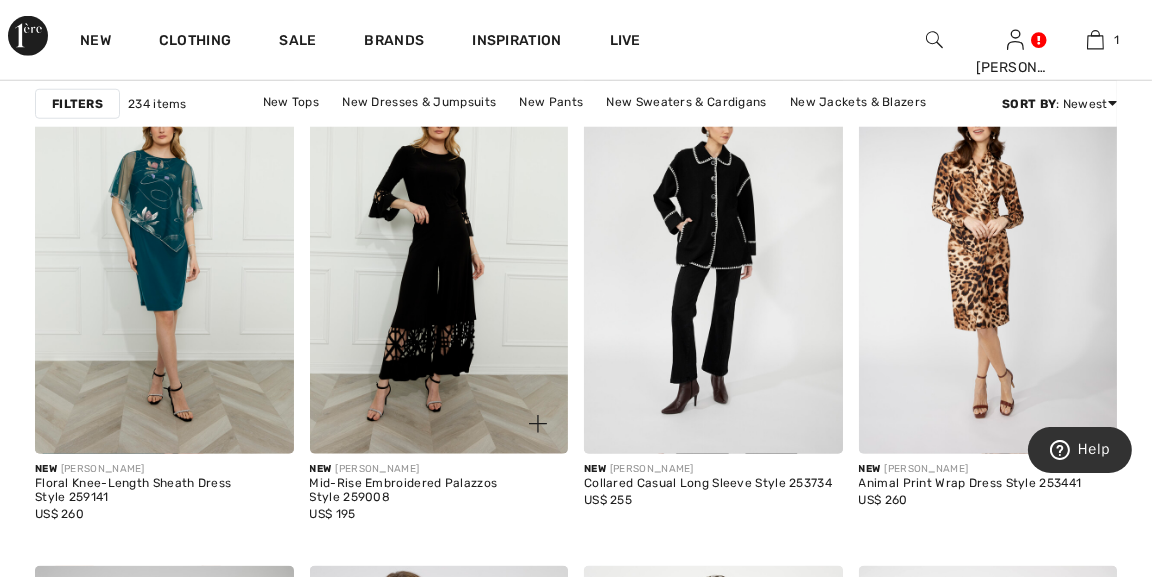 scroll, scrollTop: 2569, scrollLeft: 0, axis: vertical 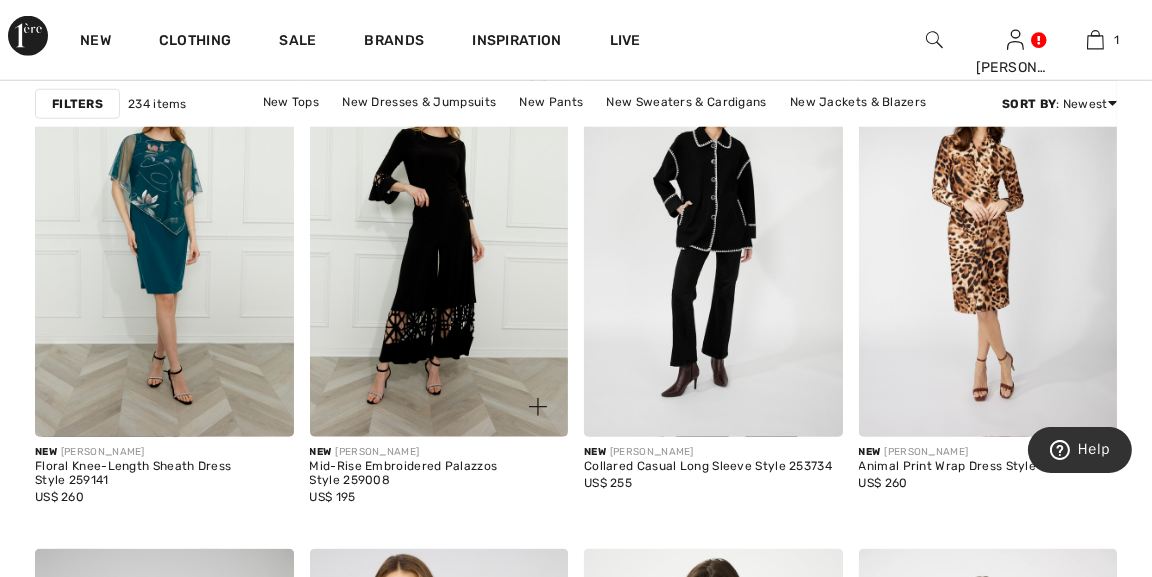 click at bounding box center [439, 243] 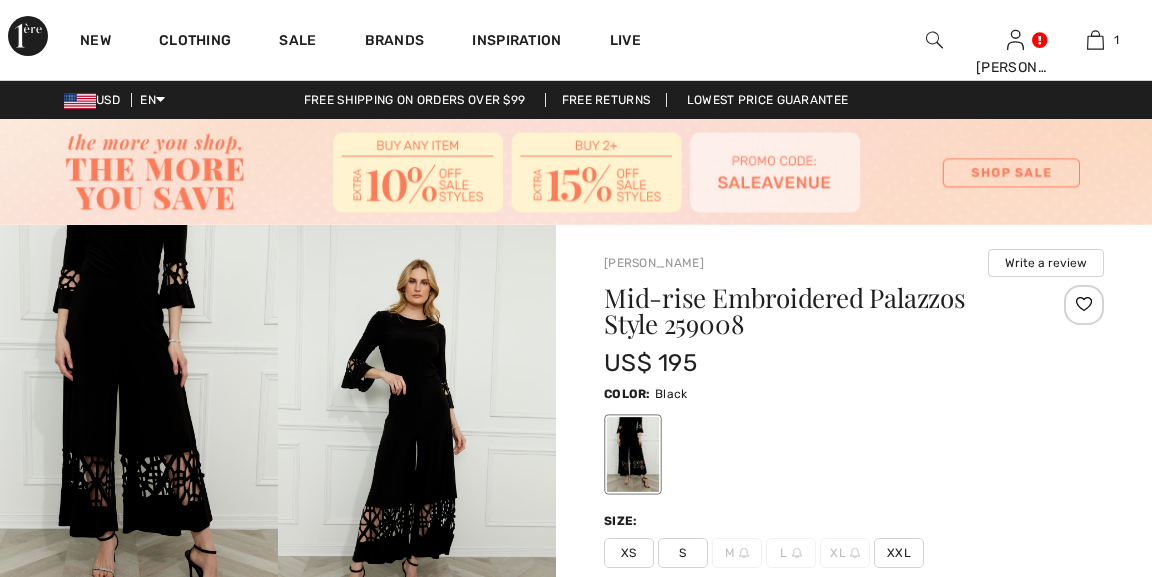 scroll, scrollTop: 0, scrollLeft: 0, axis: both 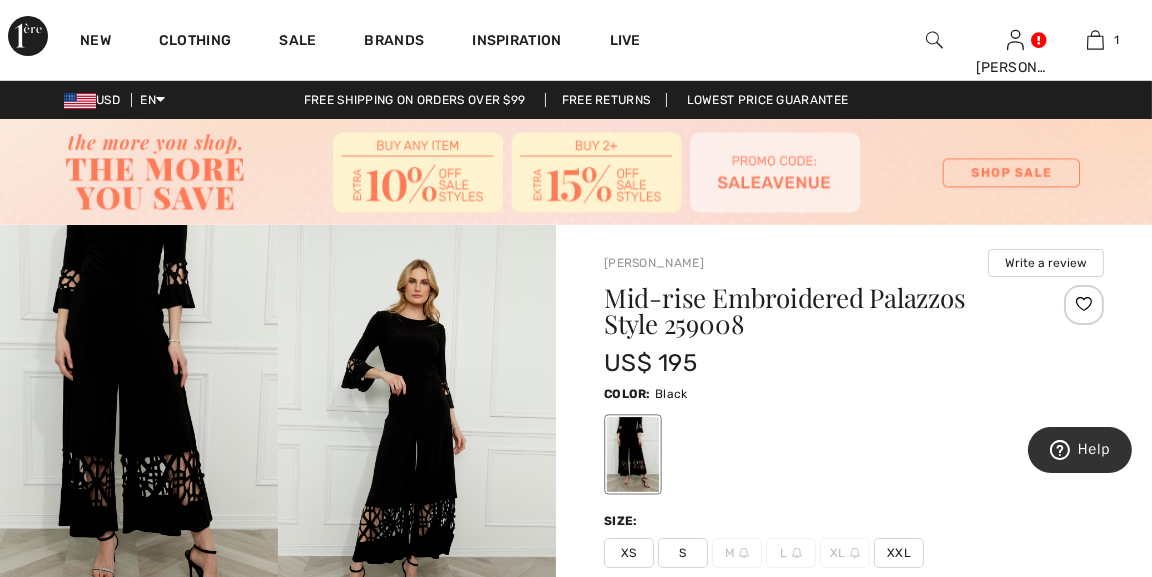 click at bounding box center (139, 433) 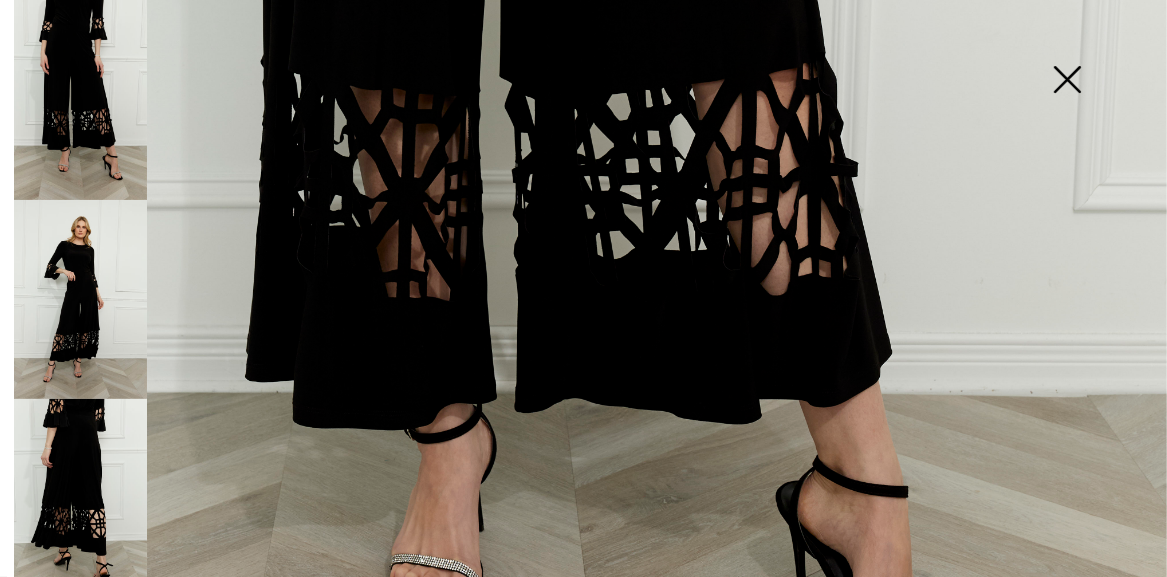 scroll, scrollTop: 870, scrollLeft: 0, axis: vertical 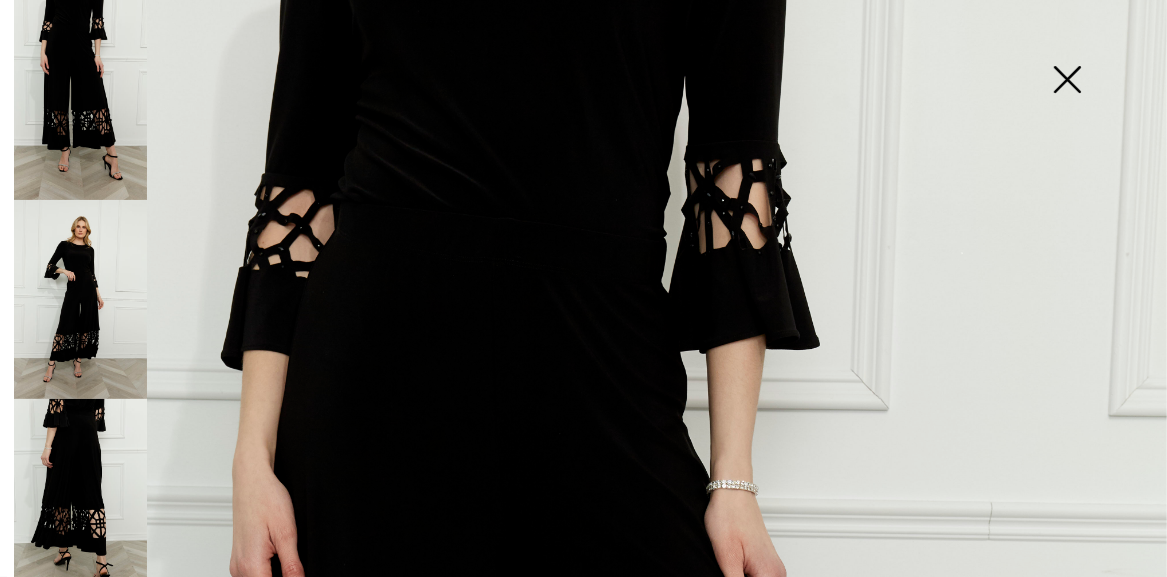 click at bounding box center (583, 875) 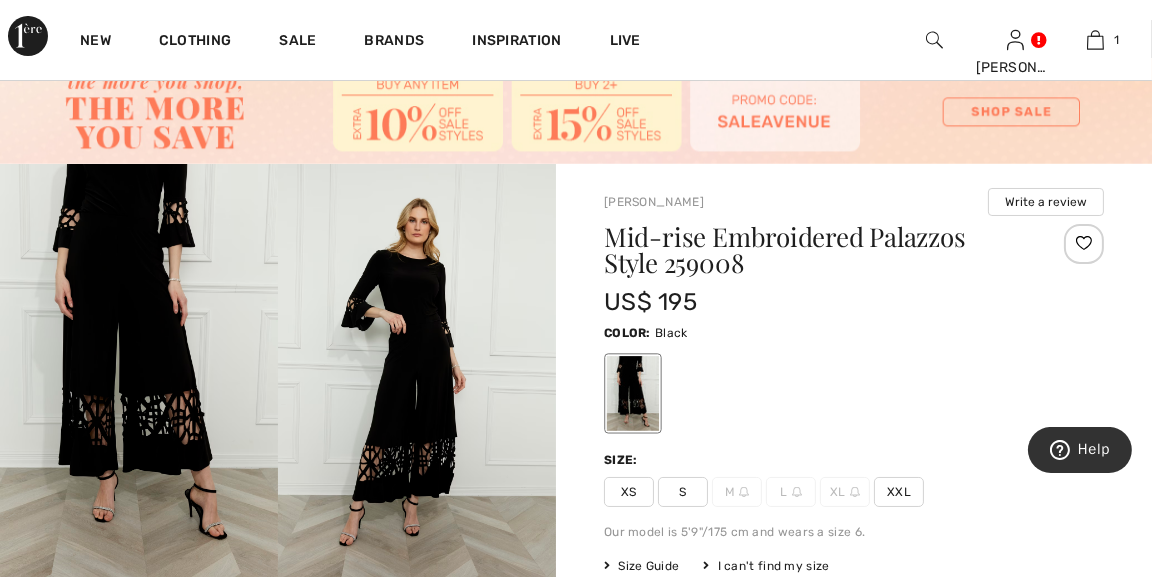 scroll, scrollTop: 104, scrollLeft: 0, axis: vertical 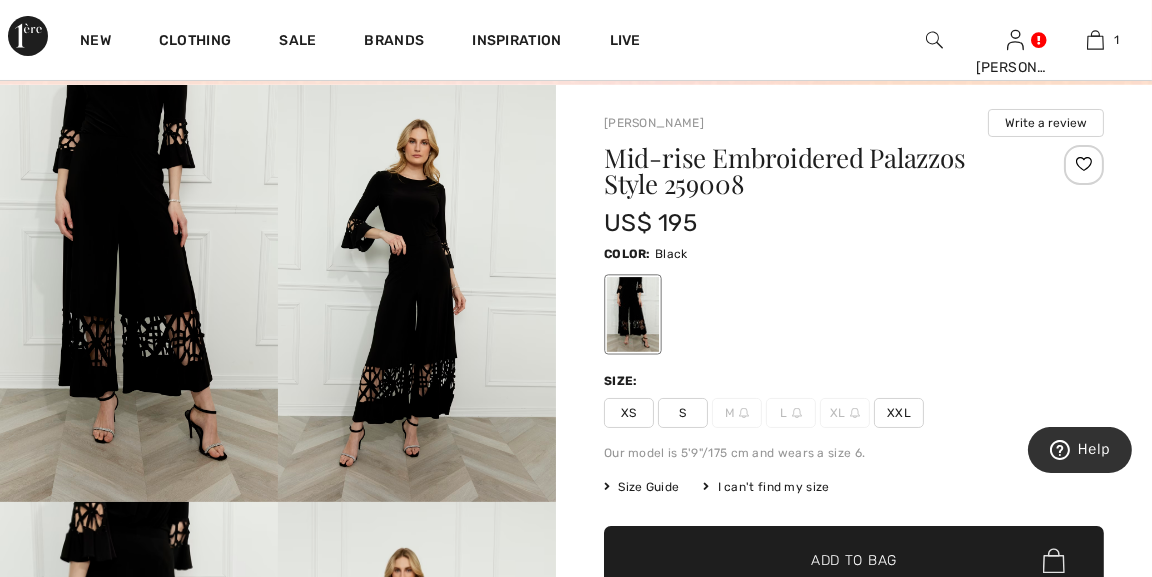 click on "Size Guide" at bounding box center (641, 487) 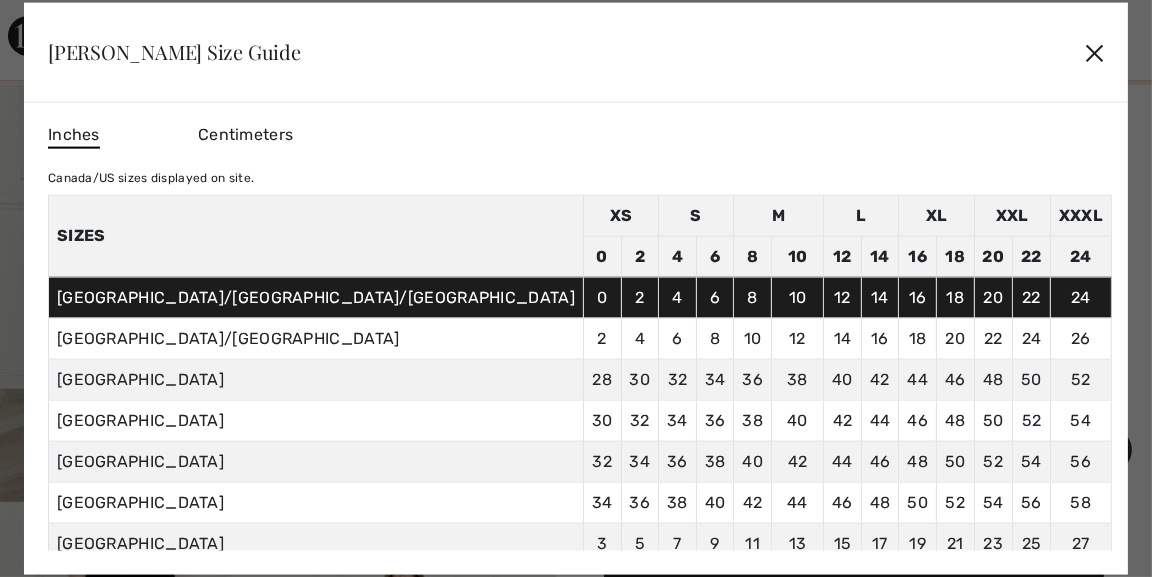 click on "✕" at bounding box center [1094, 52] 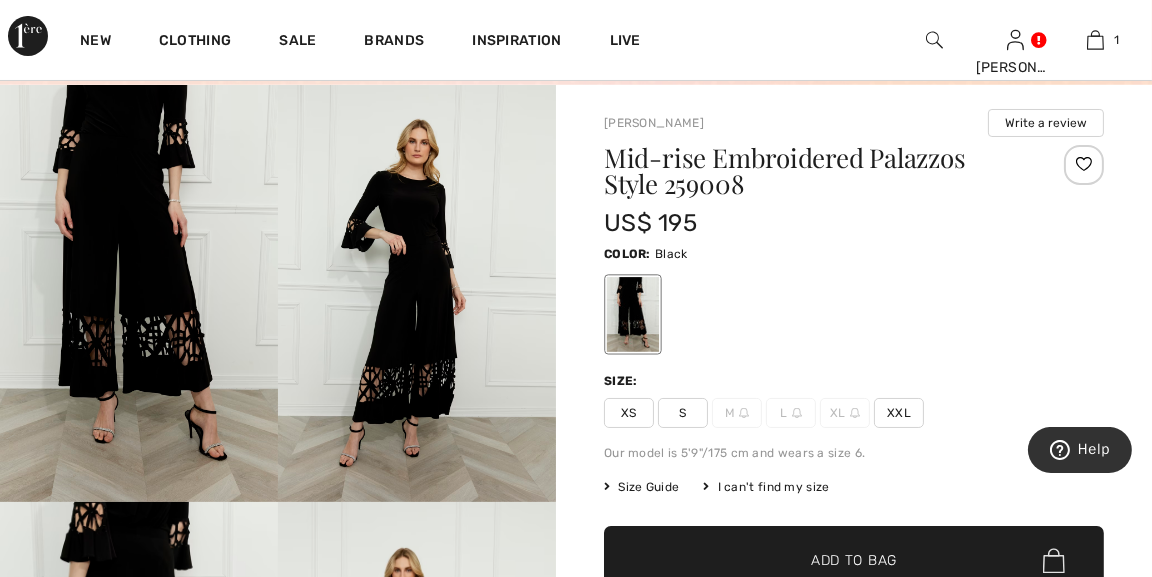click at bounding box center [139, 293] 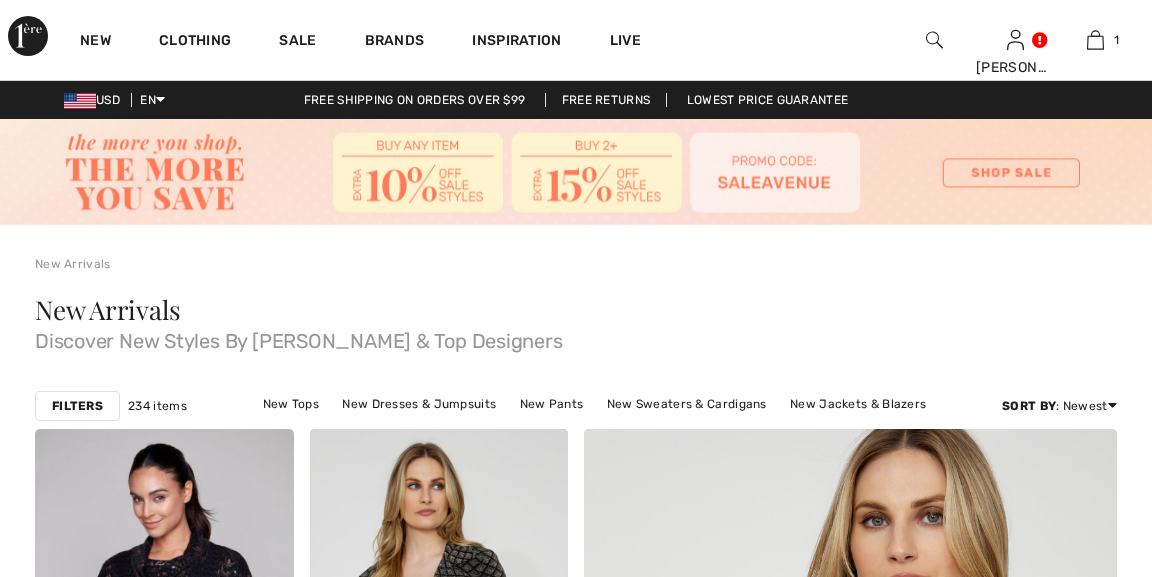 scroll, scrollTop: 2569, scrollLeft: 0, axis: vertical 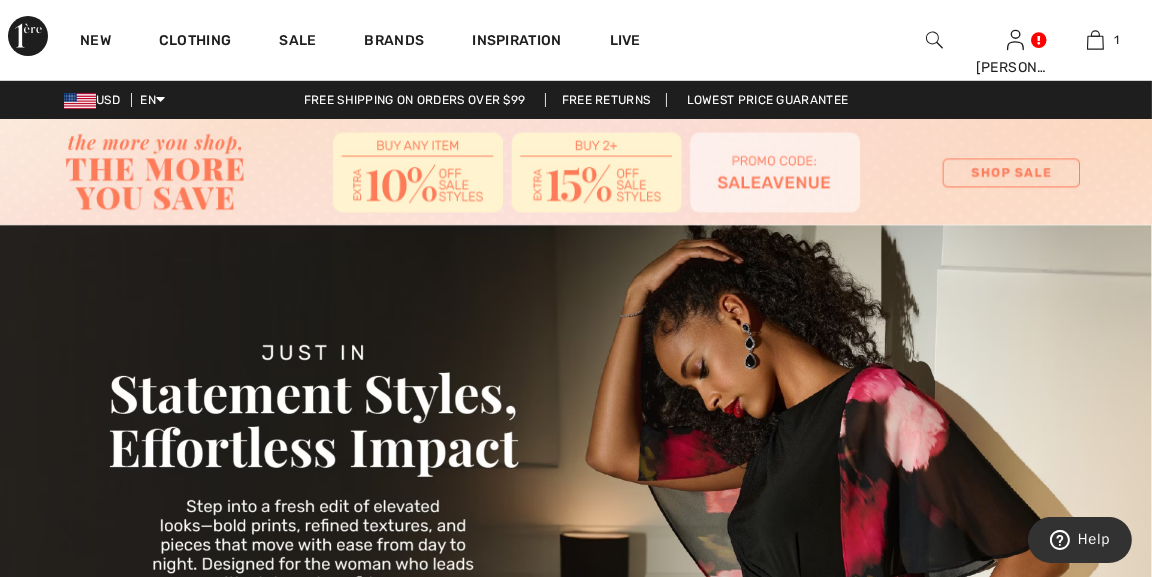 click at bounding box center [576, 172] 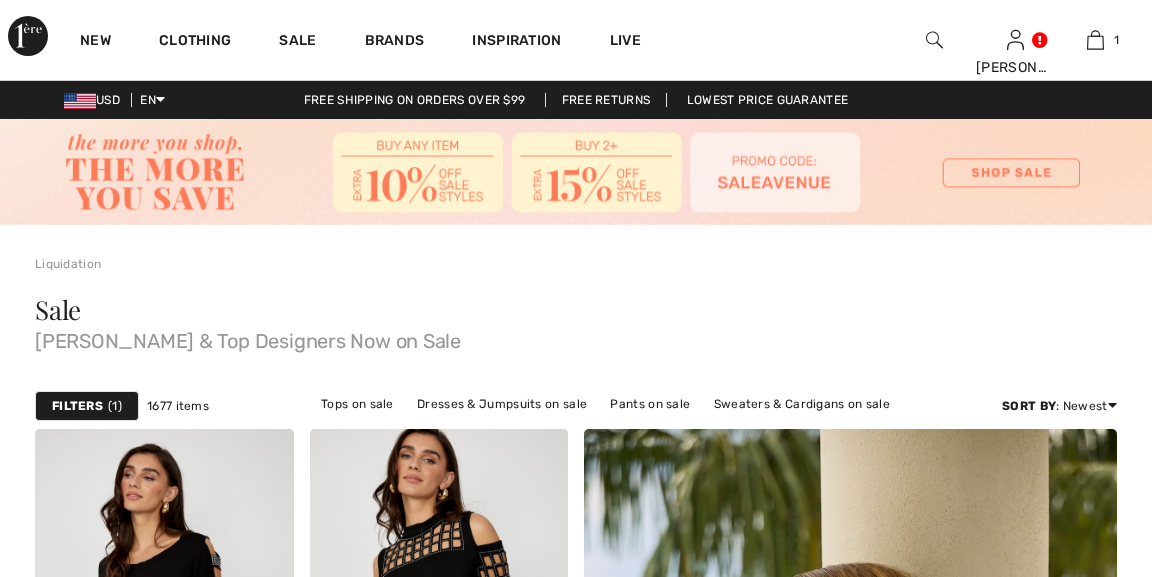 scroll, scrollTop: 0, scrollLeft: 0, axis: both 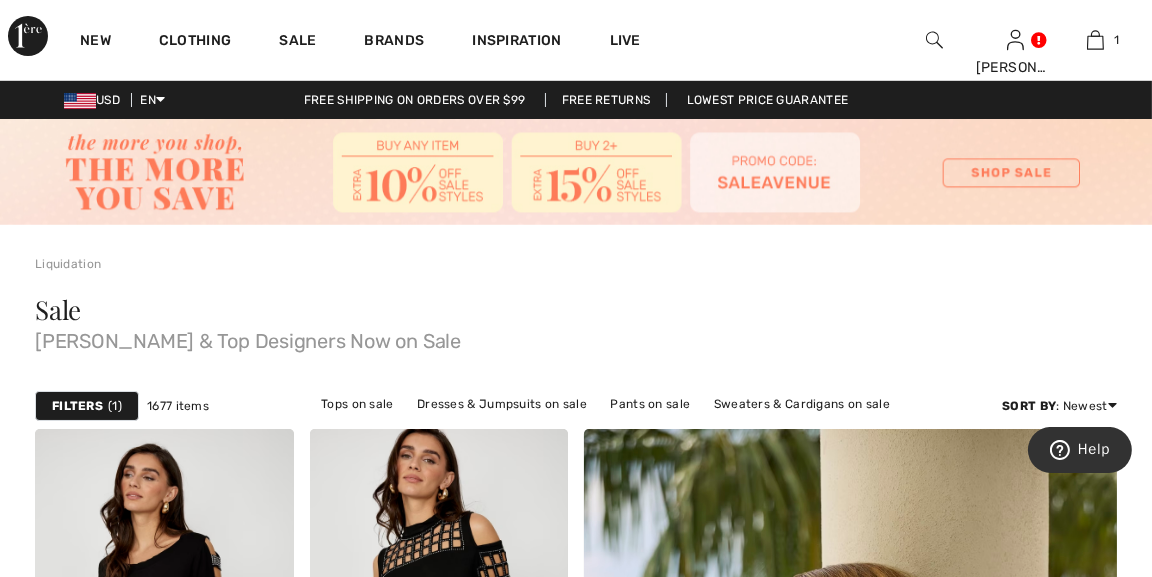 click on "Sale   Joseph Ribkoff & Top Designers Now on Sale" at bounding box center [576, 324] 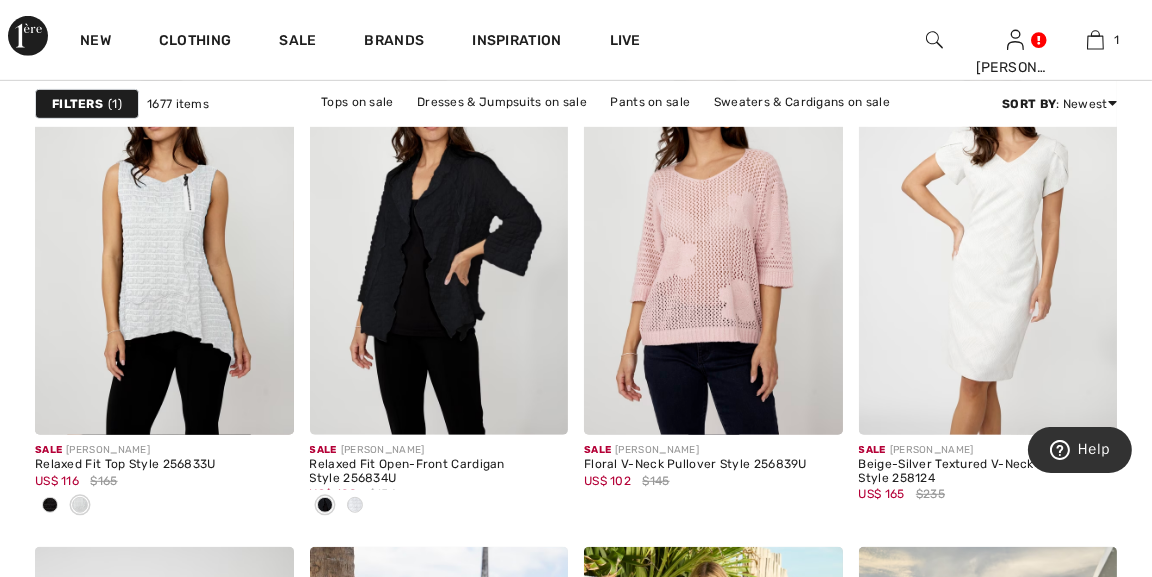 scroll, scrollTop: 1382, scrollLeft: 0, axis: vertical 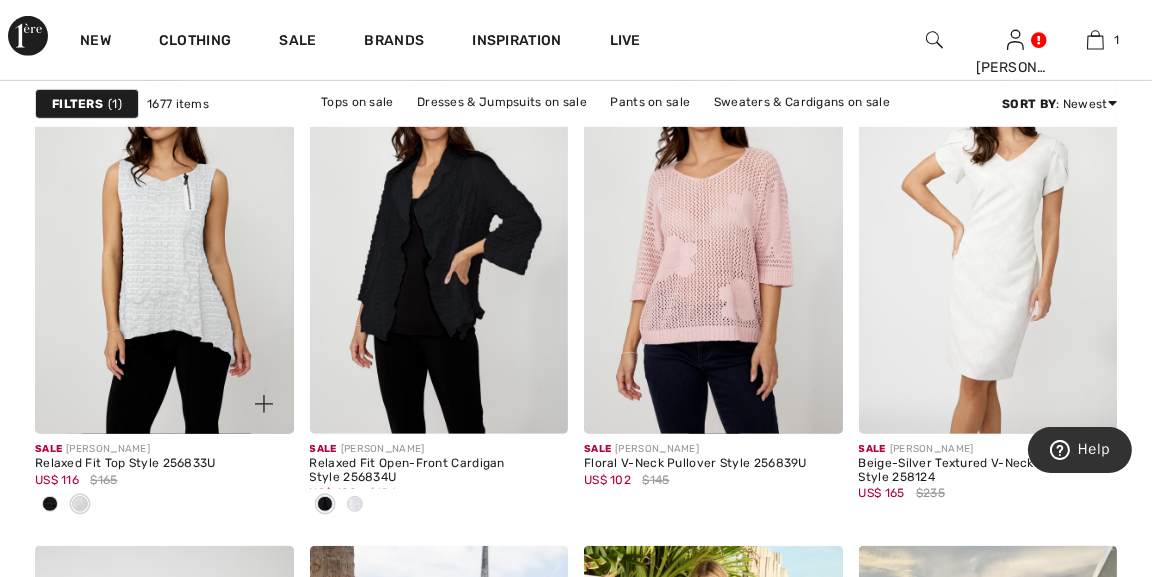 click on "Sale FRANK LYMAN" at bounding box center [164, 449] 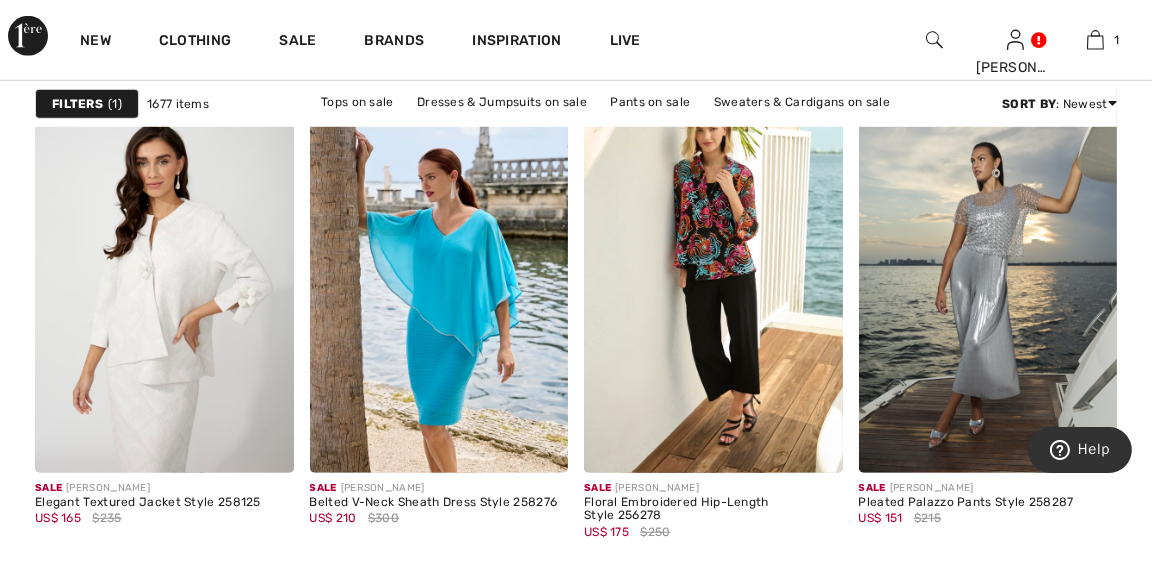 scroll, scrollTop: 1843, scrollLeft: 0, axis: vertical 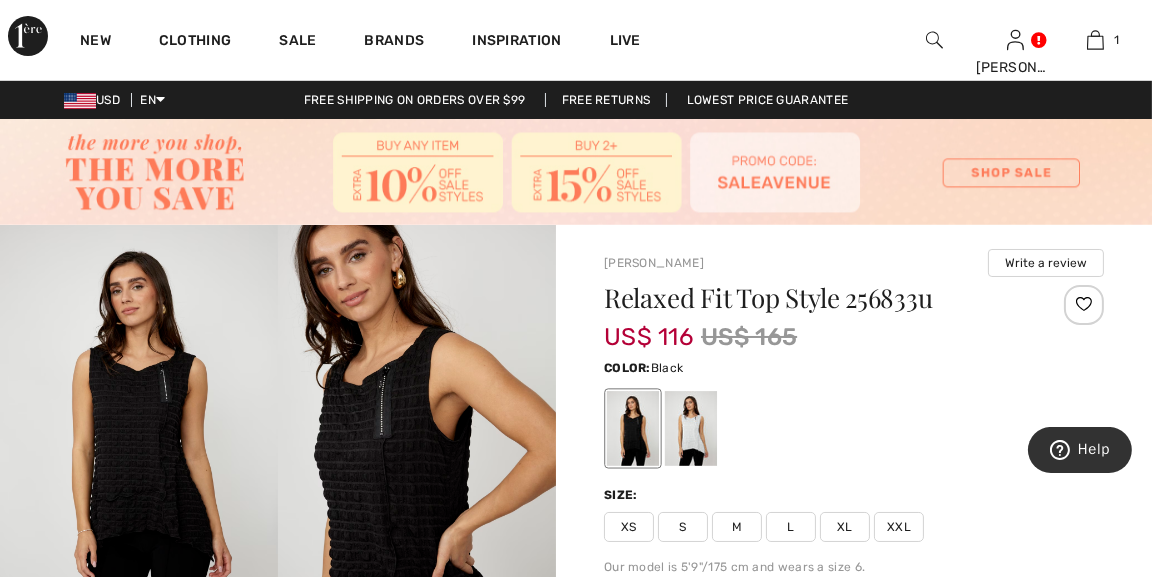click at bounding box center [139, 433] 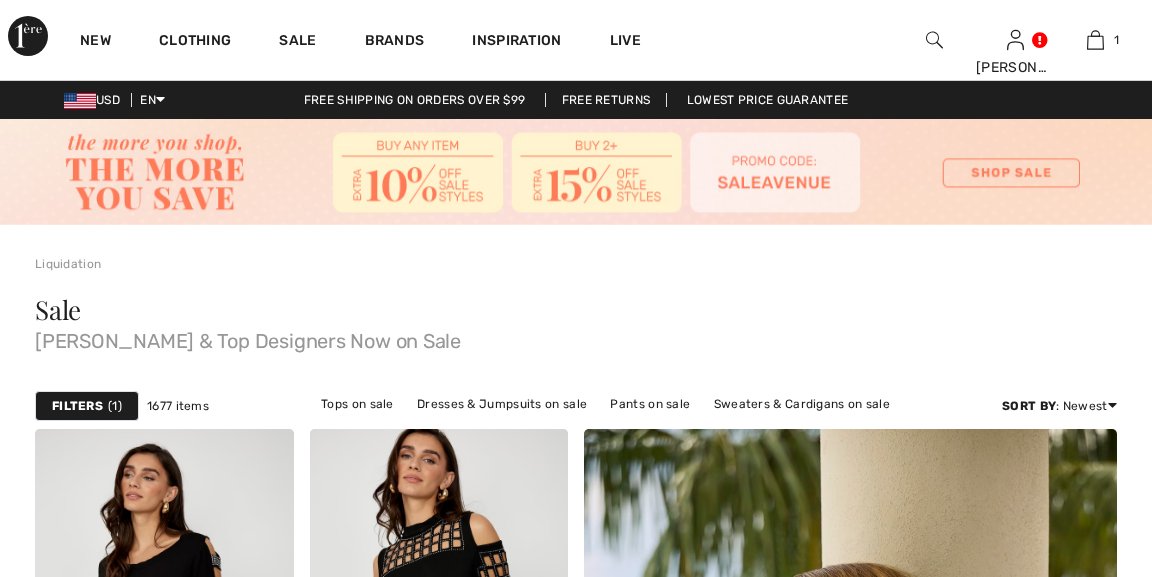scroll, scrollTop: 1843, scrollLeft: 0, axis: vertical 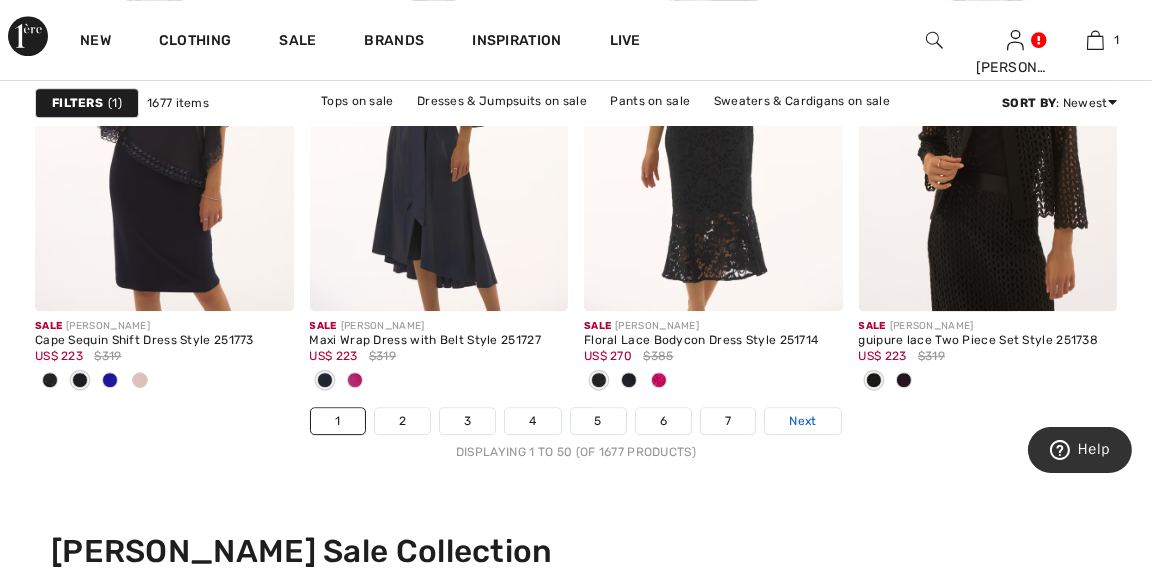 click on "Next" at bounding box center (802, 421) 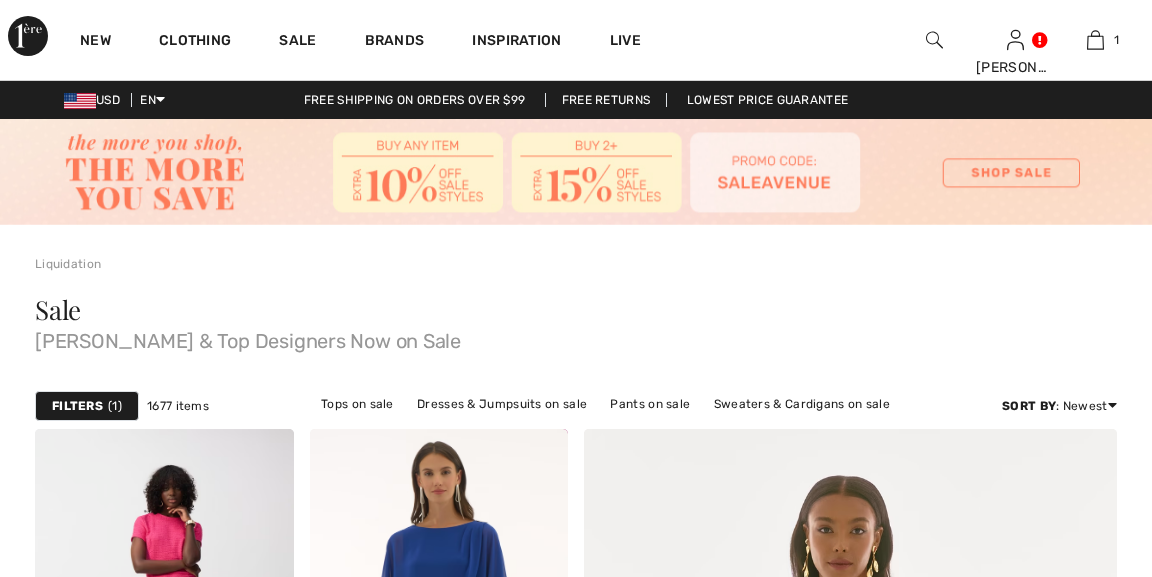 scroll, scrollTop: 0, scrollLeft: 0, axis: both 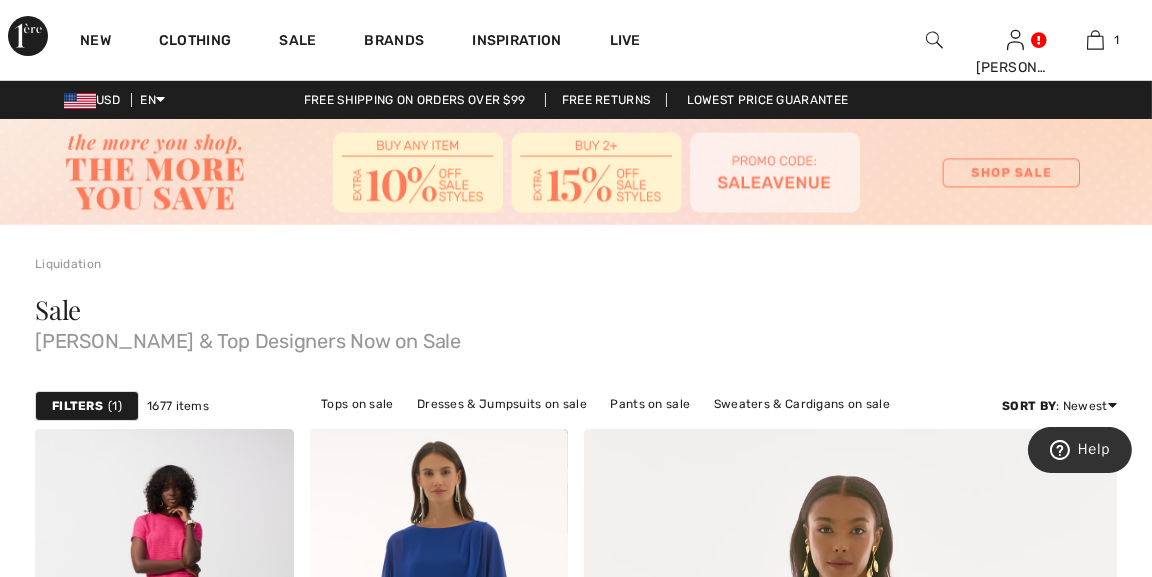 click on "Joseph Ribkoff & Top Designers Now on Sale" at bounding box center (576, 337) 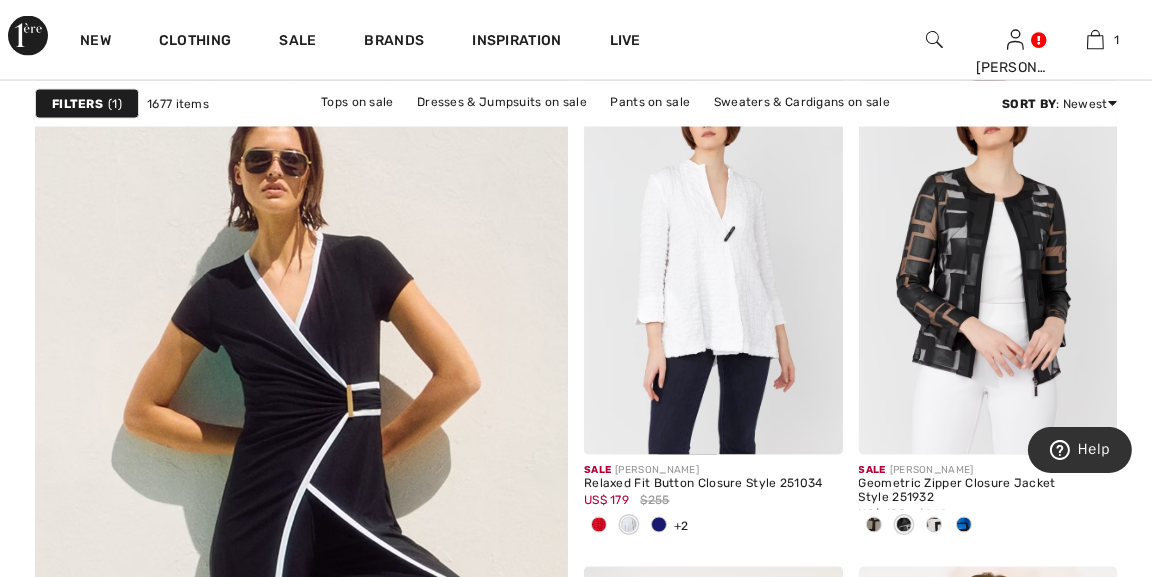 scroll, scrollTop: 4277, scrollLeft: 0, axis: vertical 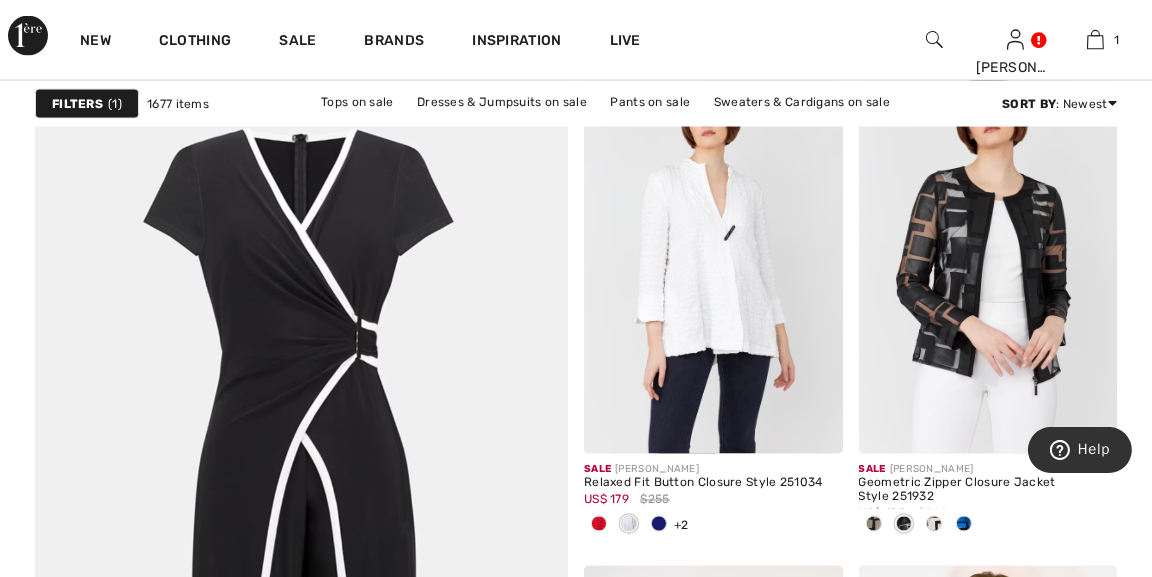 click on "Liquidation
Sale   Joseph Ribkoff & Top Designers Now on Sale
Filters 1
1677 items
Tops on sale
Dresses & Jumpsuits on sale
Pants on sale
Sweaters & Cardigans on sale
Jackets & Blazers on sale
Skirts on sale
Outerwear on sale
Sort By : Newest
Price: High to Low
Price: Low to High
Discount: High to Low
Discount: Low to High
Newest
Best Sellers
Sale JOSEPH RIBKOFF
Knee-Length Sheath Dress Style 251267
US$ 167
$239
Sale JOSEPH RIBKOFF
US$ 200" at bounding box center [576, -35] 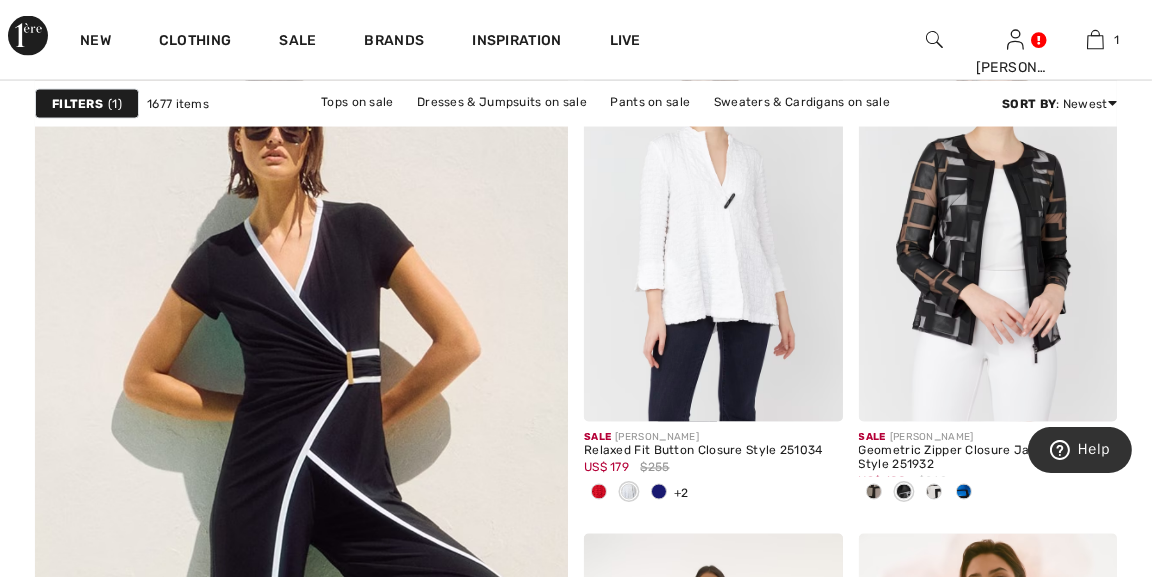 scroll, scrollTop: 4304, scrollLeft: 0, axis: vertical 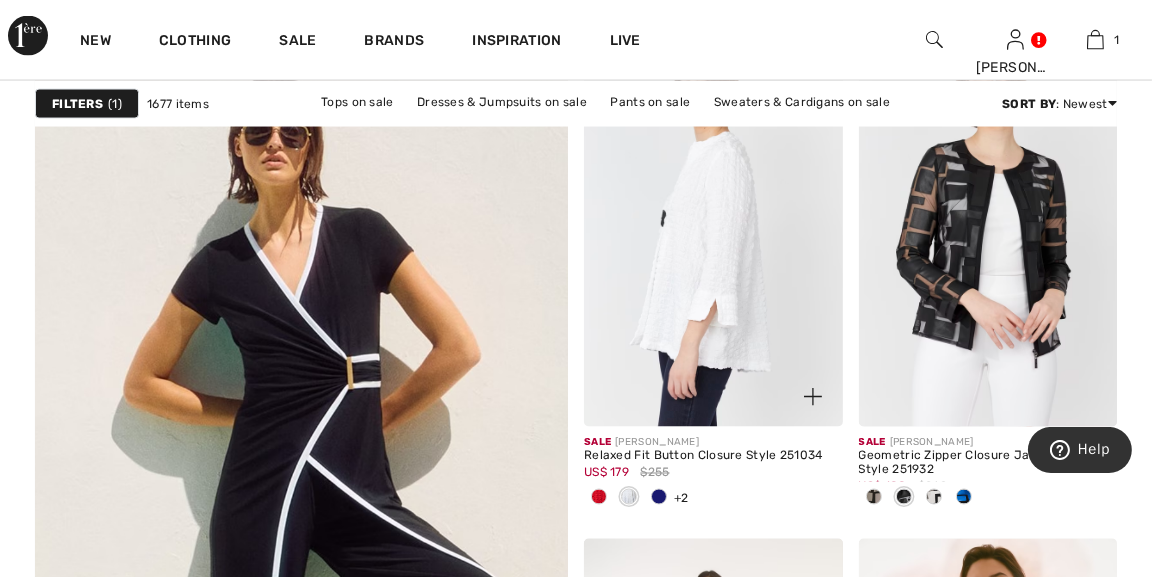 click at bounding box center (713, 234) 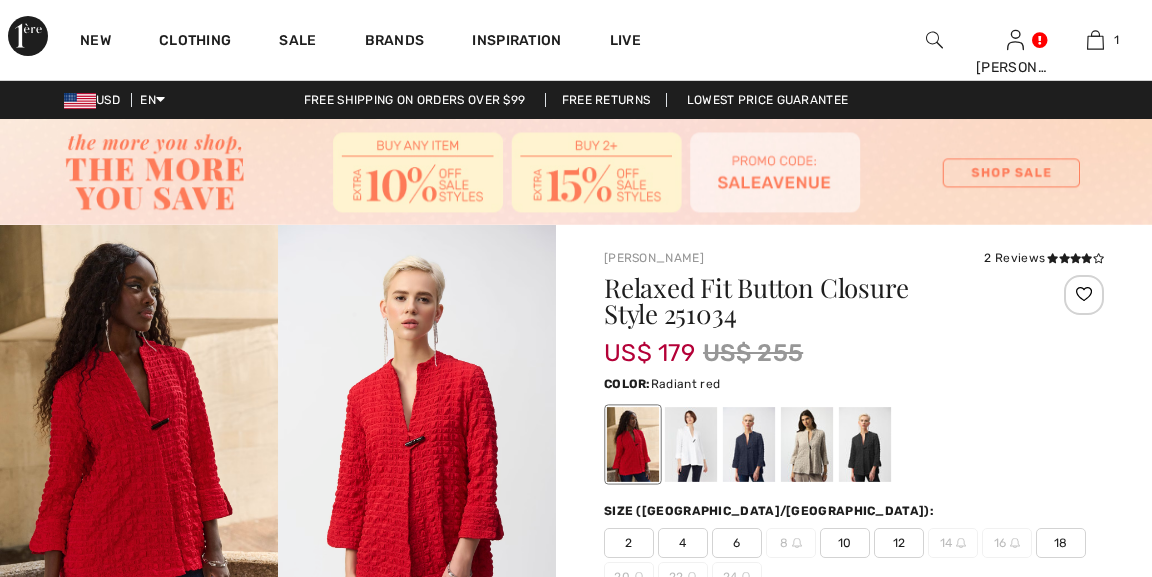 scroll, scrollTop: 0, scrollLeft: 0, axis: both 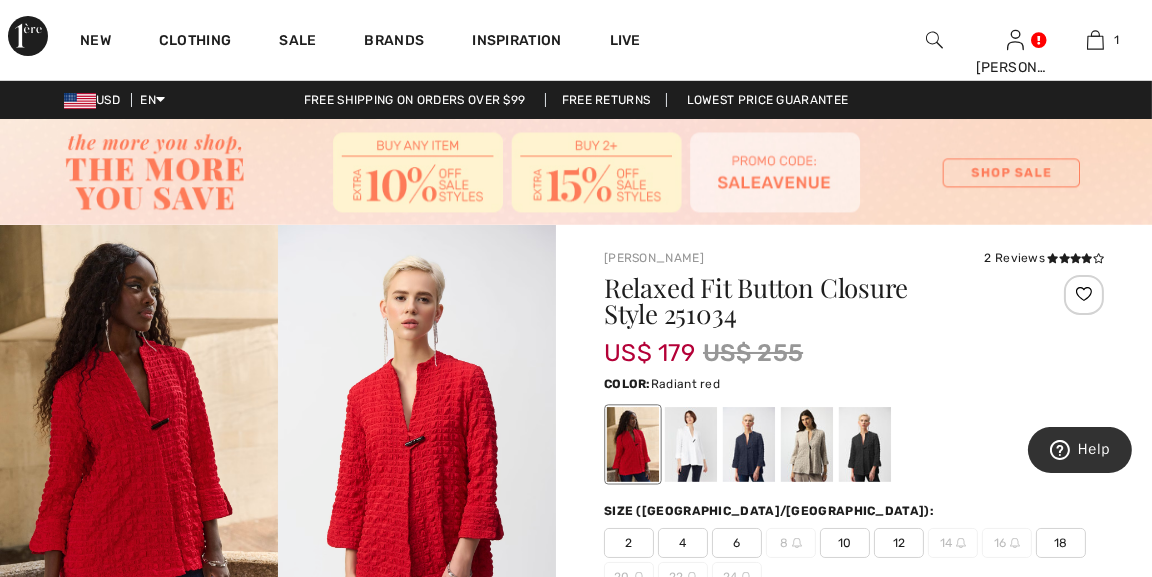 click at bounding box center [139, 433] 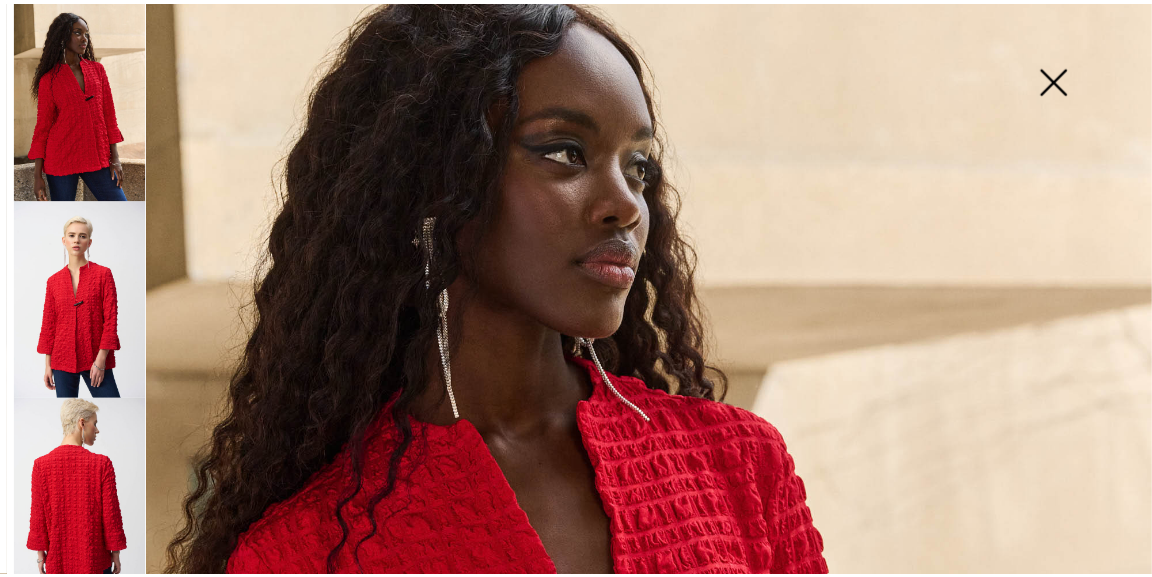 scroll, scrollTop: 0, scrollLeft: 0, axis: both 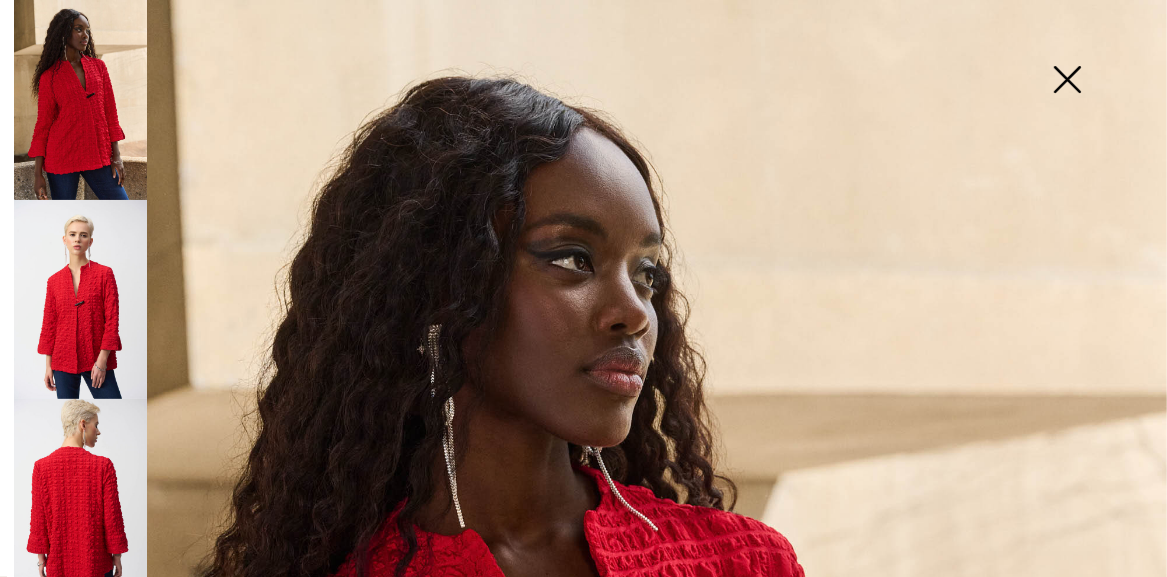 click at bounding box center (1067, 81) 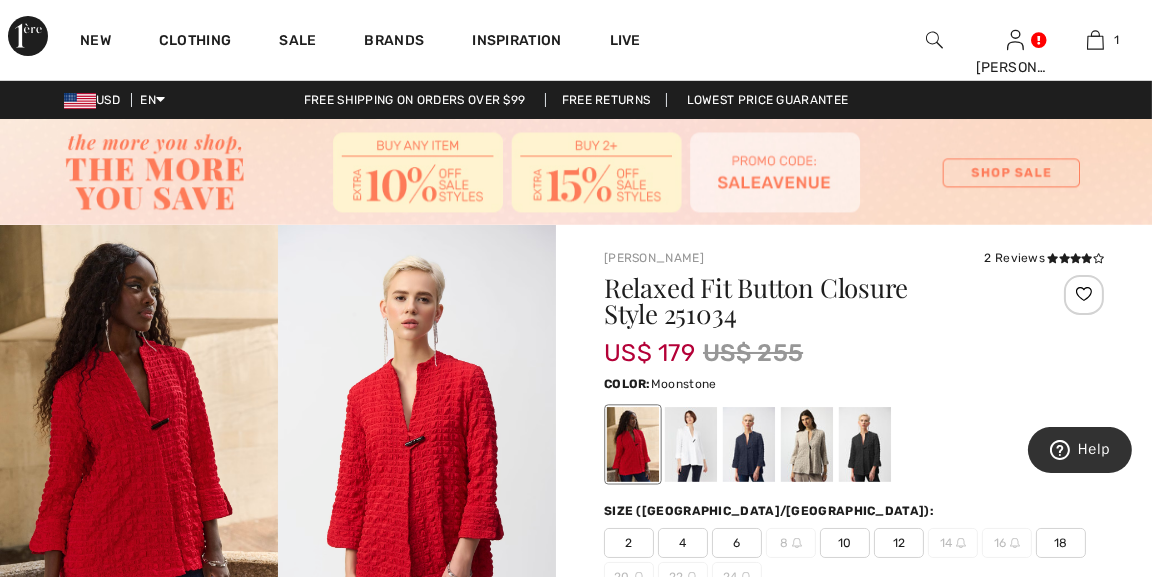 click at bounding box center [139, 433] 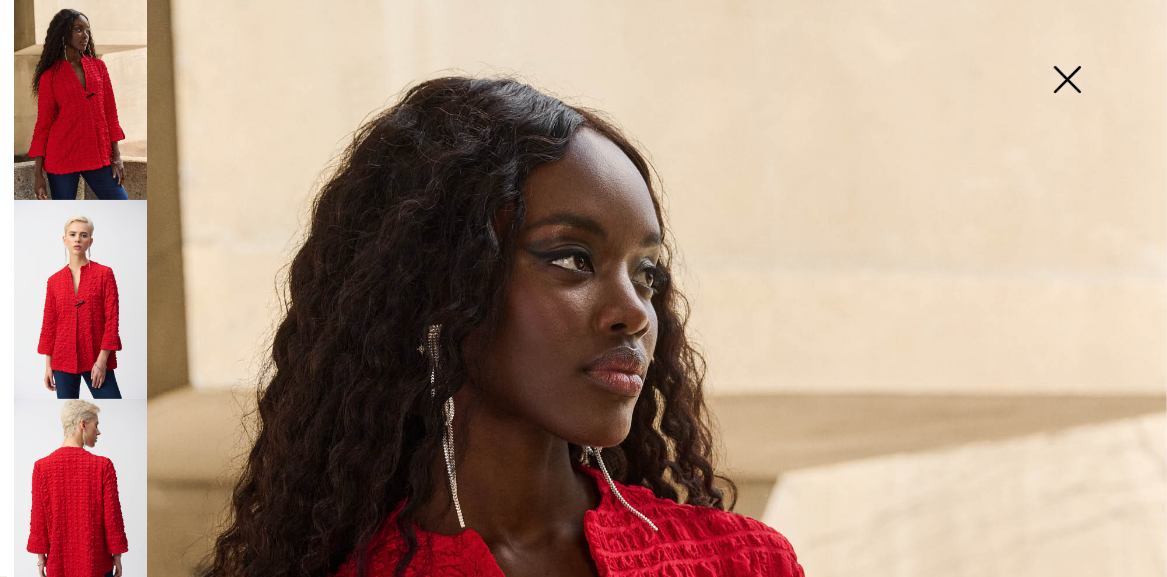 click at bounding box center (1067, 81) 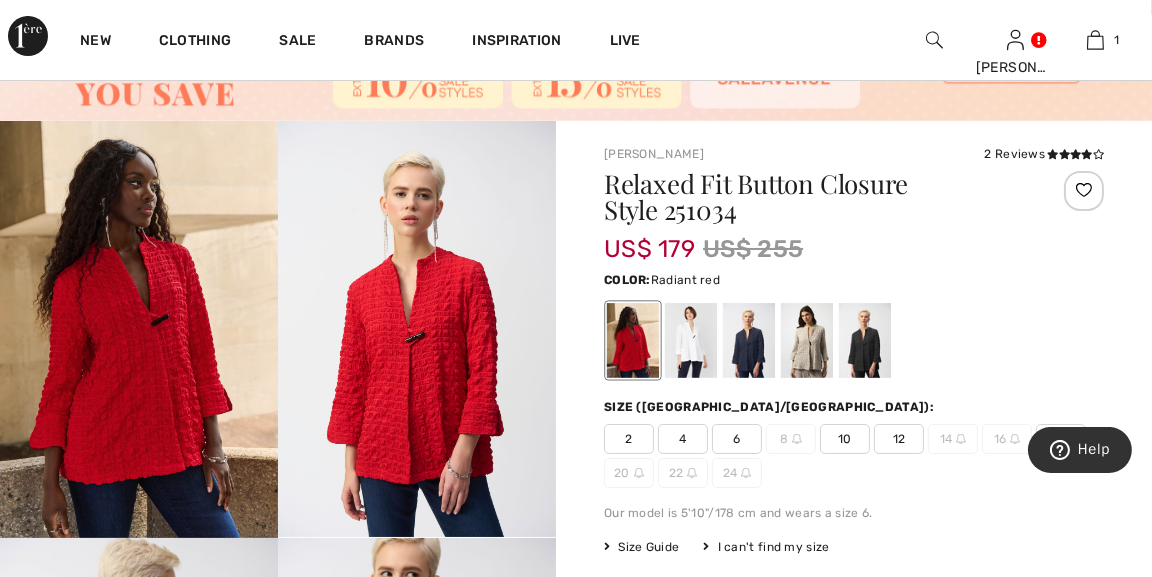 scroll, scrollTop: 216, scrollLeft: 0, axis: vertical 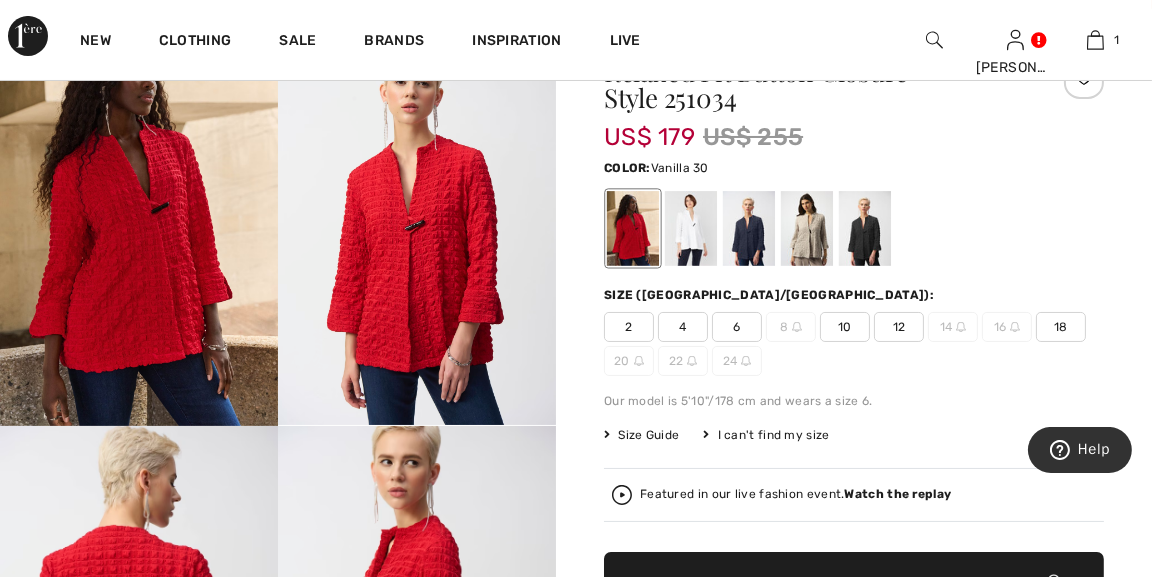 click at bounding box center (691, 228) 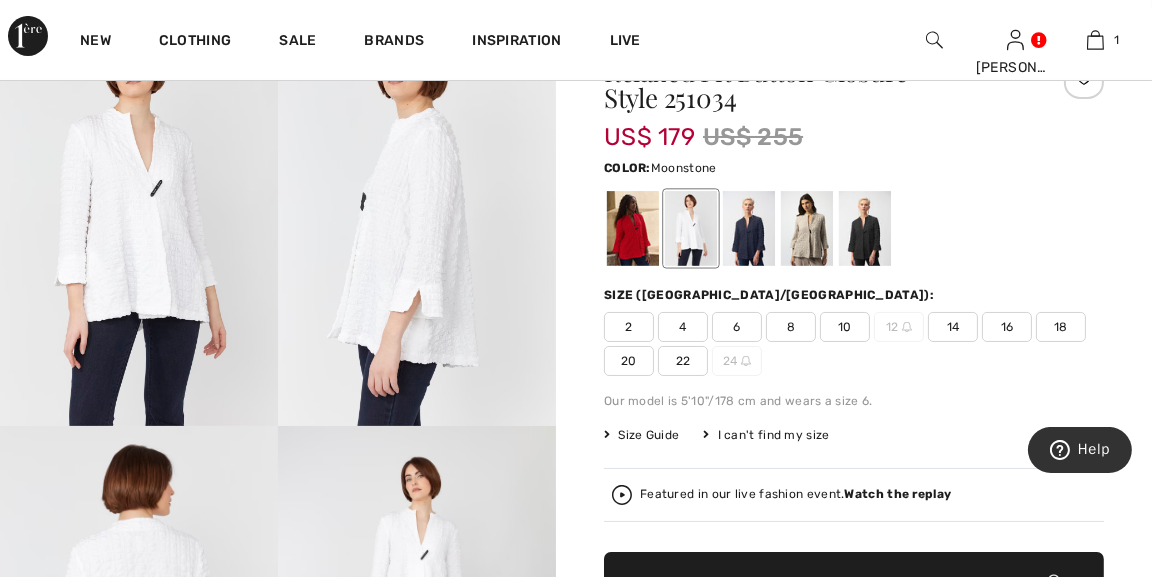 click at bounding box center (807, 228) 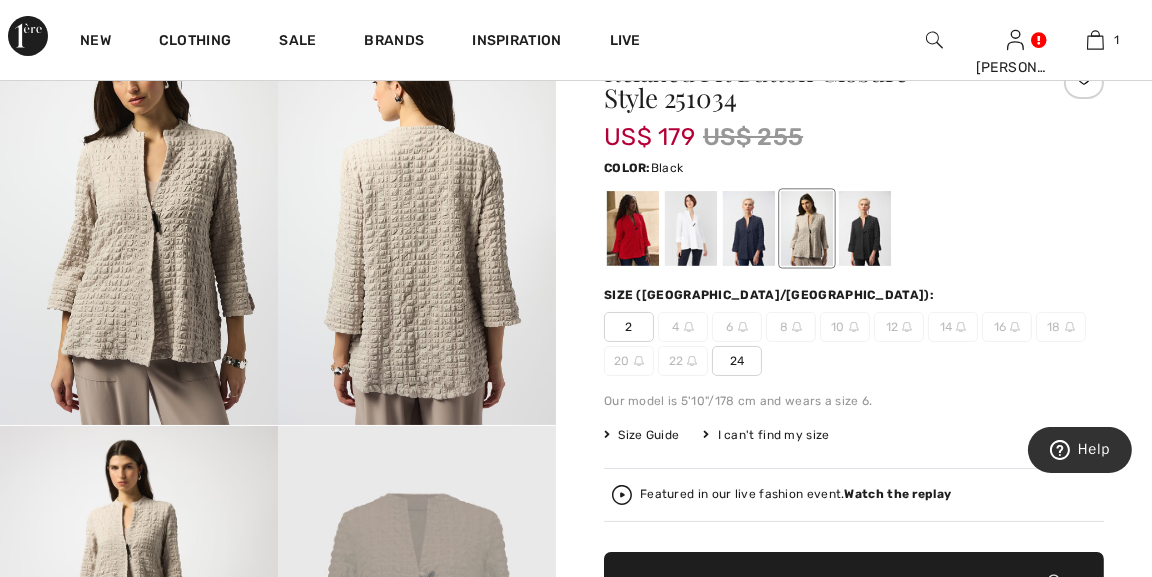 click at bounding box center (865, 228) 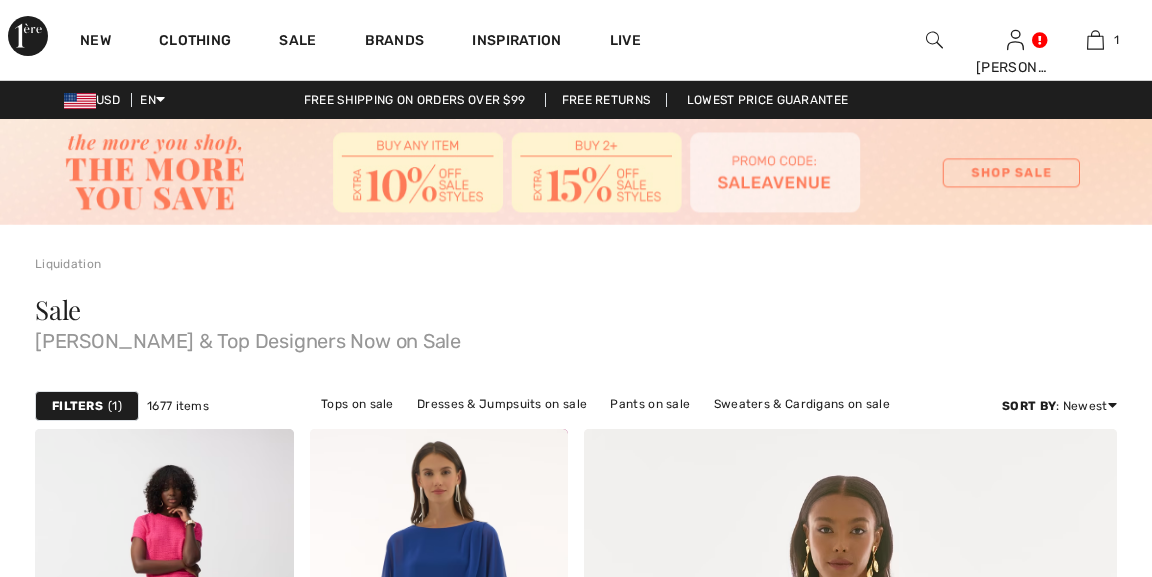 scroll, scrollTop: 4304, scrollLeft: 0, axis: vertical 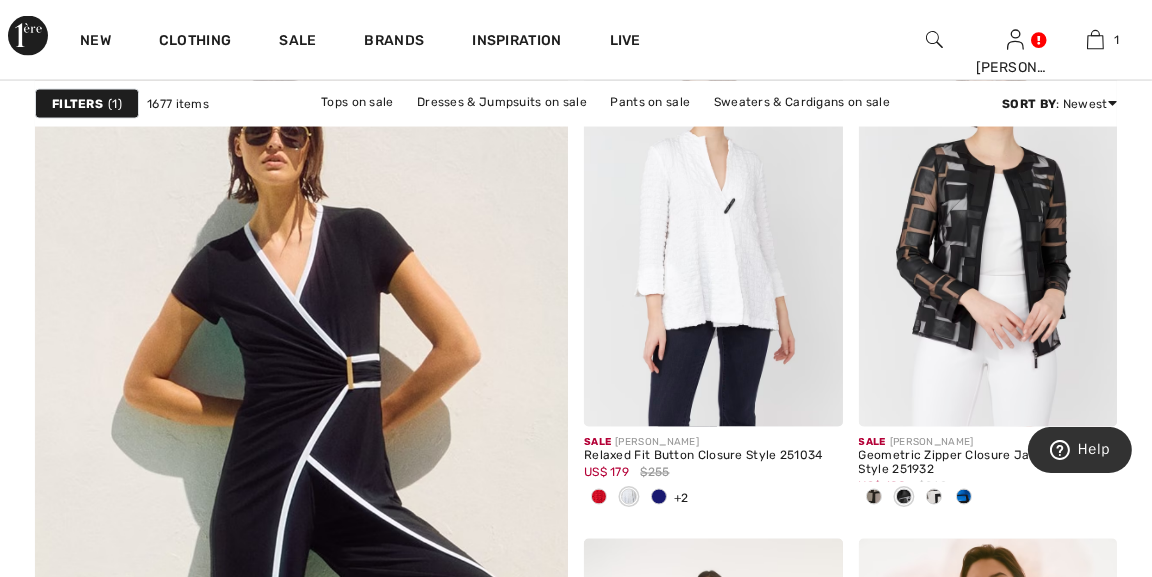 click at bounding box center (302, 519) 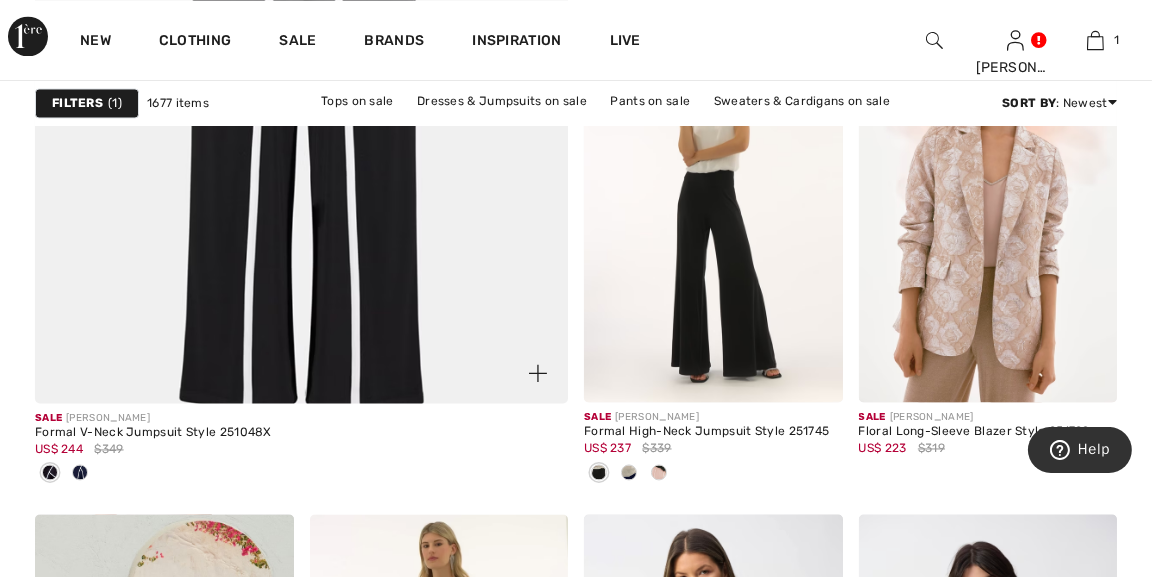 scroll, scrollTop: 4861, scrollLeft: 0, axis: vertical 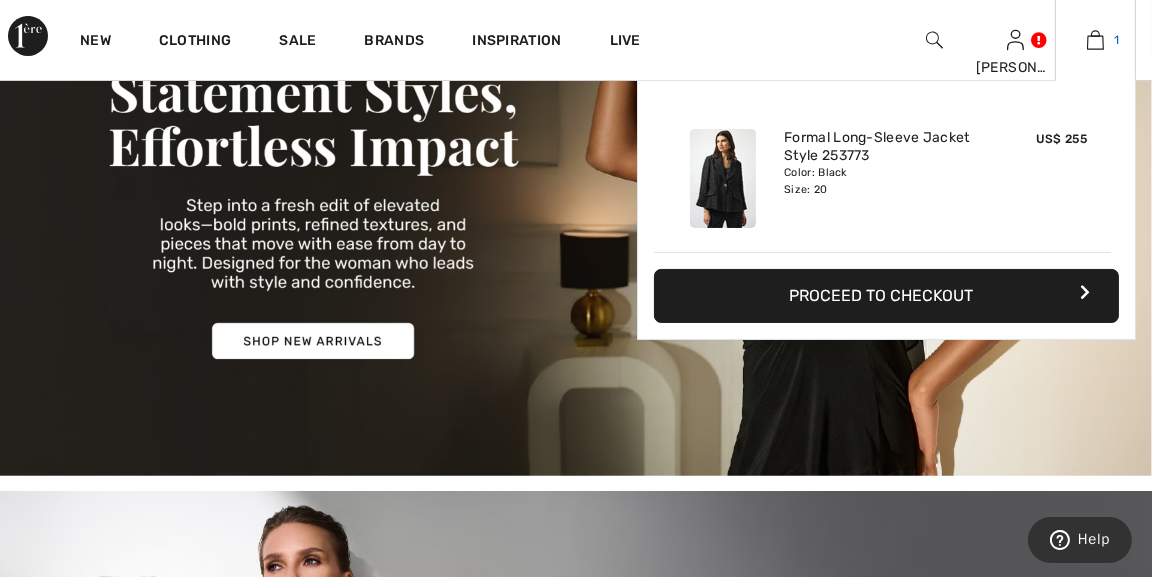 click at bounding box center [1095, 40] 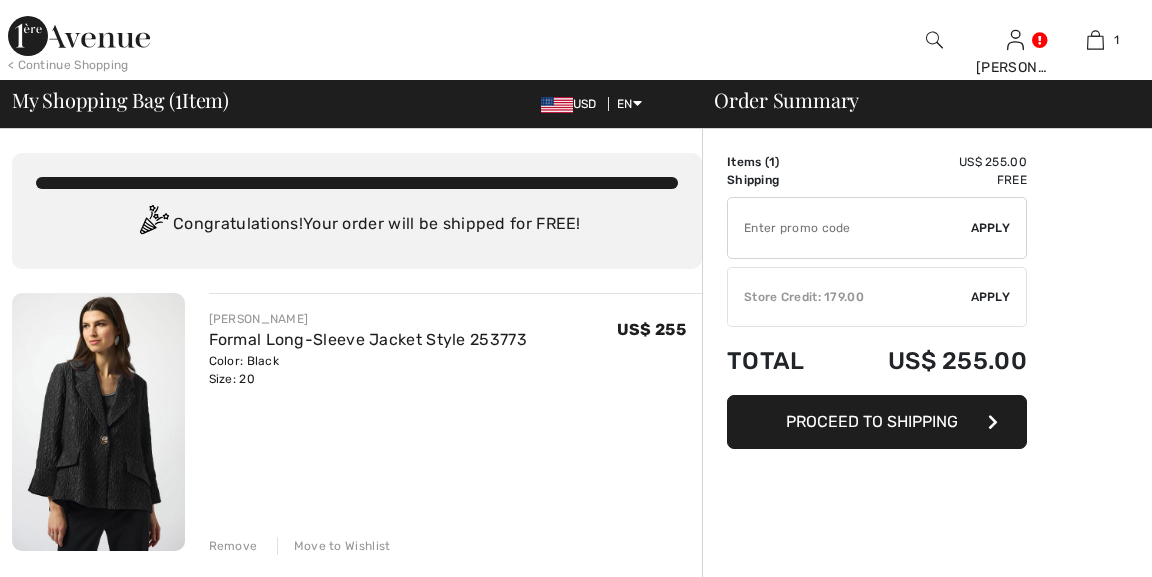 scroll, scrollTop: 0, scrollLeft: 0, axis: both 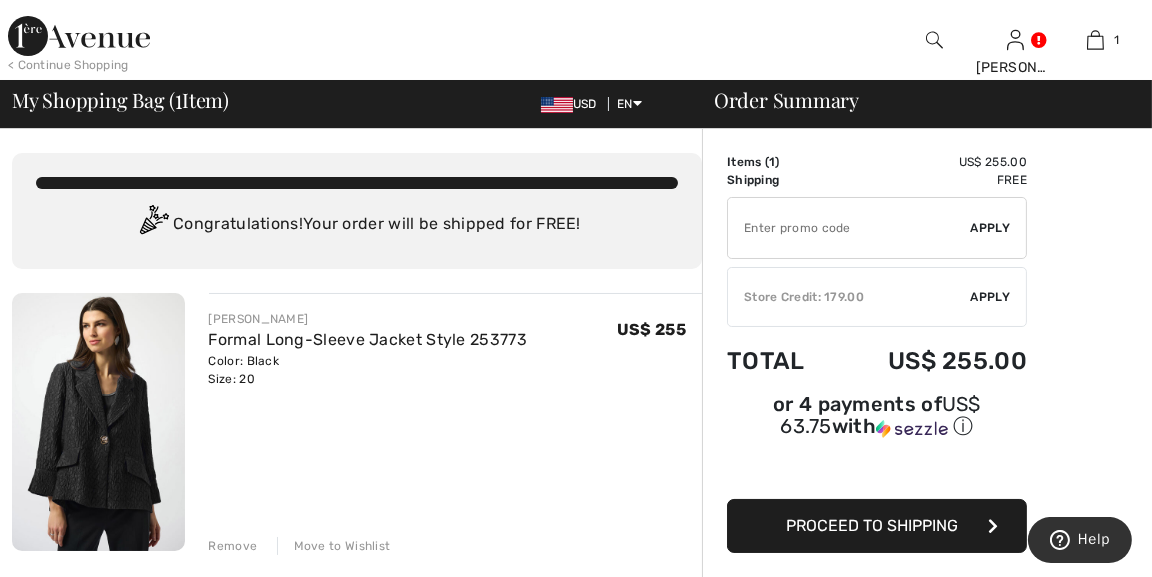 click at bounding box center (98, 422) 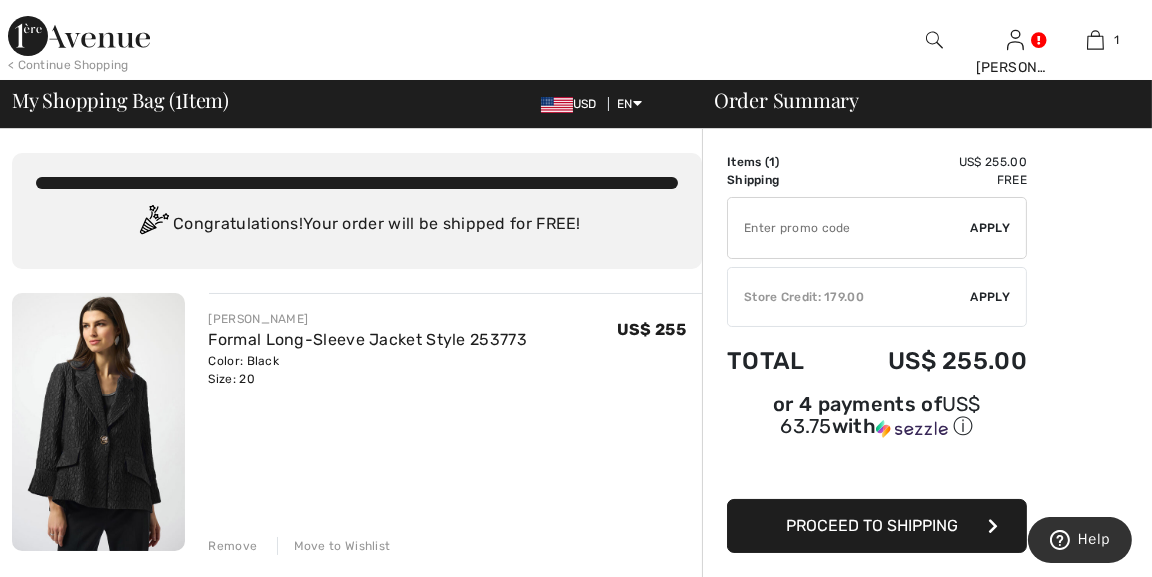 click on "JOSEPH RIBKOFF
Formal Long-Sleeve Jacket Style 253773
Color: Black
Size: 20
Final Sale
US$ 255
US$ 255
Remove
Move to Wishlist" at bounding box center [456, 424] 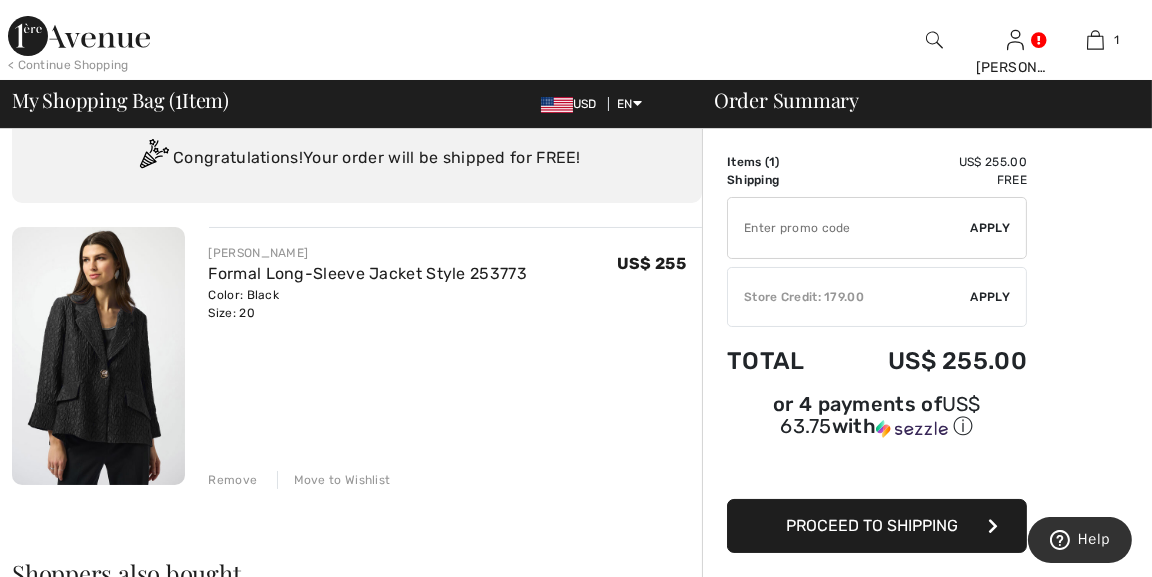 scroll, scrollTop: 66, scrollLeft: 0, axis: vertical 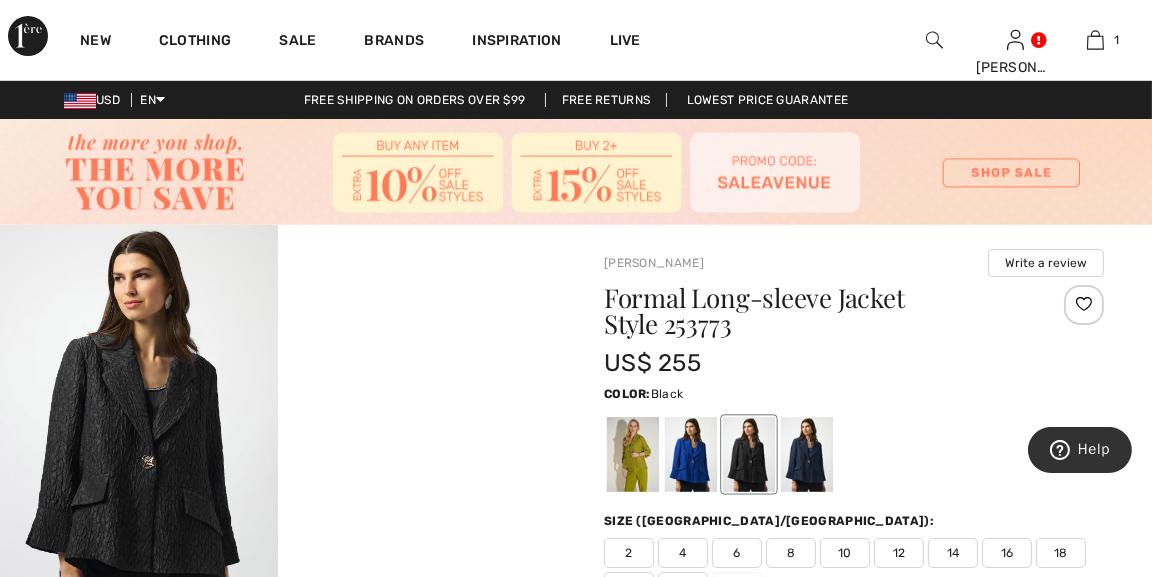 click on "Your browser does not support the video tag." at bounding box center [417, 294] 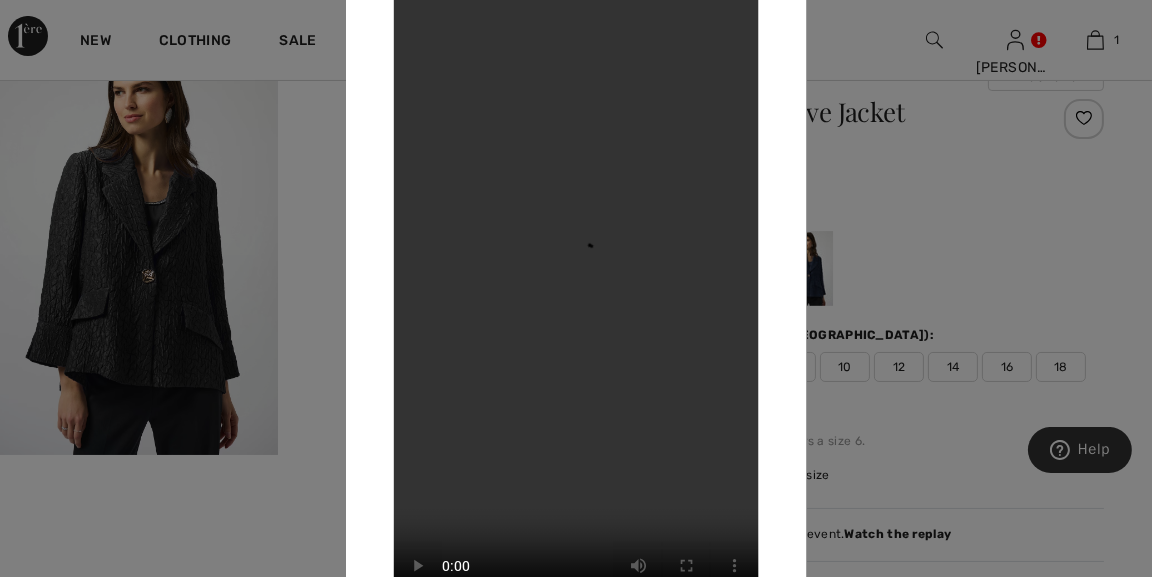 scroll, scrollTop: 189, scrollLeft: 0, axis: vertical 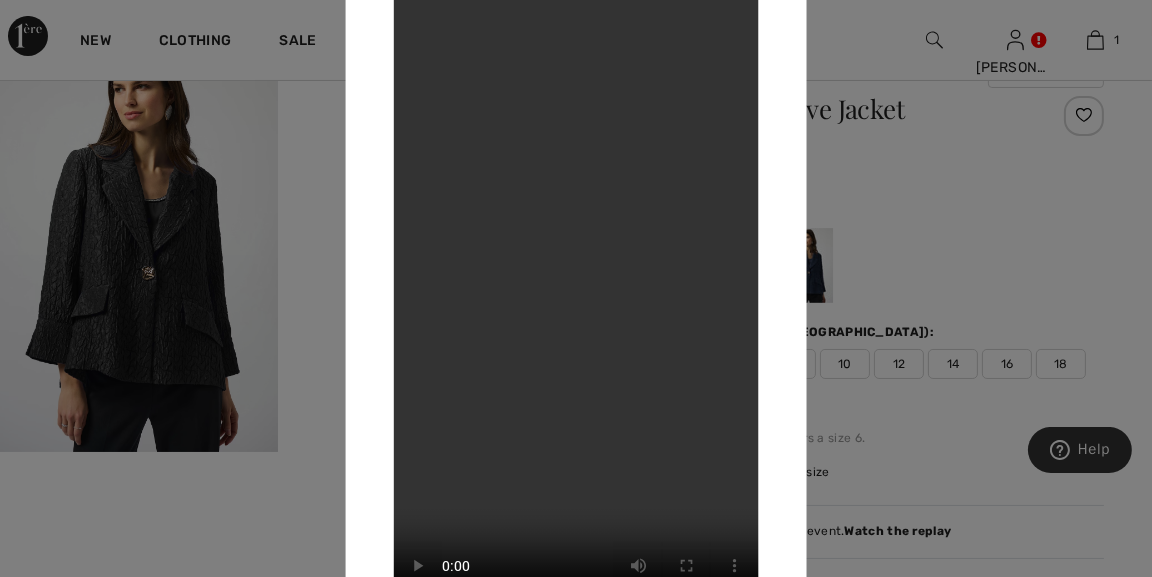 click at bounding box center (576, 288) 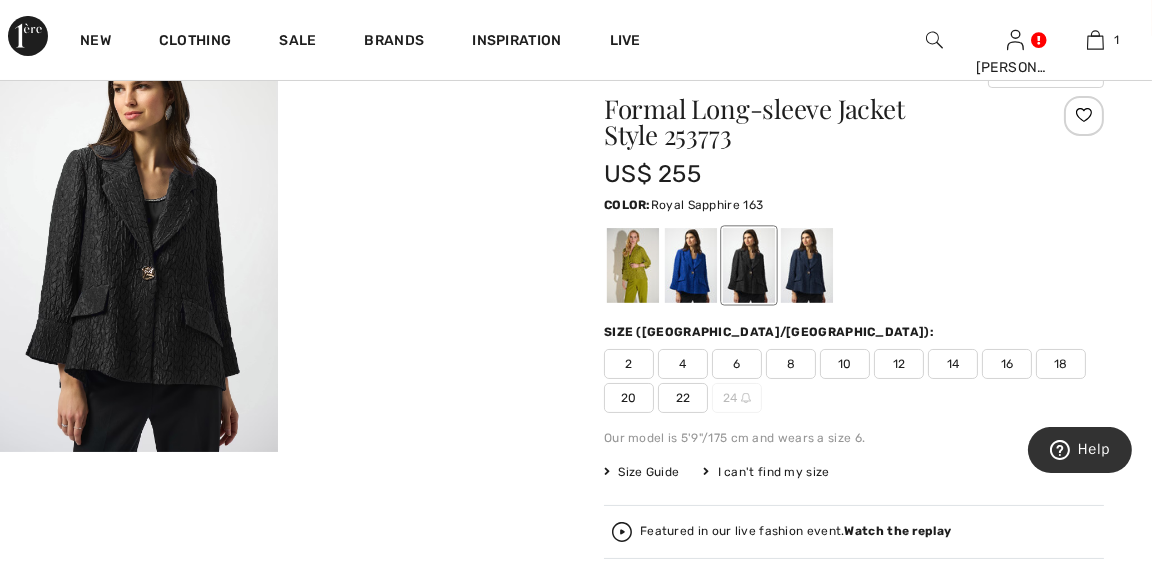 click at bounding box center (691, 265) 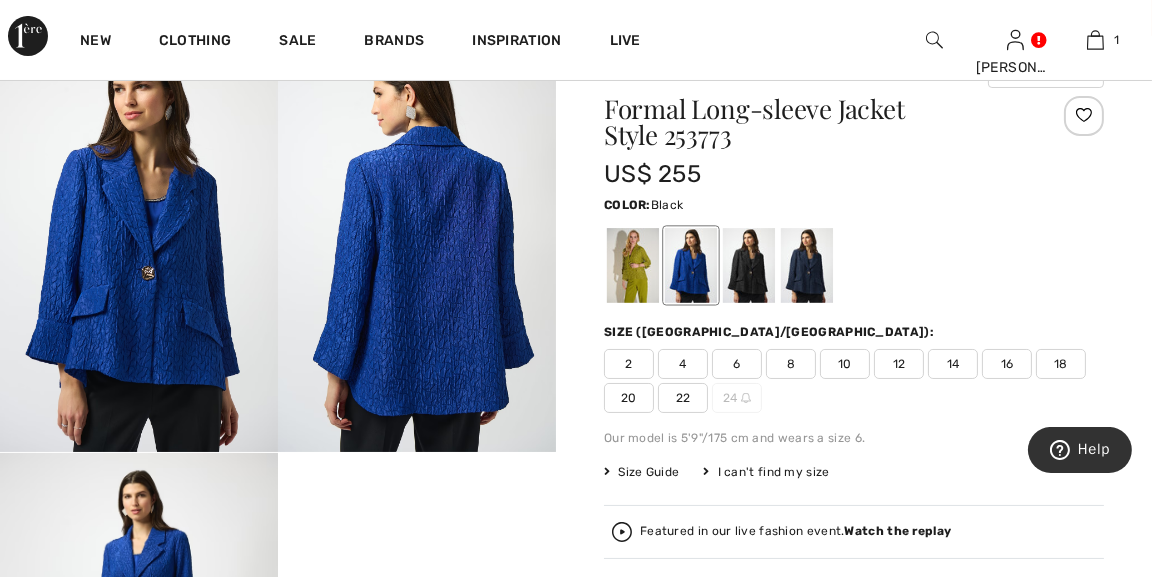 click at bounding box center (749, 265) 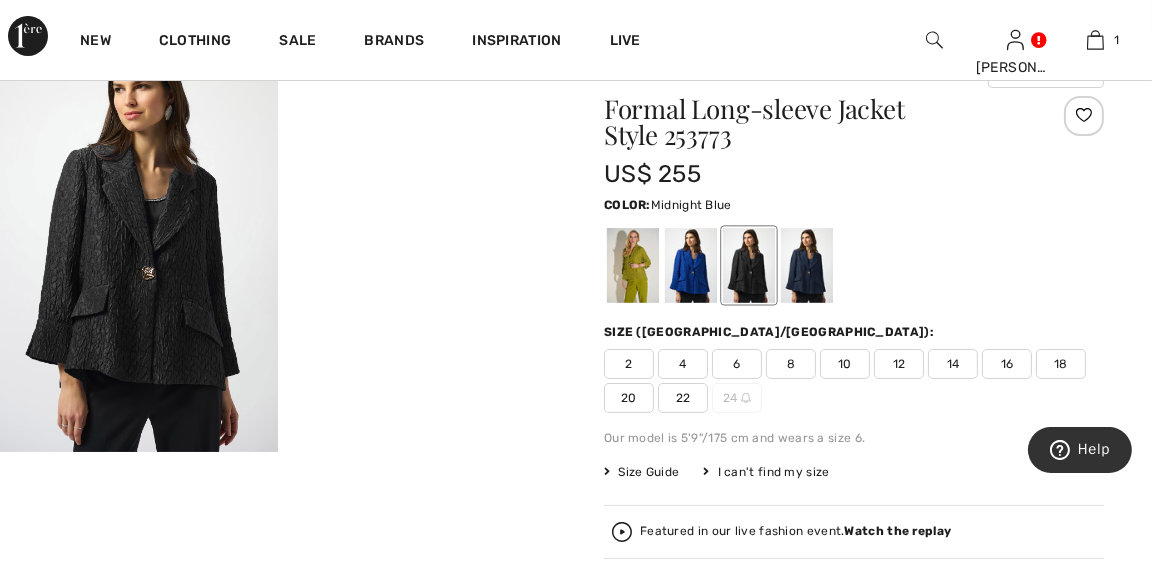 click at bounding box center [807, 265] 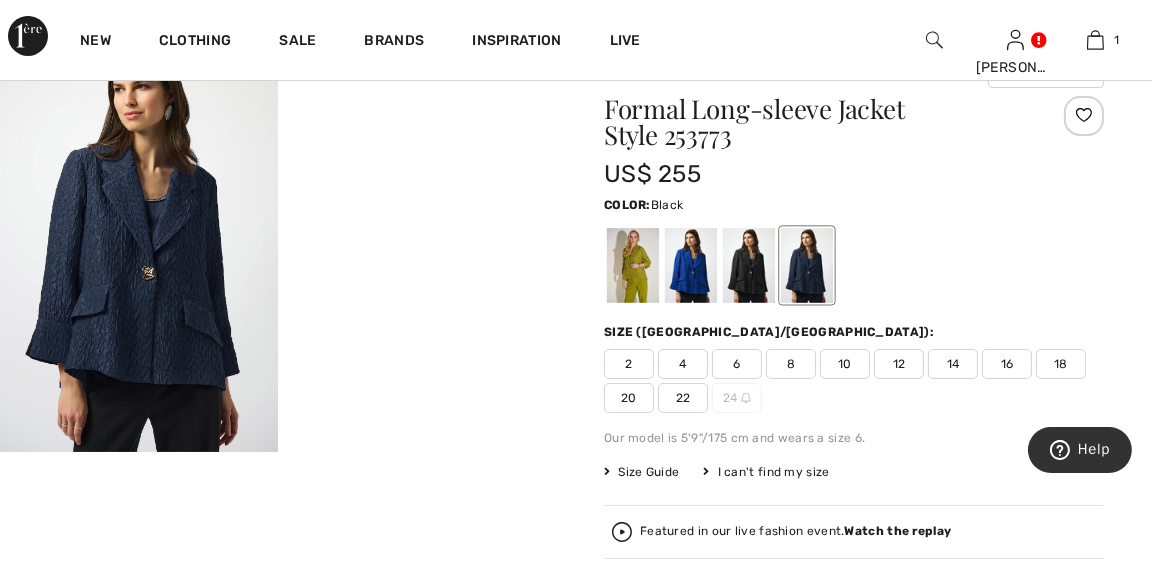 click at bounding box center [749, 265] 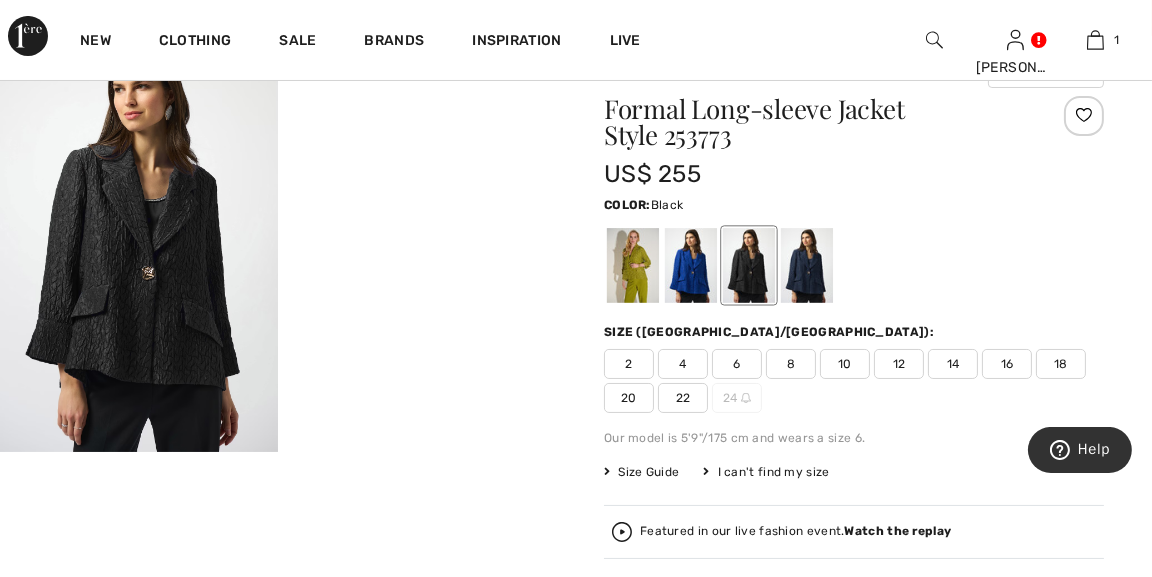 click on "20" at bounding box center (629, 398) 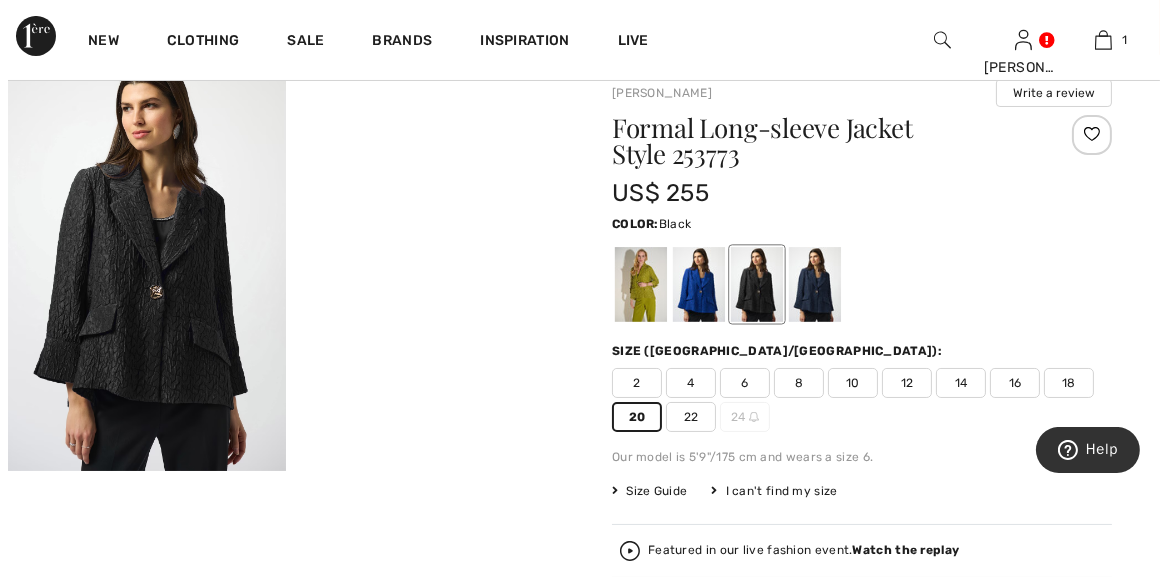 scroll, scrollTop: 119, scrollLeft: 0, axis: vertical 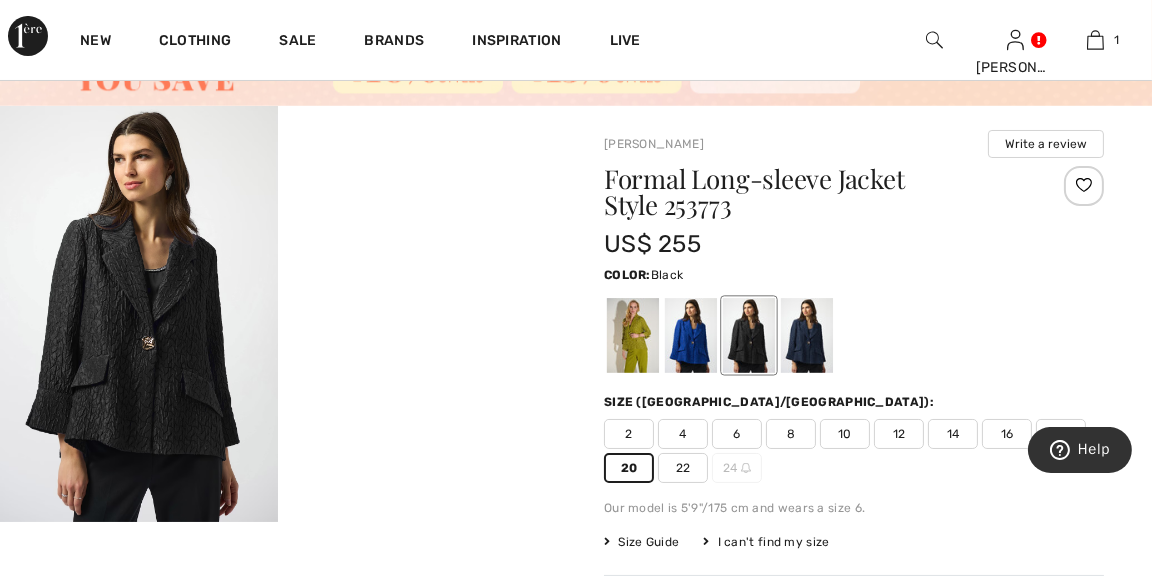 click on "Formal Long-sleeve Jacket  Style 253773
US$ 255
Color:  Black
Size (CA/US):
2 4 6 8 10 12 14 16 18 20 22 24
Our model is 5'9"/175 cm and wears a size 6.
Size Guide
I can't find my size
Select Size
US 2
US 4
US 6
US 8
US 10
US 12
US 14
US 16
US 18
US 20
US 22
US 24 - Sold Out
Featured in our live fashion event.  Watch the replay
✔ Added to Bag
Add to Bag
or 4 payments of  US$ 63.75  with    ⓘ Earn 35  Avenue Rewards" at bounding box center (854, 516) 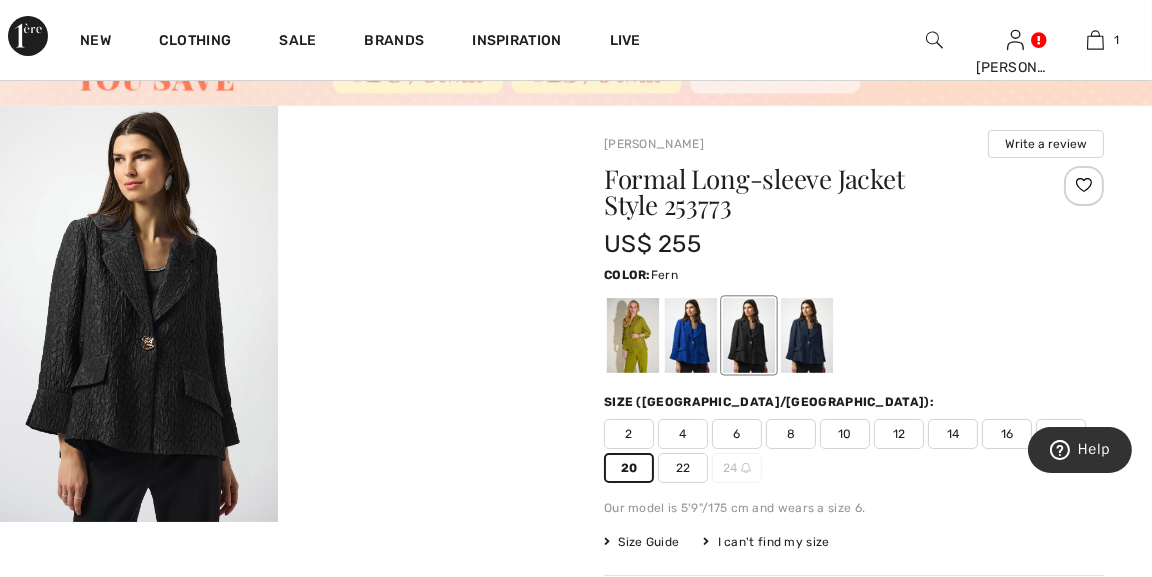 click at bounding box center [633, 335] 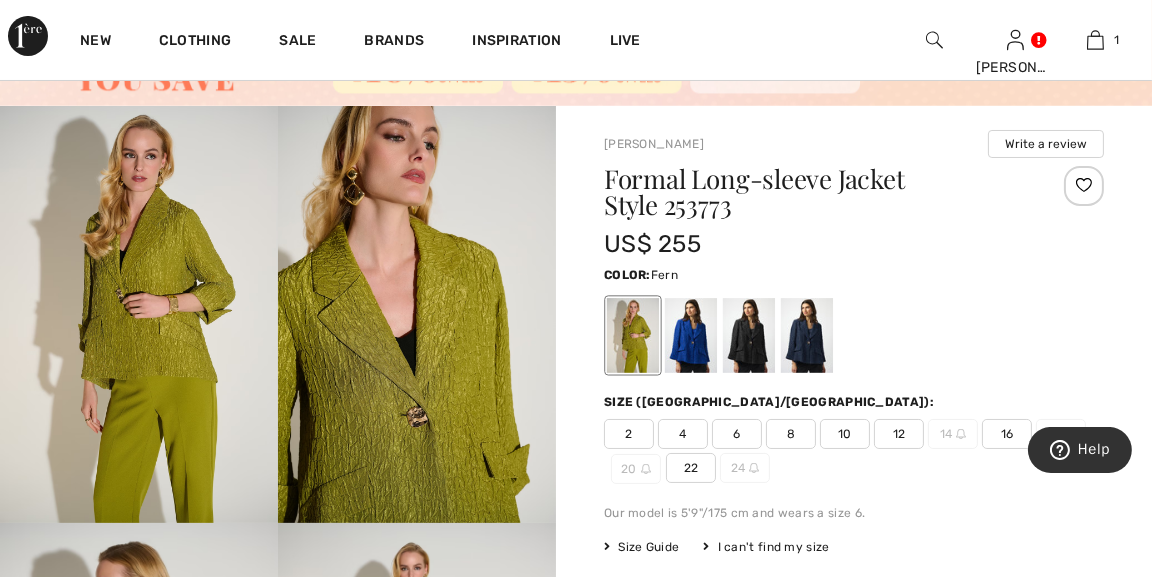 click at bounding box center [417, 314] 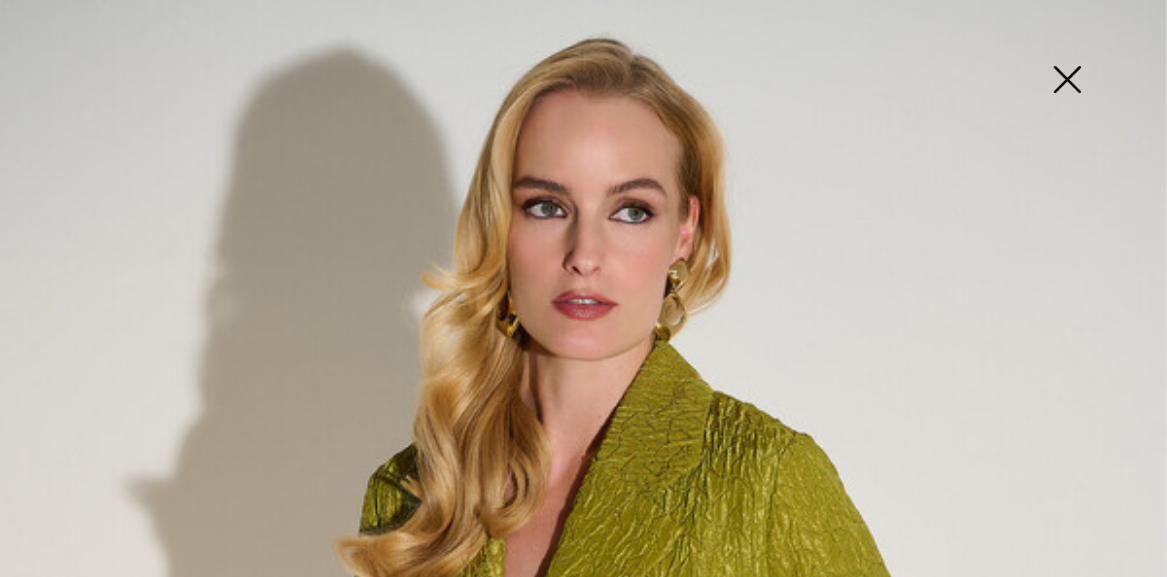 click at bounding box center [583, 875] 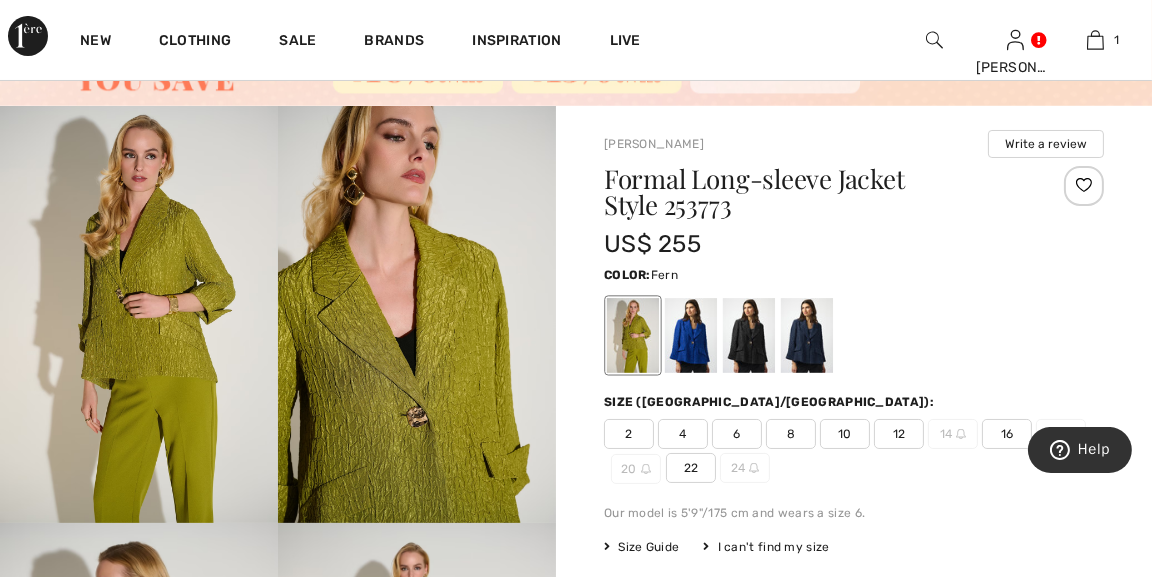 click at bounding box center [417, 314] 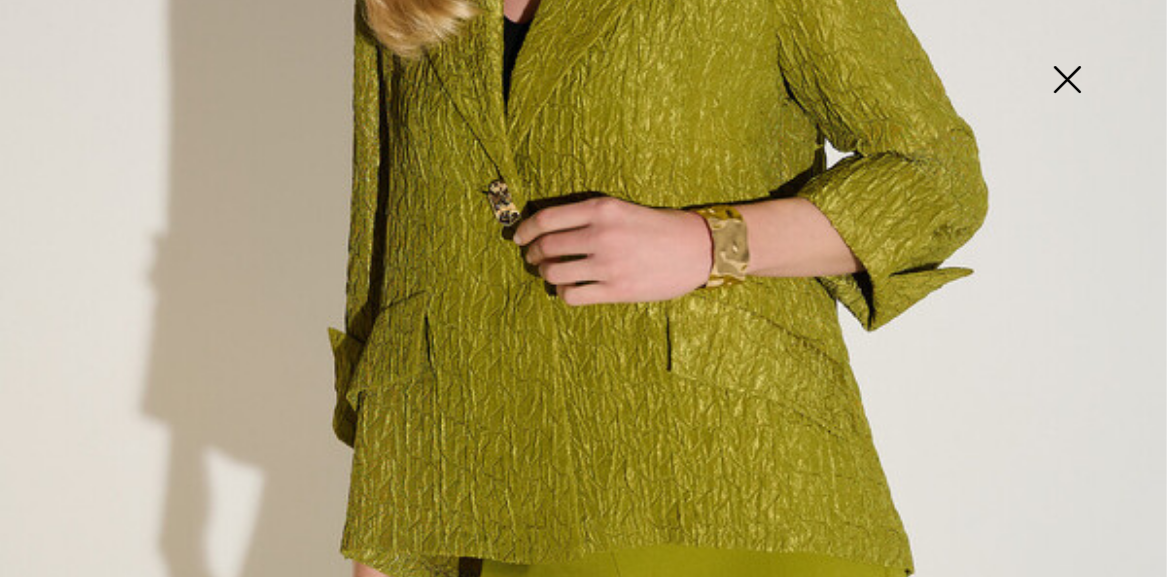 scroll, scrollTop: 583, scrollLeft: 0, axis: vertical 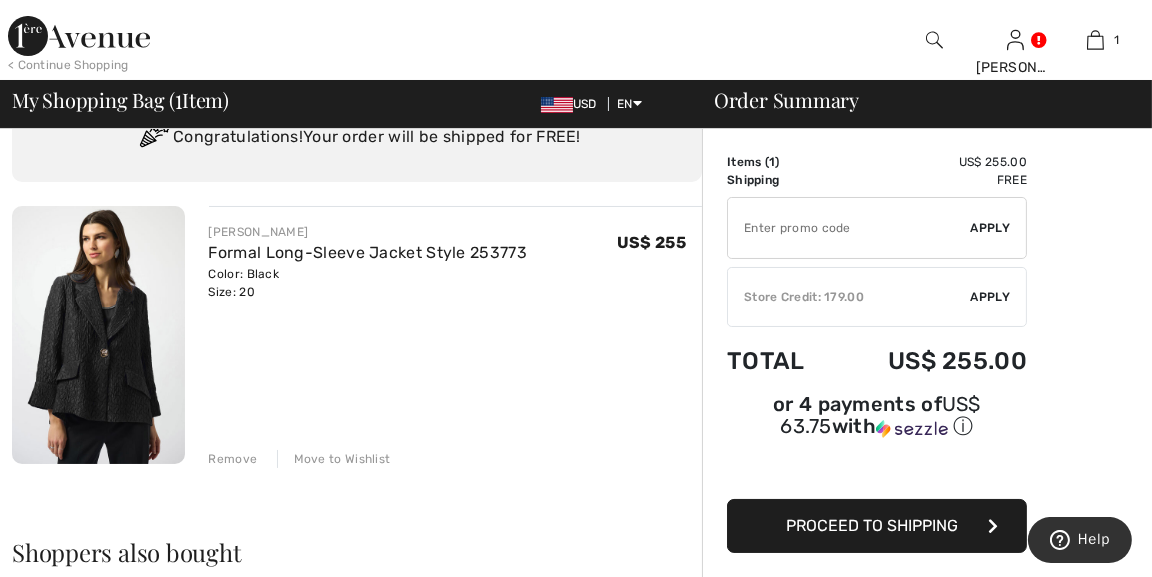 click at bounding box center [98, 335] 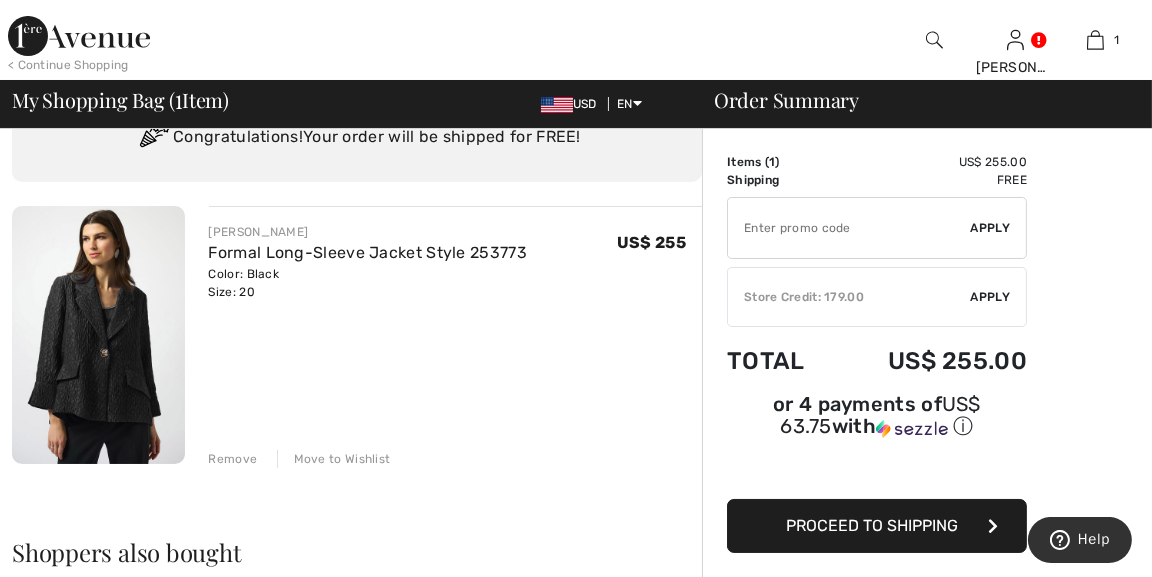 scroll, scrollTop: 0, scrollLeft: 0, axis: both 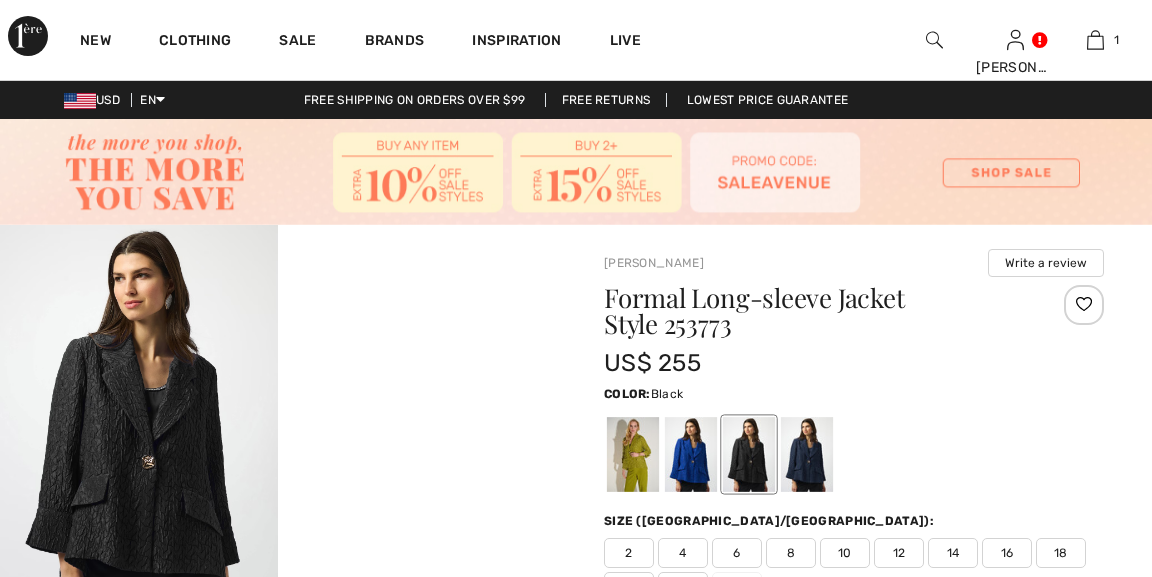 checkbox on "true" 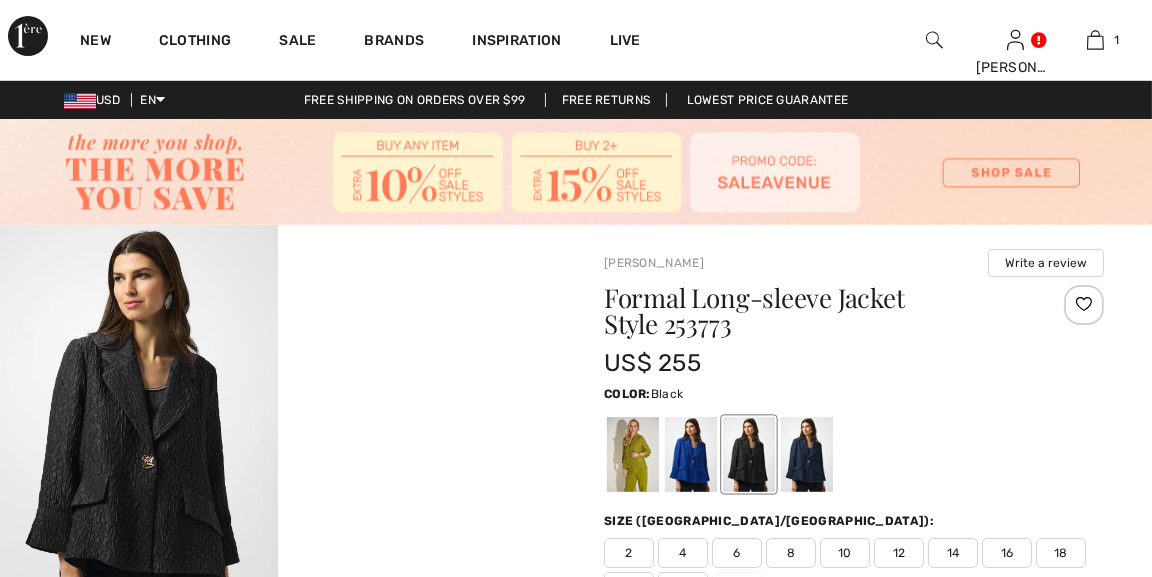 scroll, scrollTop: 0, scrollLeft: 0, axis: both 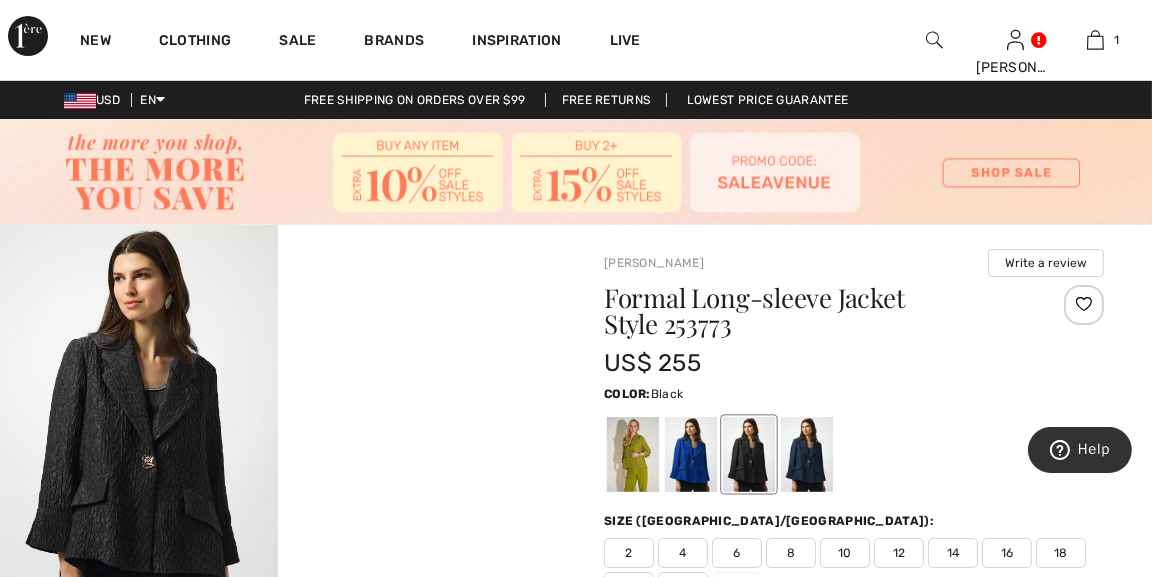 click at bounding box center (139, 433) 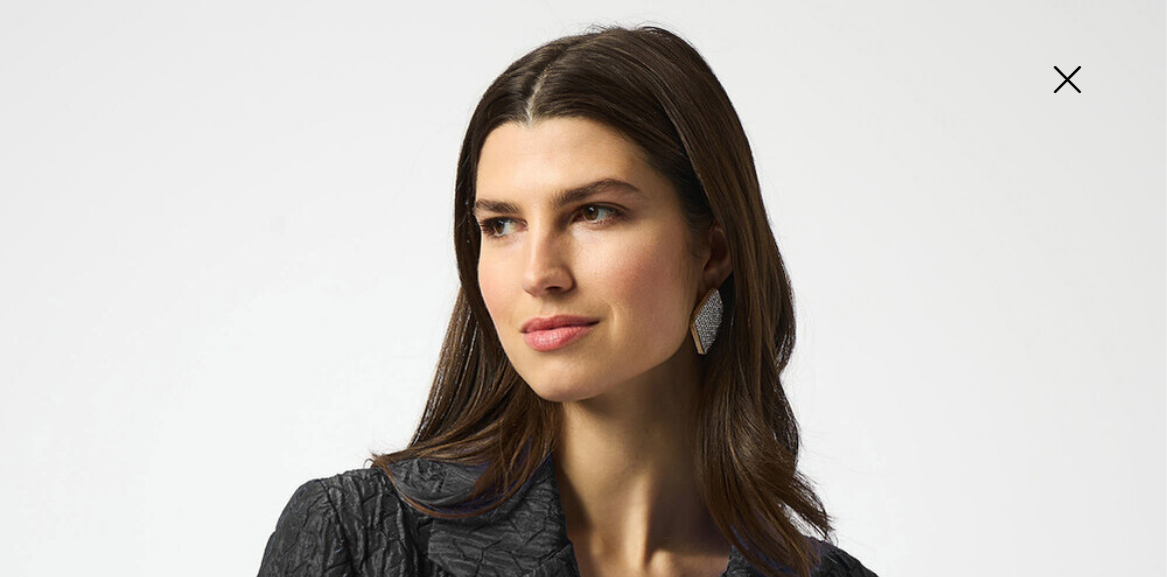 scroll, scrollTop: 18, scrollLeft: 0, axis: vertical 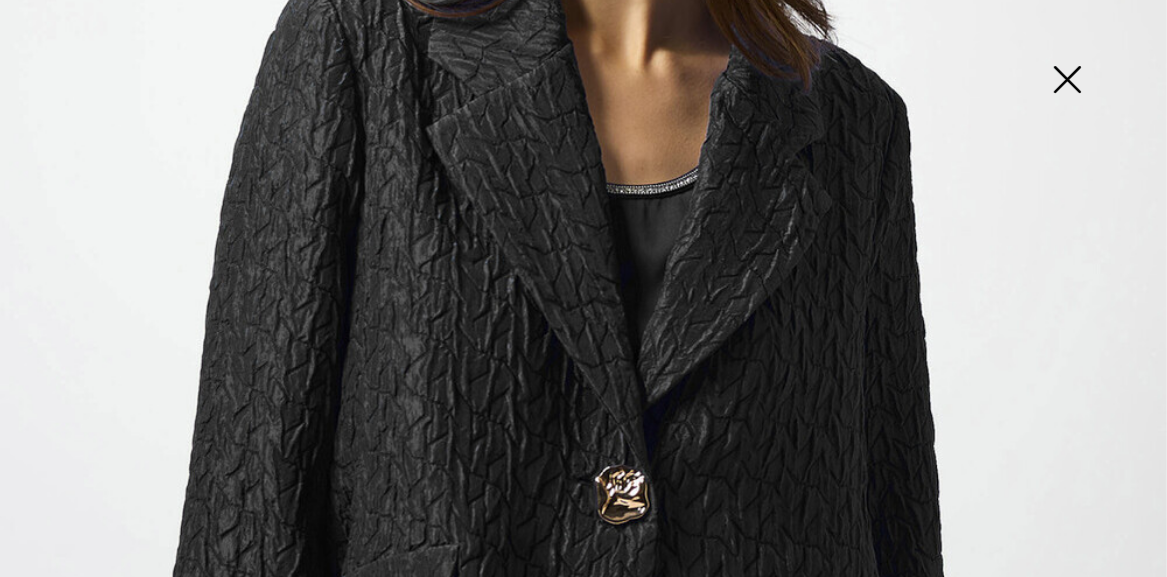 click at bounding box center (1067, 81) 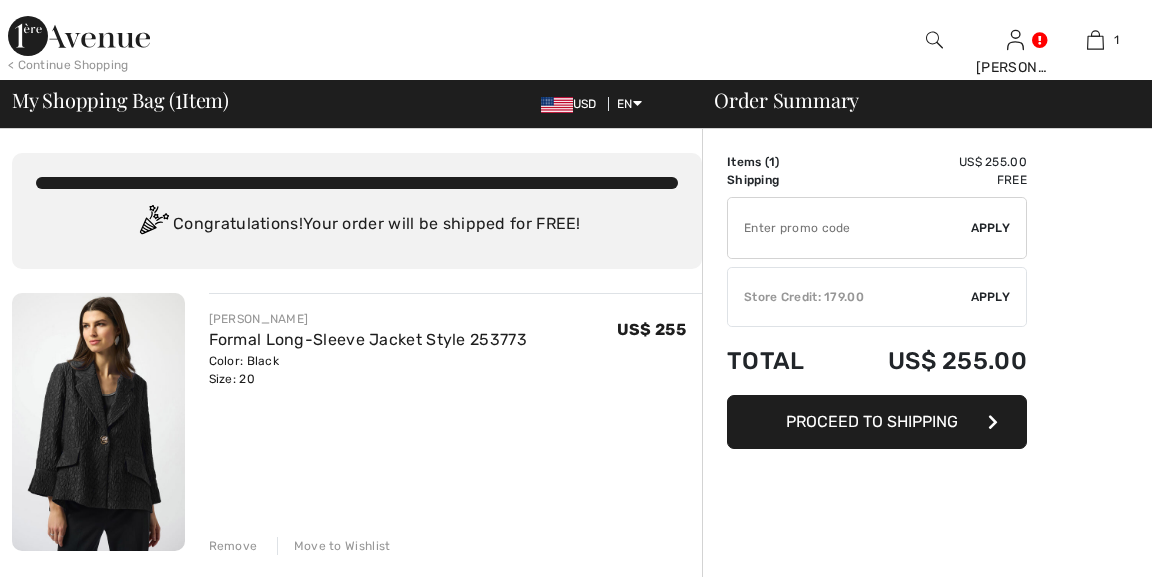 scroll, scrollTop: 0, scrollLeft: 0, axis: both 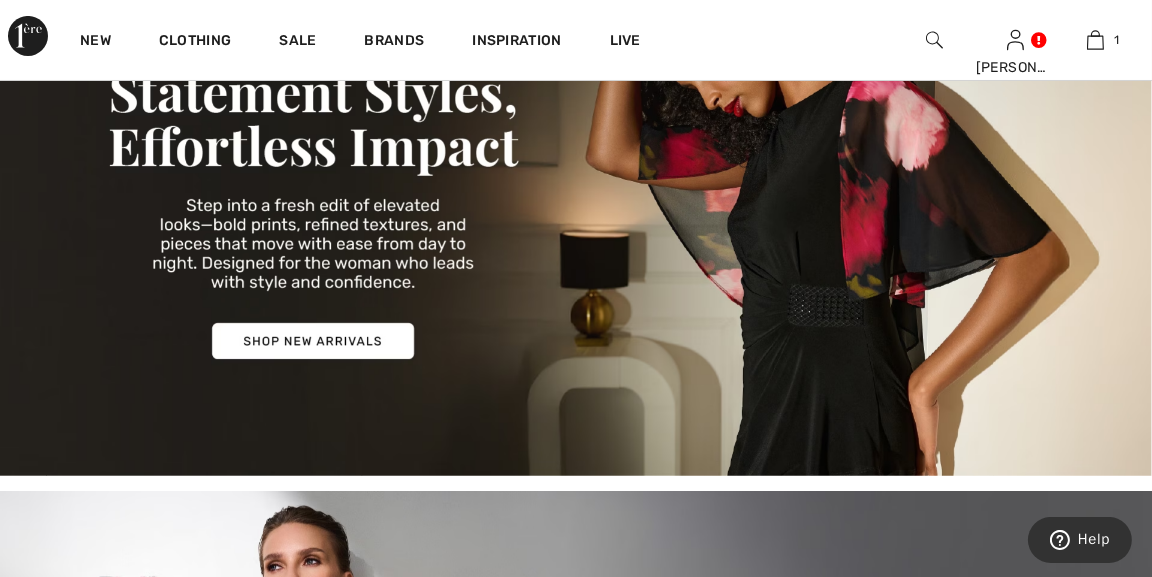 click at bounding box center (576, 200) 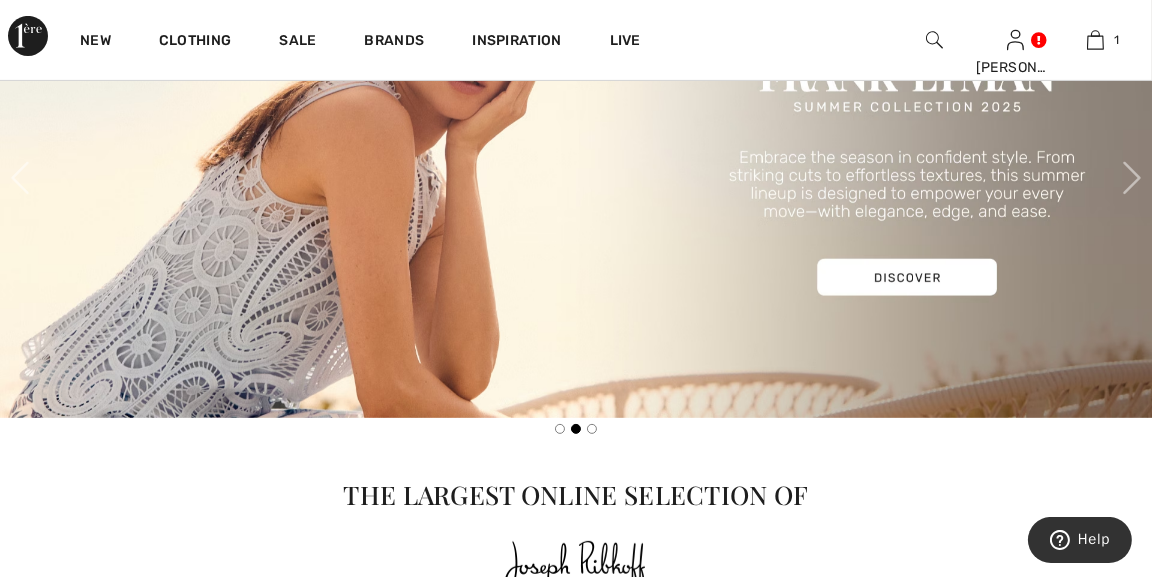 scroll, scrollTop: 813, scrollLeft: 0, axis: vertical 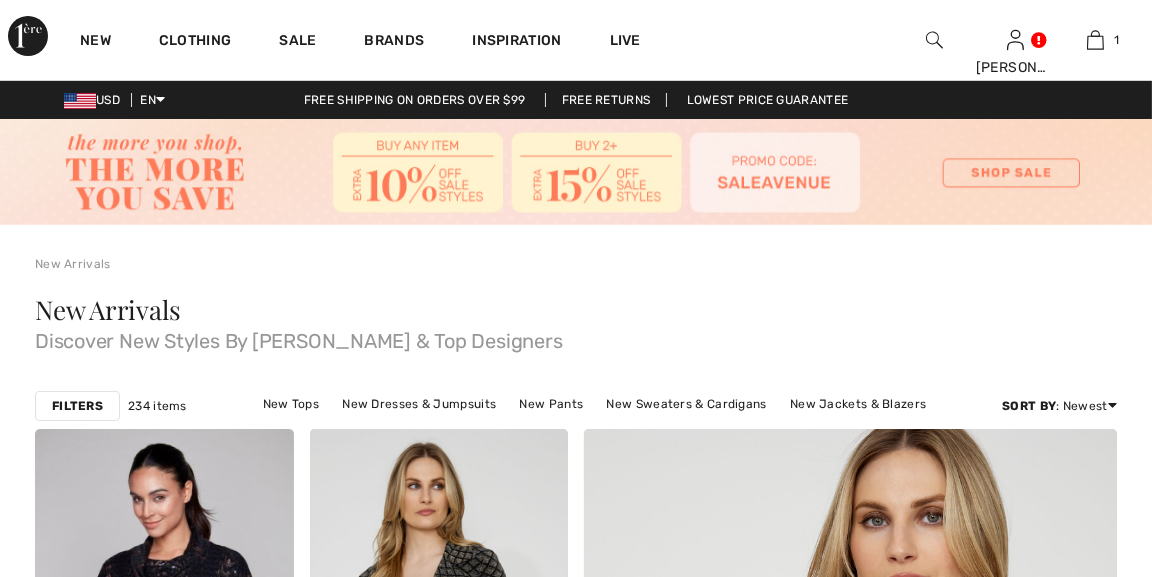 click on "234 items" at bounding box center (157, 406) 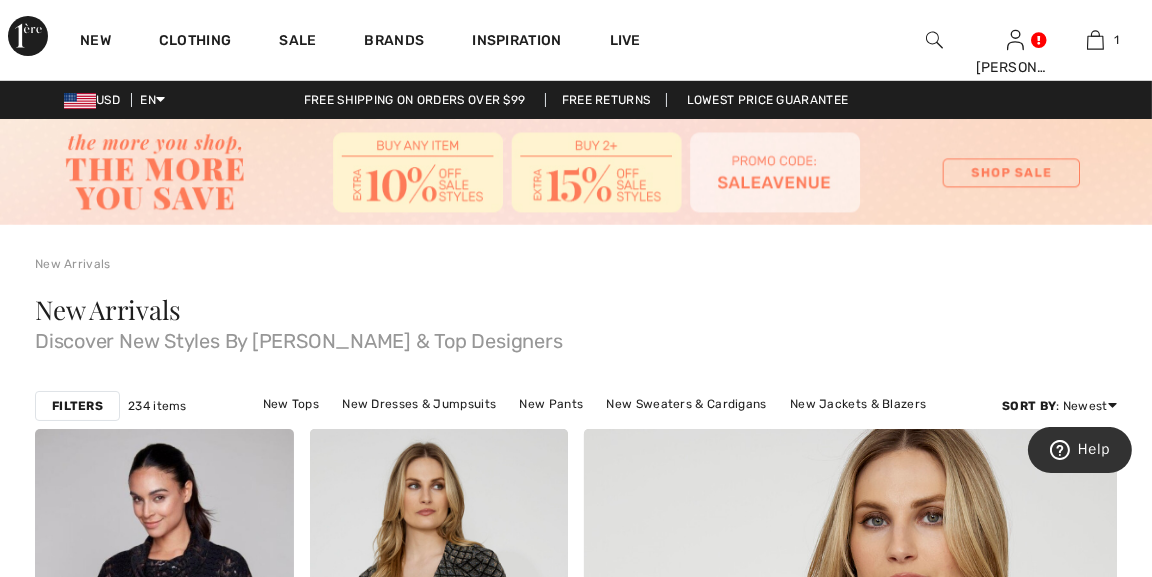 scroll, scrollTop: 0, scrollLeft: 0, axis: both 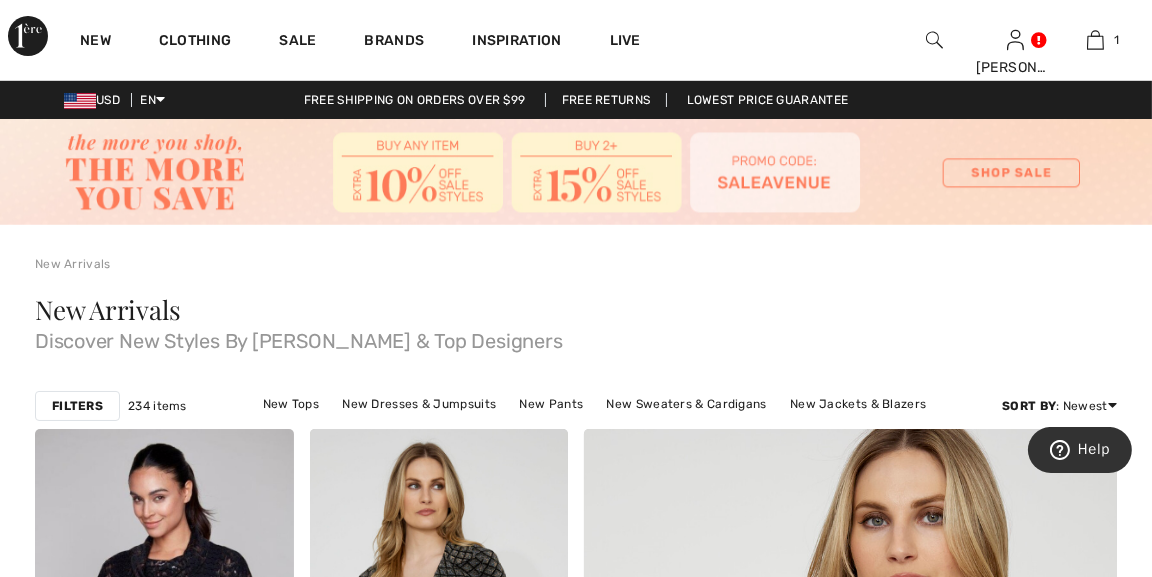 click at bounding box center (576, 172) 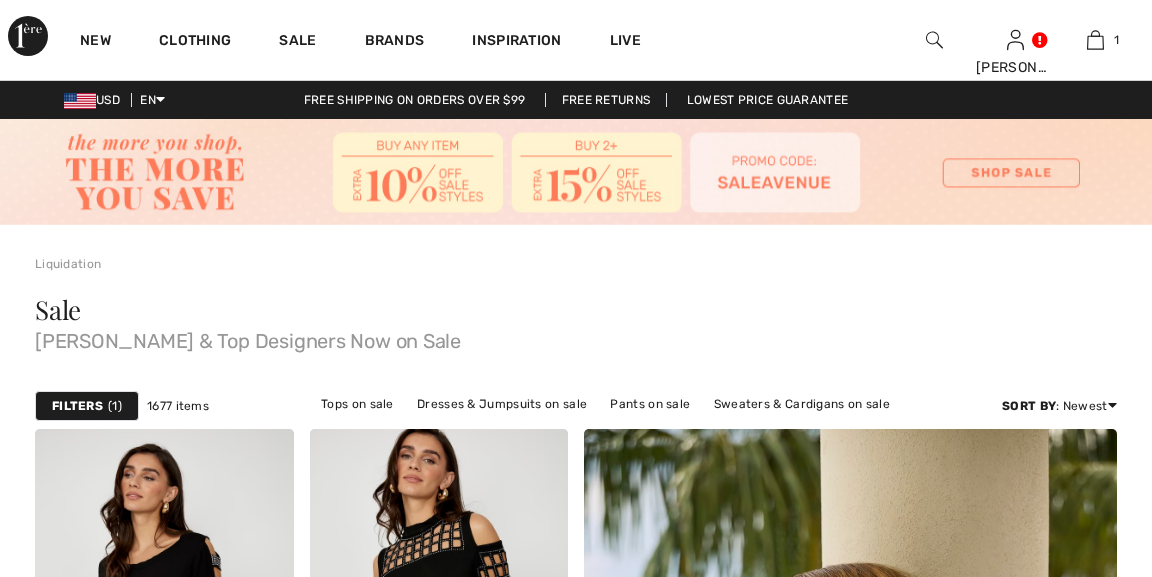 scroll, scrollTop: 0, scrollLeft: 0, axis: both 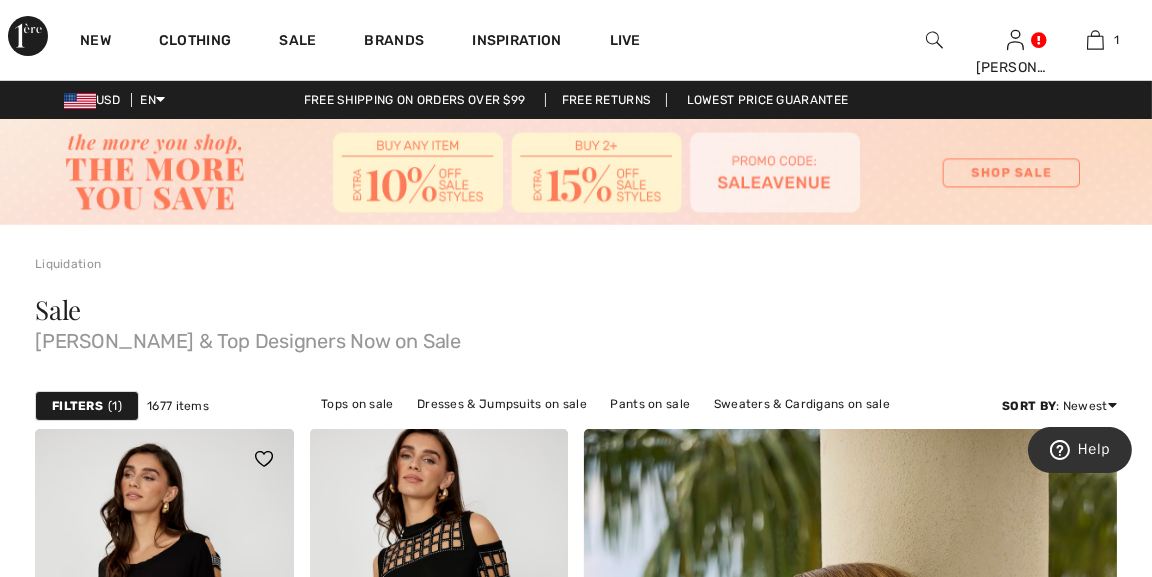 click at bounding box center (164, 623) 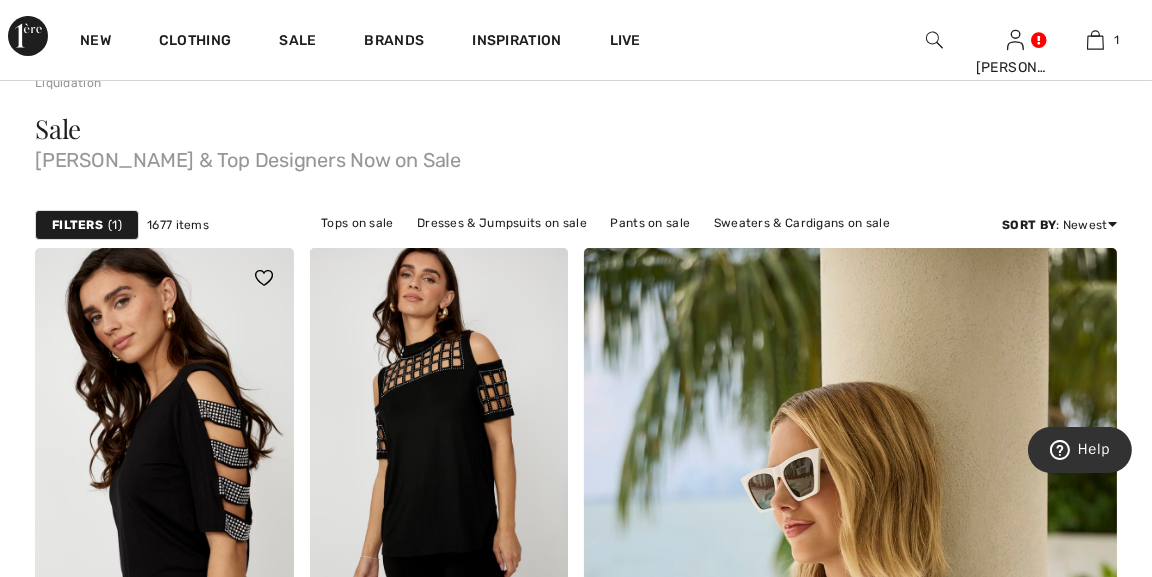 scroll, scrollTop: 181, scrollLeft: 0, axis: vertical 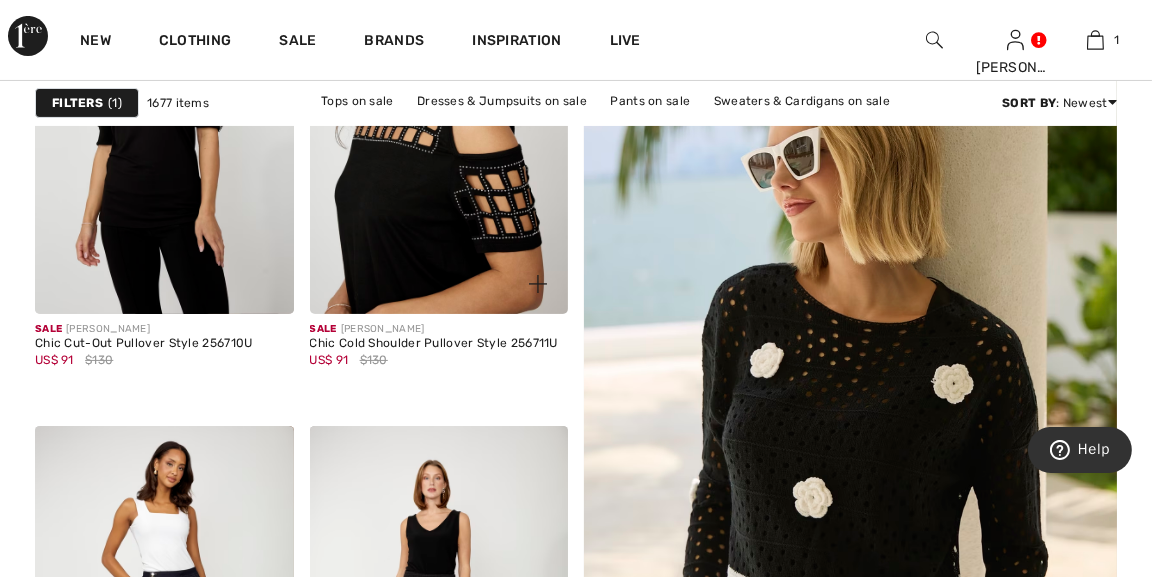 click at bounding box center [439, 121] 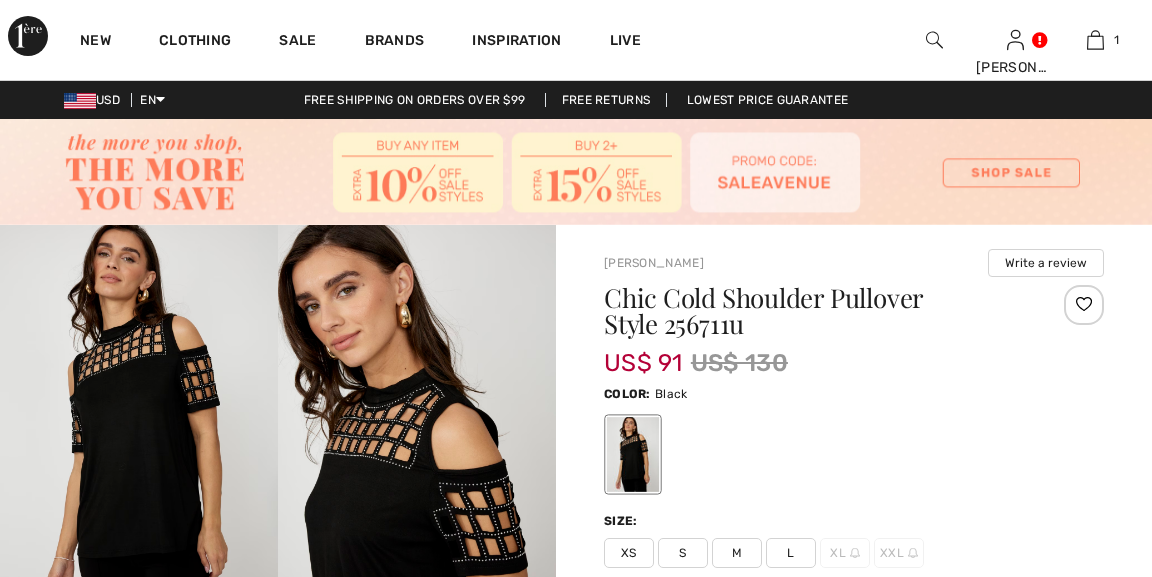 scroll, scrollTop: 0, scrollLeft: 0, axis: both 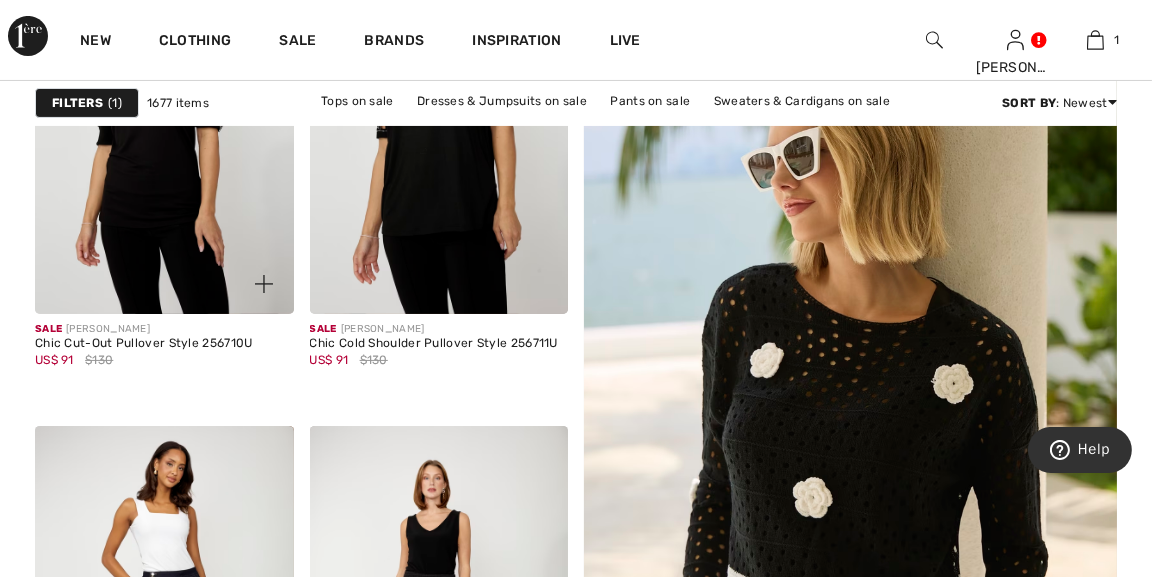 click on "Sale FRANK LYMAN
Chic Cut-Out Pullover Style 256710U
US$ 91
$130" at bounding box center (164, 362) 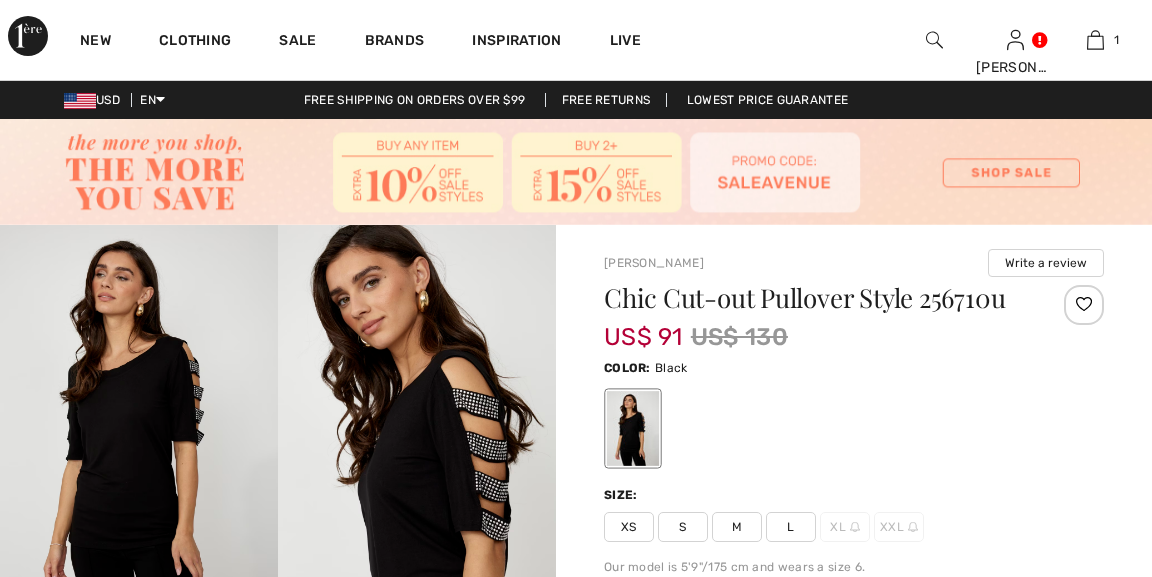scroll, scrollTop: 0, scrollLeft: 0, axis: both 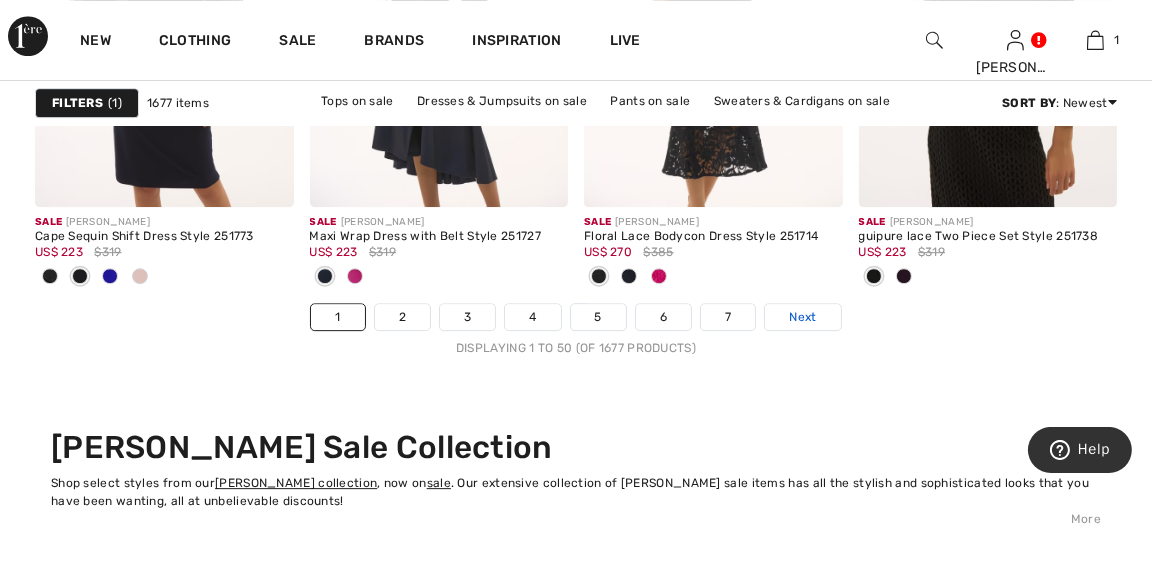 click on "Next" at bounding box center (802, 317) 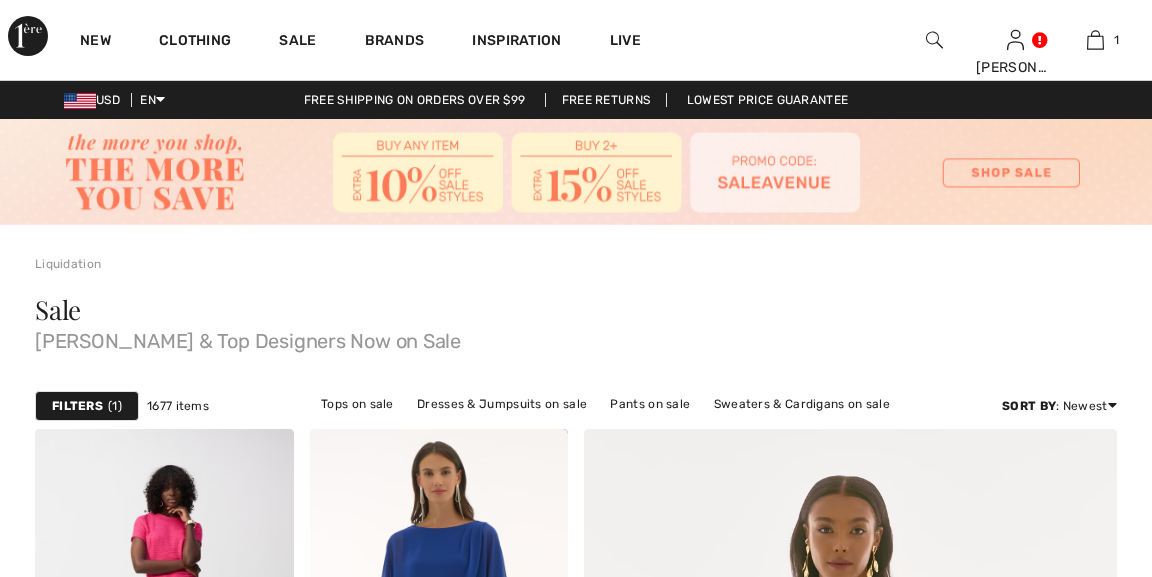 scroll, scrollTop: 0, scrollLeft: 0, axis: both 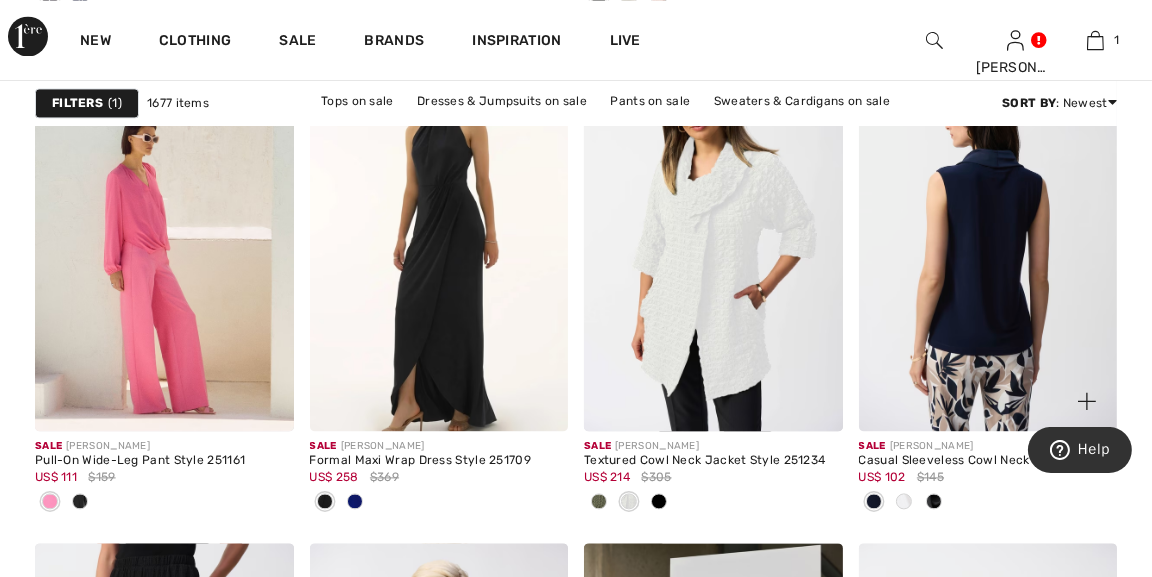 click at bounding box center (988, 237) 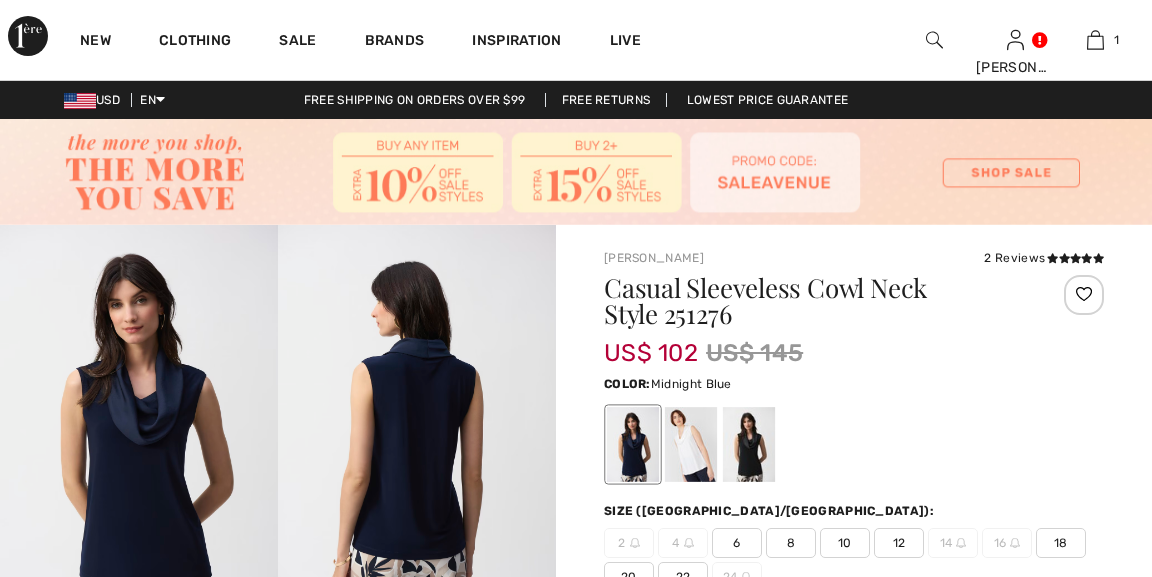 scroll, scrollTop: 0, scrollLeft: 0, axis: both 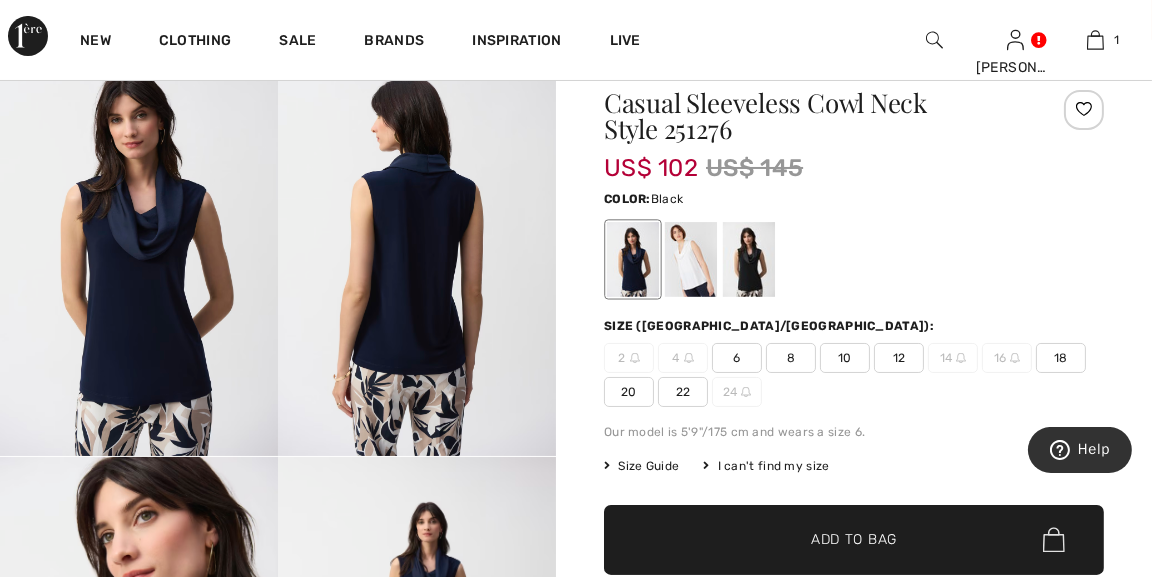 click at bounding box center (749, 259) 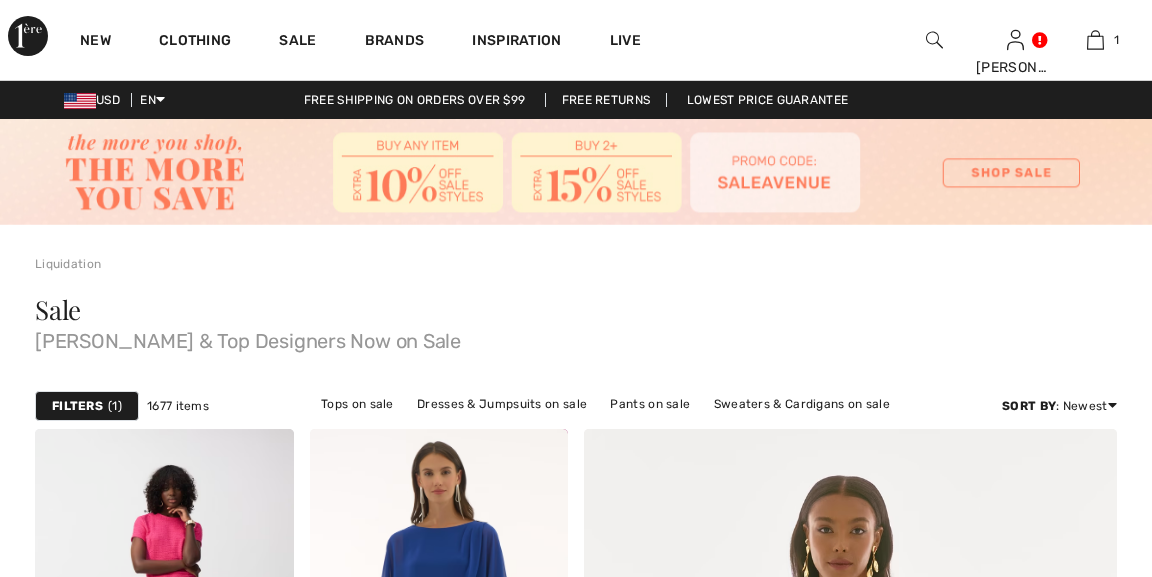scroll, scrollTop: 5300, scrollLeft: 0, axis: vertical 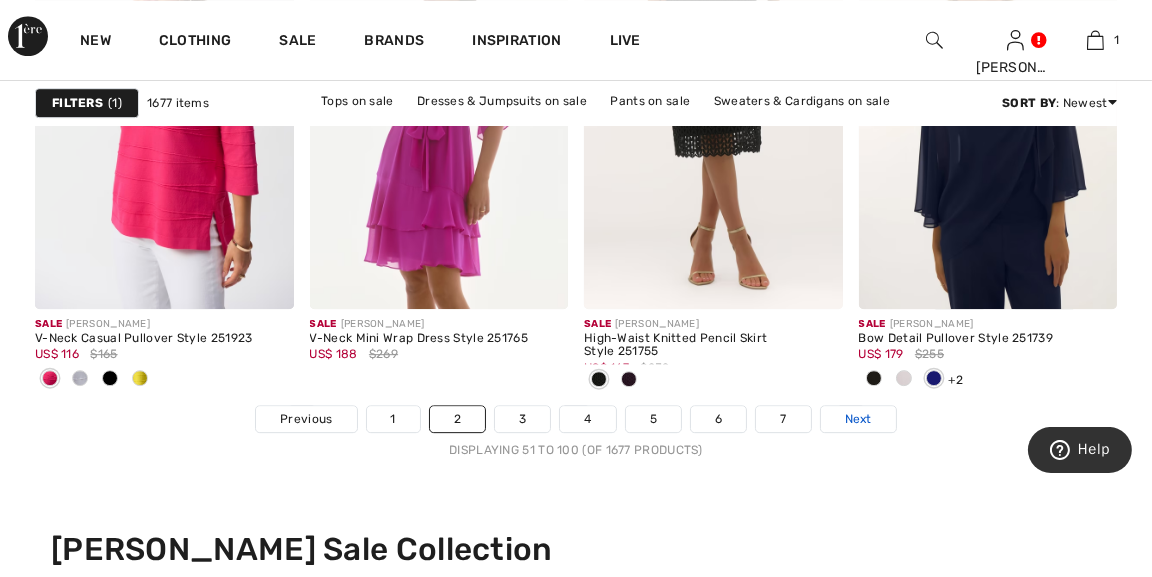 click on "Next" at bounding box center [858, 419] 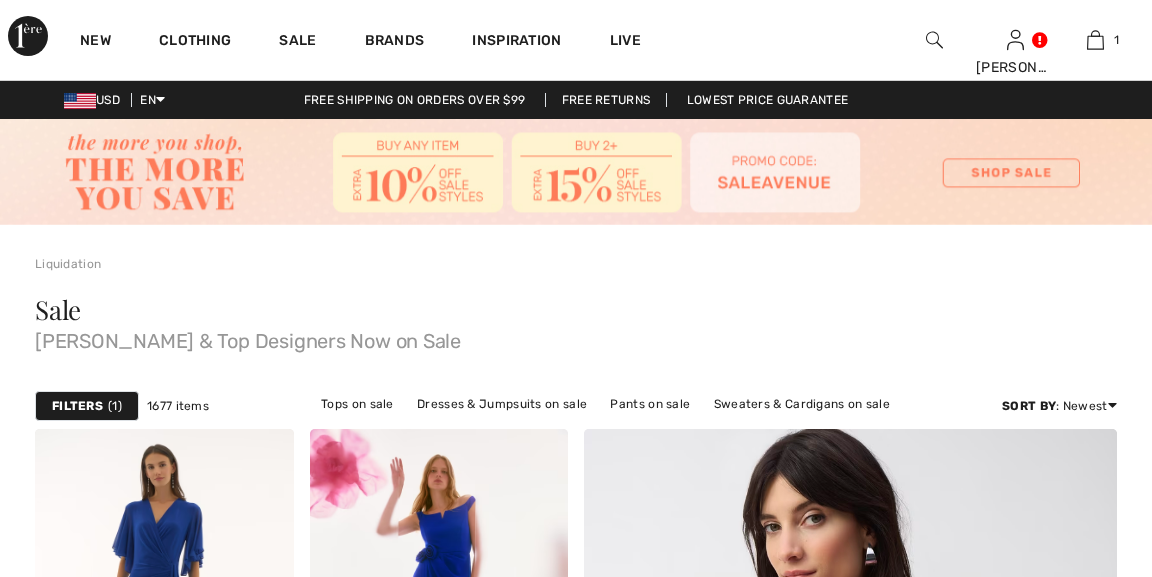 scroll, scrollTop: 0, scrollLeft: 0, axis: both 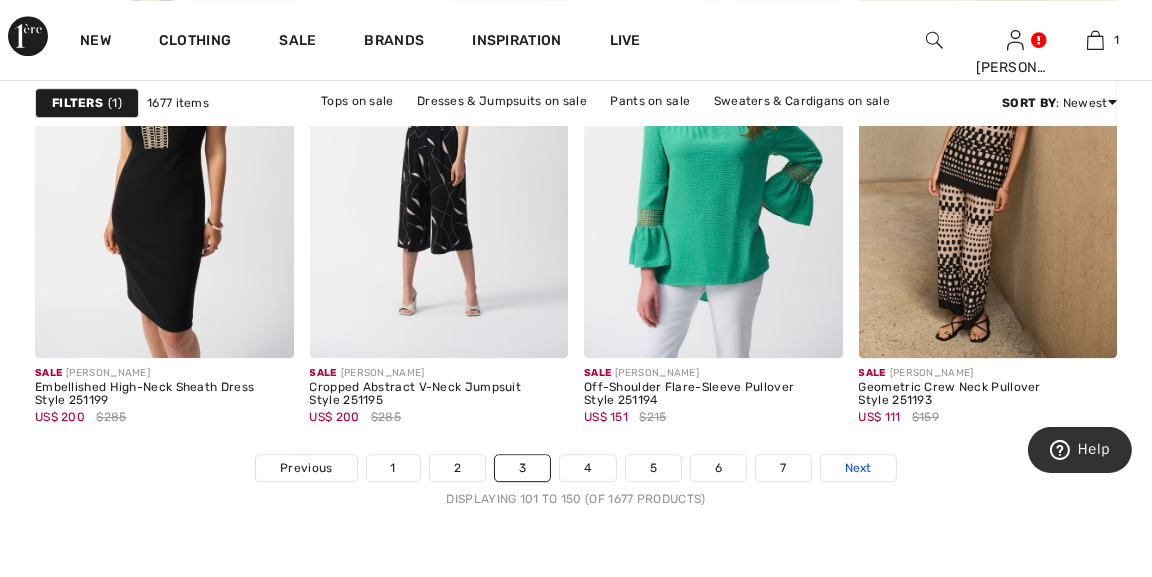 click on "Next" at bounding box center (858, 468) 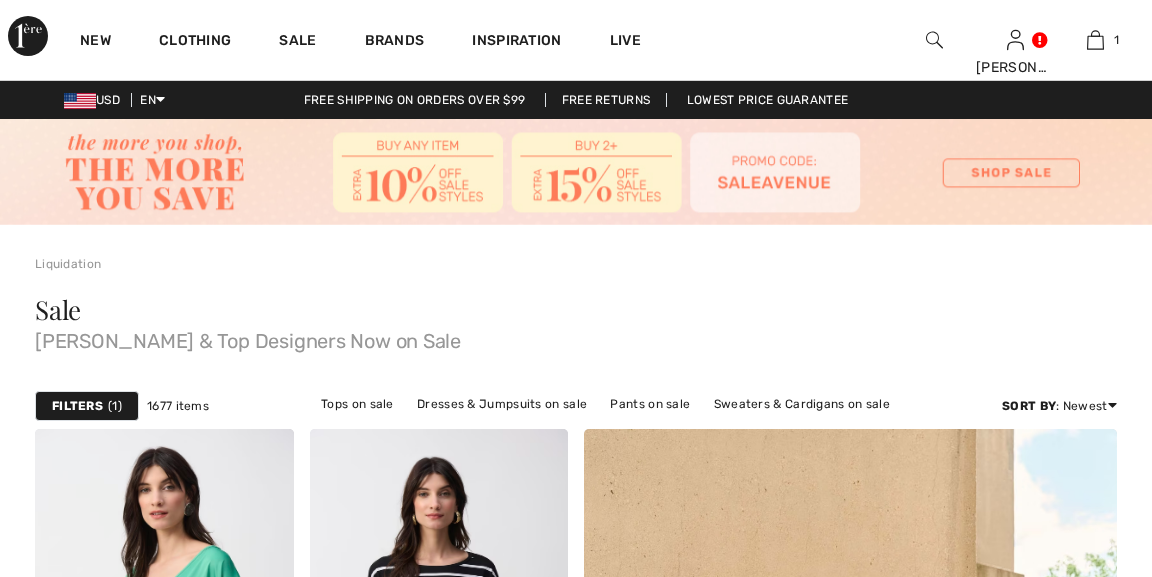 scroll, scrollTop: 0, scrollLeft: 0, axis: both 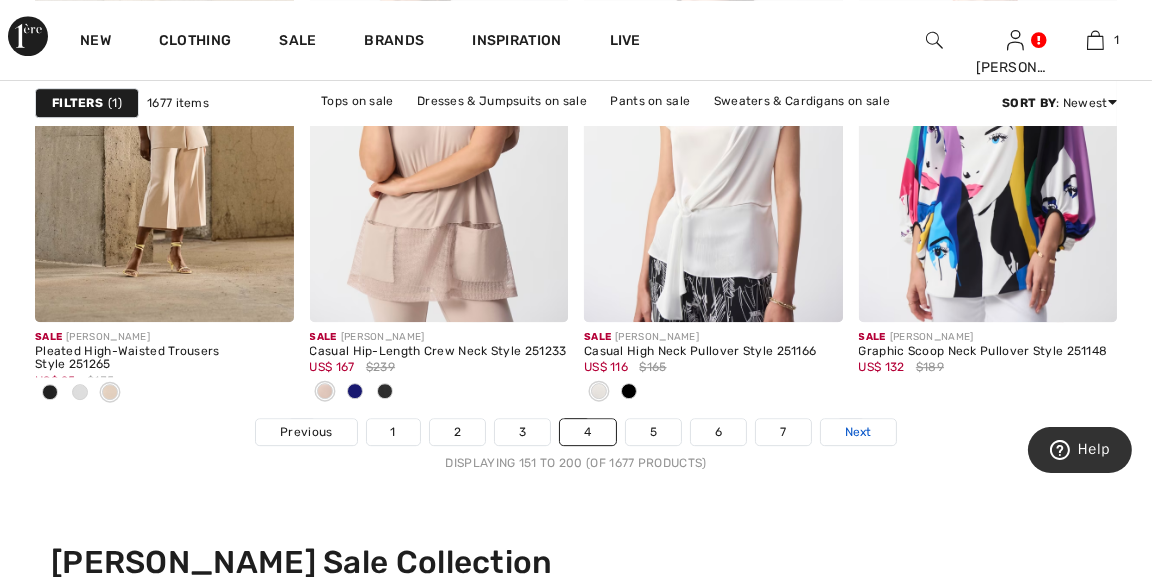 click on "Next" at bounding box center (858, 432) 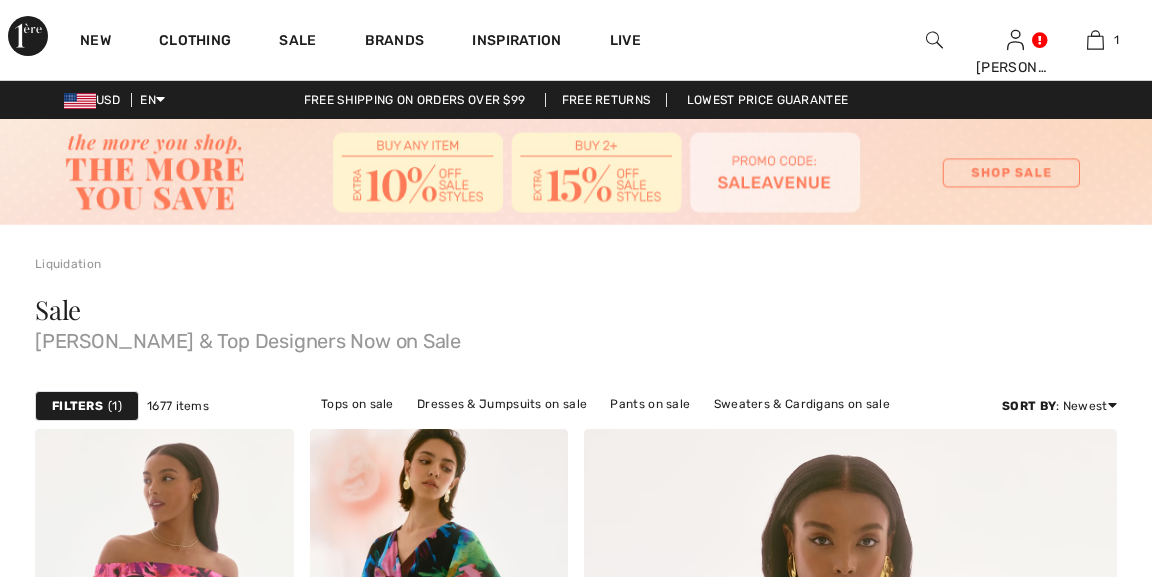 scroll, scrollTop: 0, scrollLeft: 0, axis: both 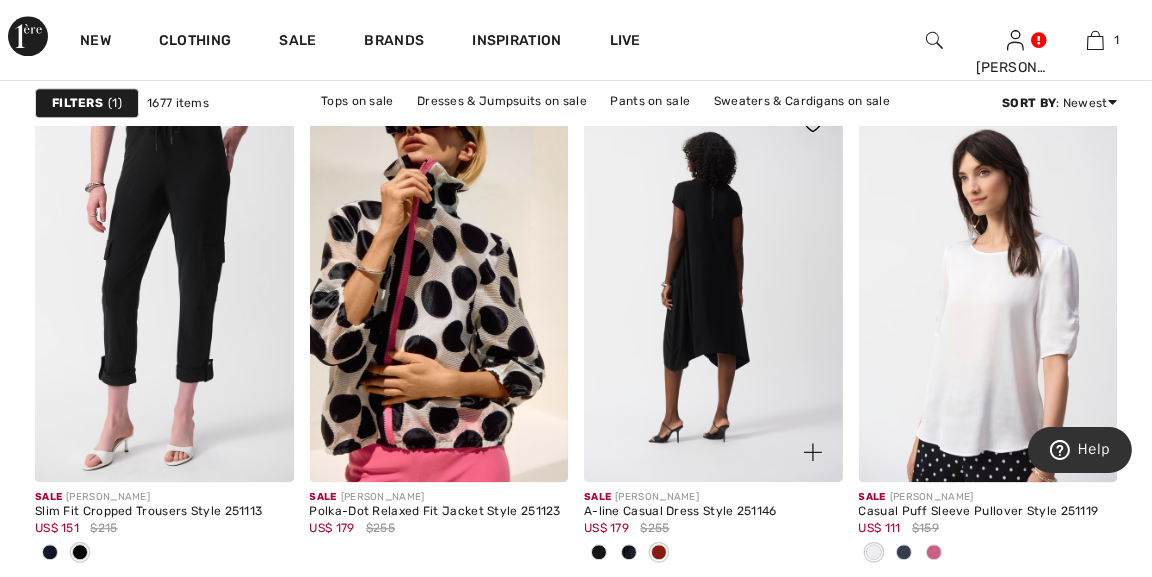 click at bounding box center [713, 288] 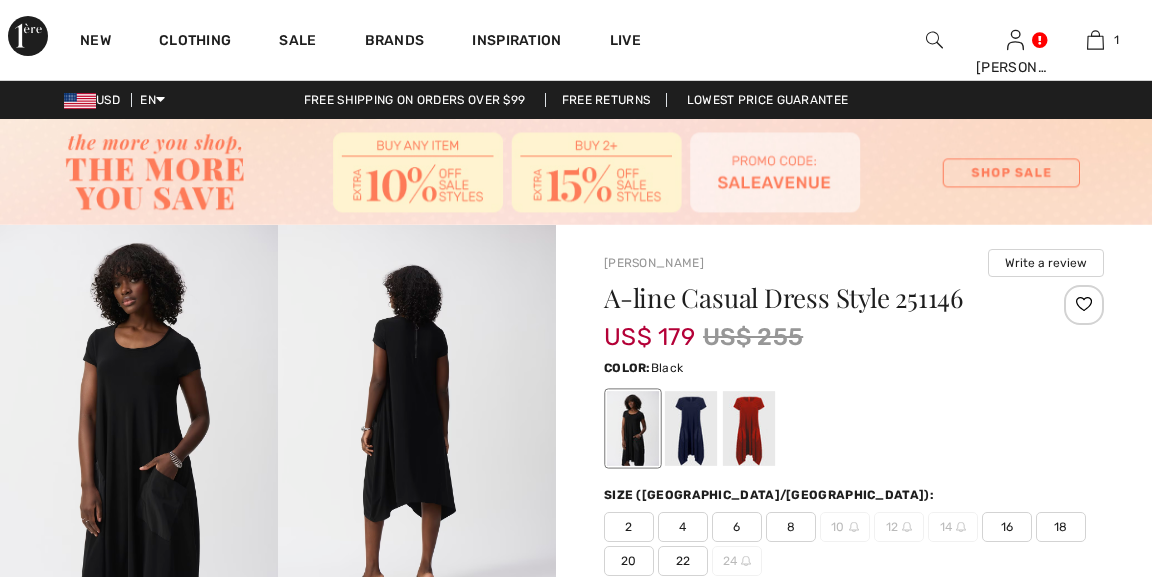 scroll, scrollTop: 0, scrollLeft: 0, axis: both 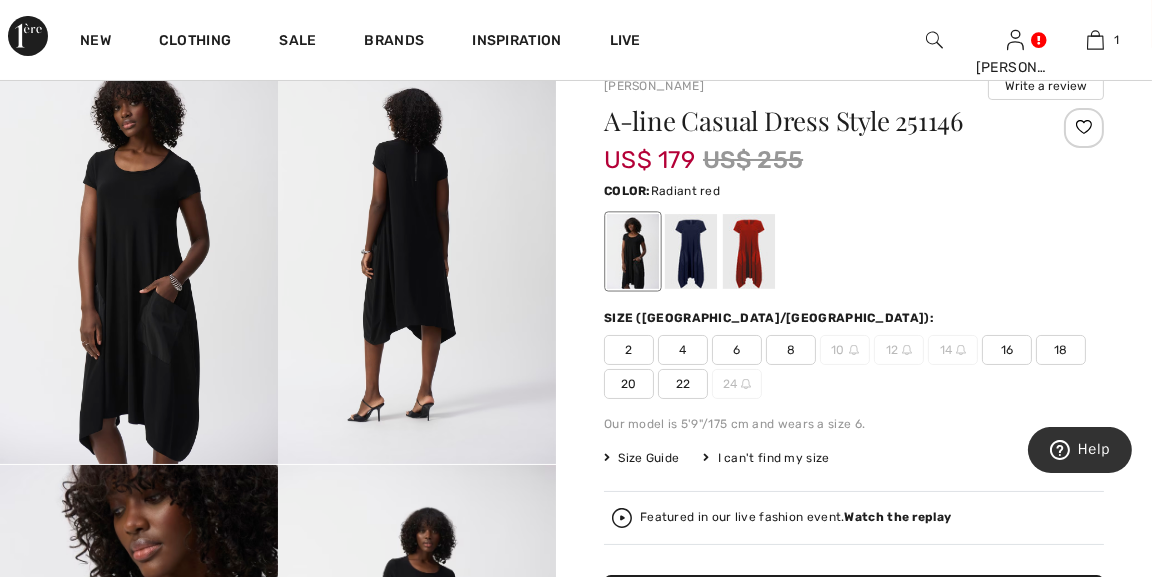 click at bounding box center [749, 251] 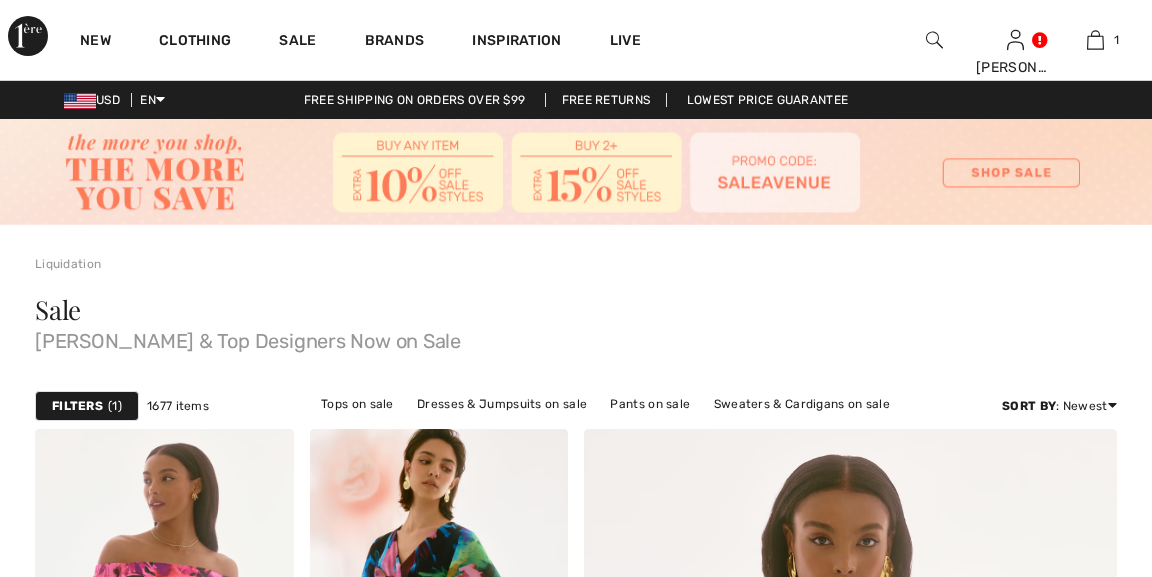 scroll, scrollTop: 6439, scrollLeft: 0, axis: vertical 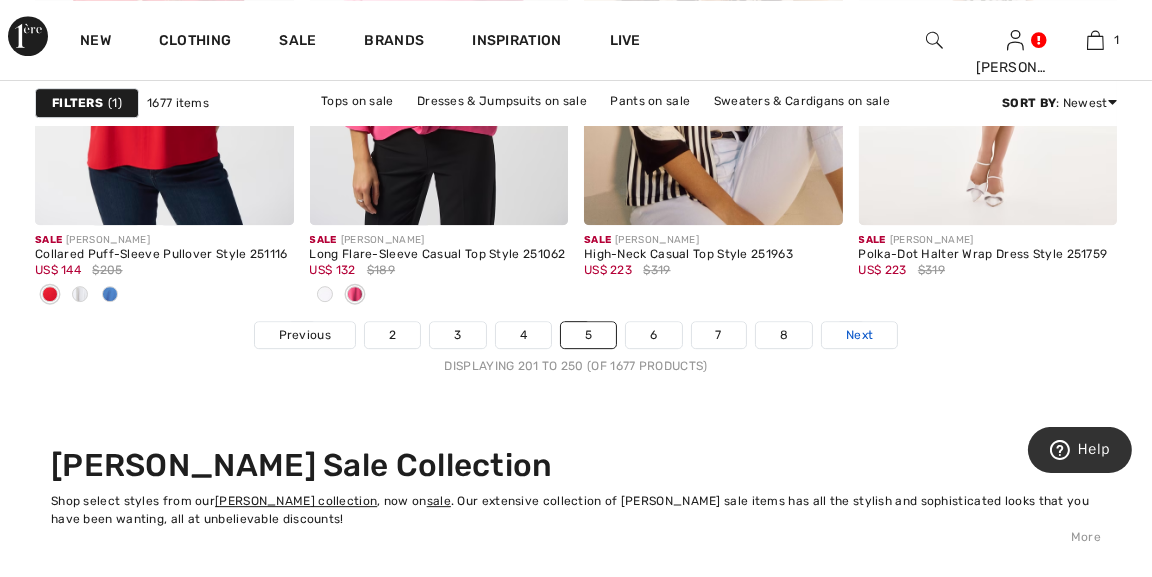 click on "Next" at bounding box center (859, 335) 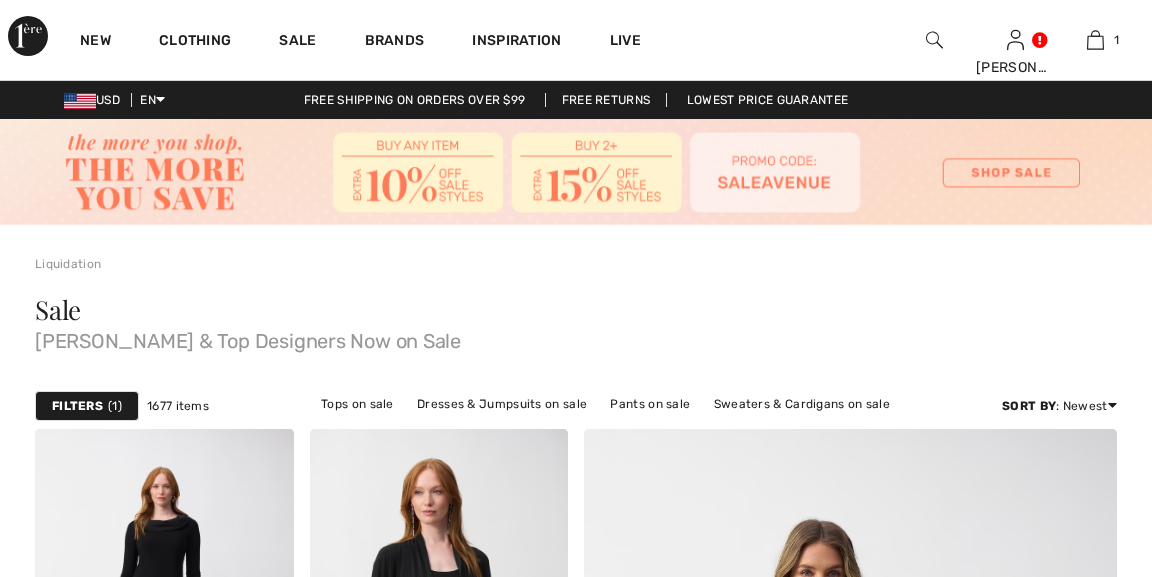 scroll, scrollTop: 0, scrollLeft: 0, axis: both 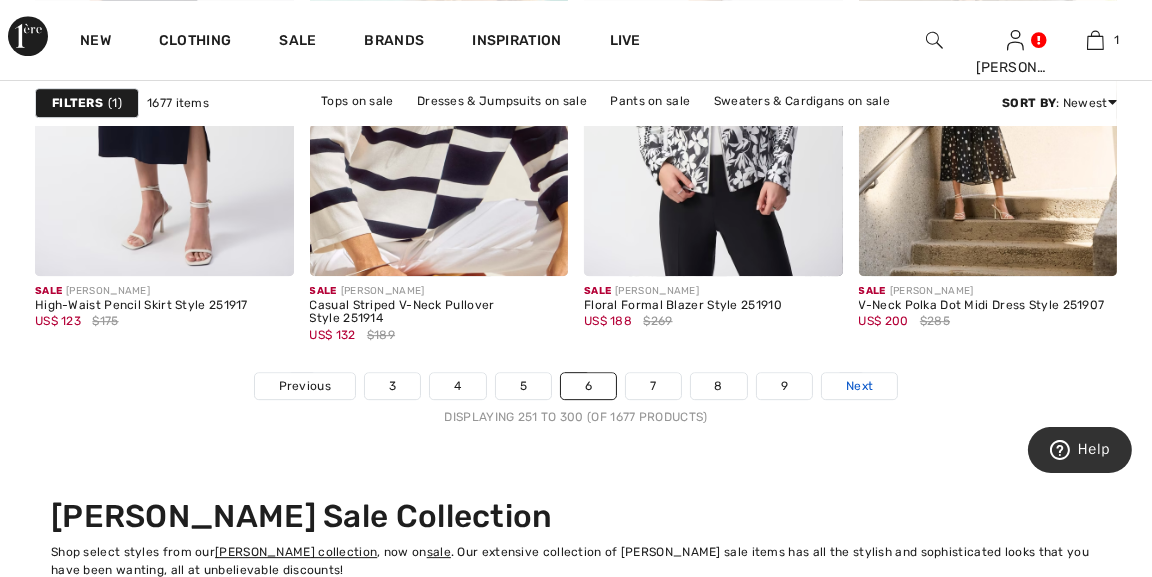 click on "Next" at bounding box center [859, 386] 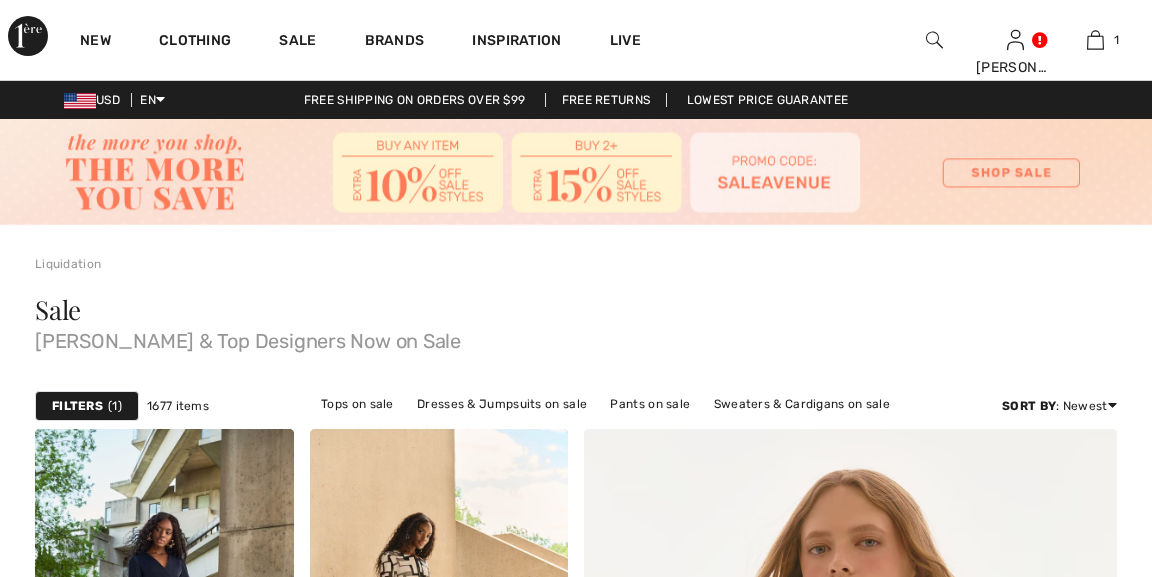 scroll, scrollTop: 0, scrollLeft: 0, axis: both 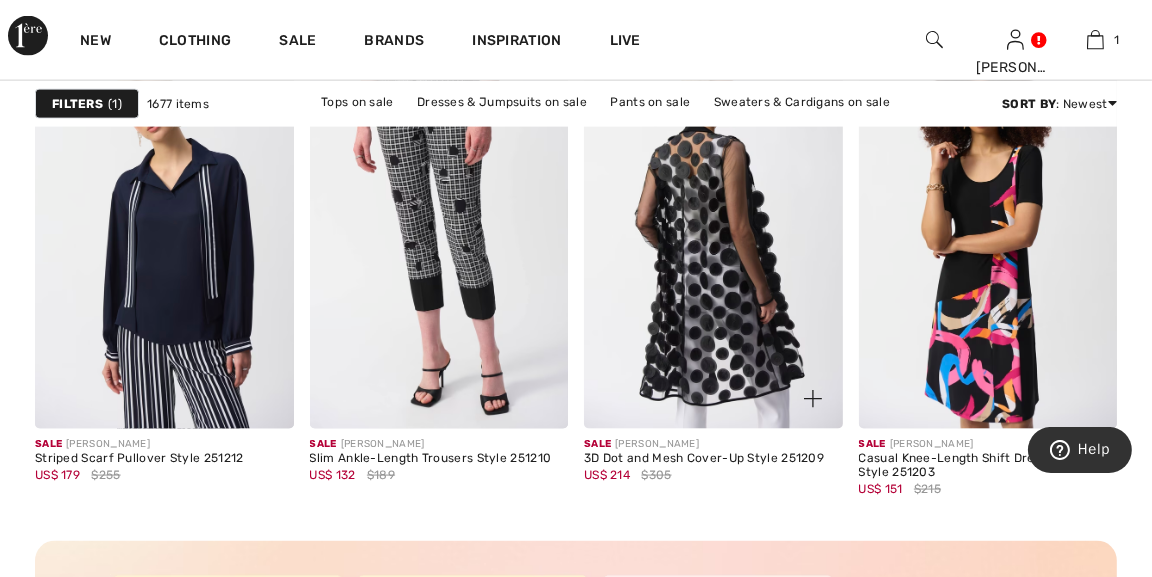 click at bounding box center [713, 236] 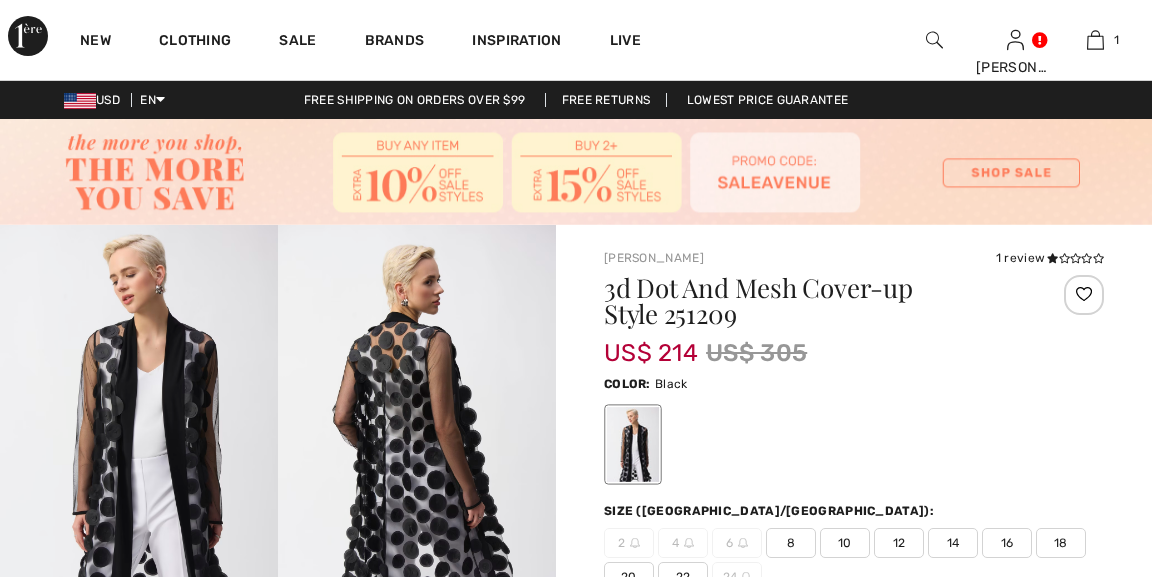 scroll, scrollTop: 0, scrollLeft: 0, axis: both 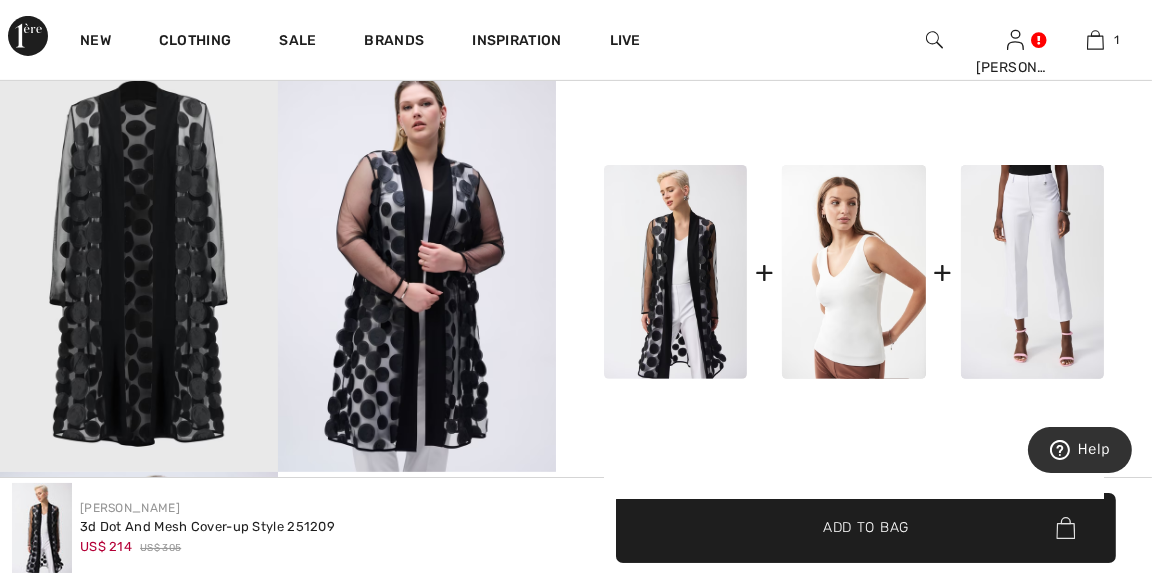 click at bounding box center [417, 263] 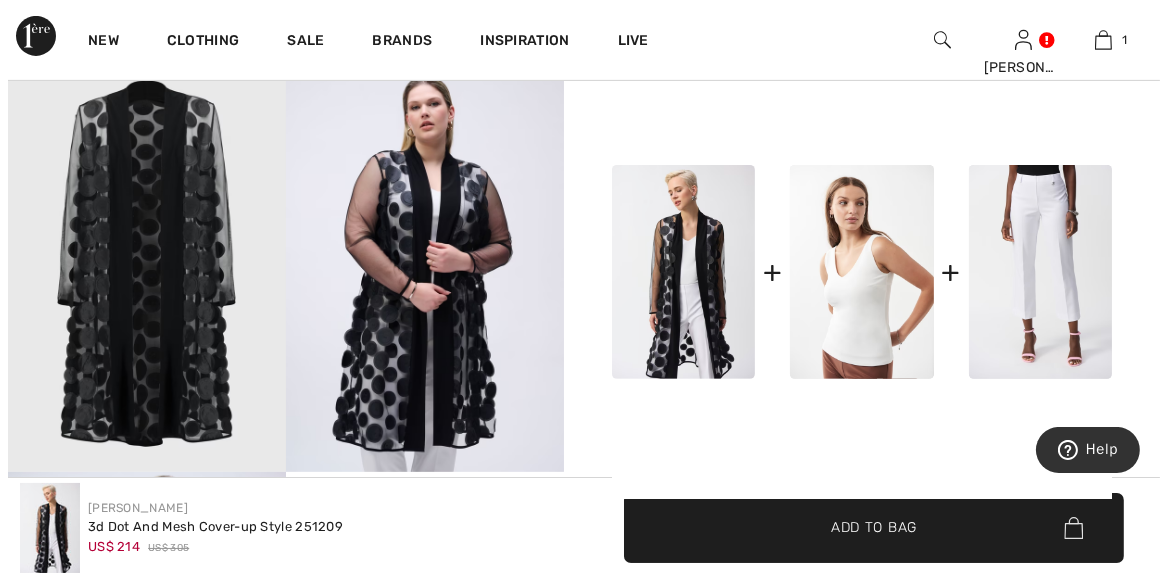 scroll, scrollTop: 1029, scrollLeft: 0, axis: vertical 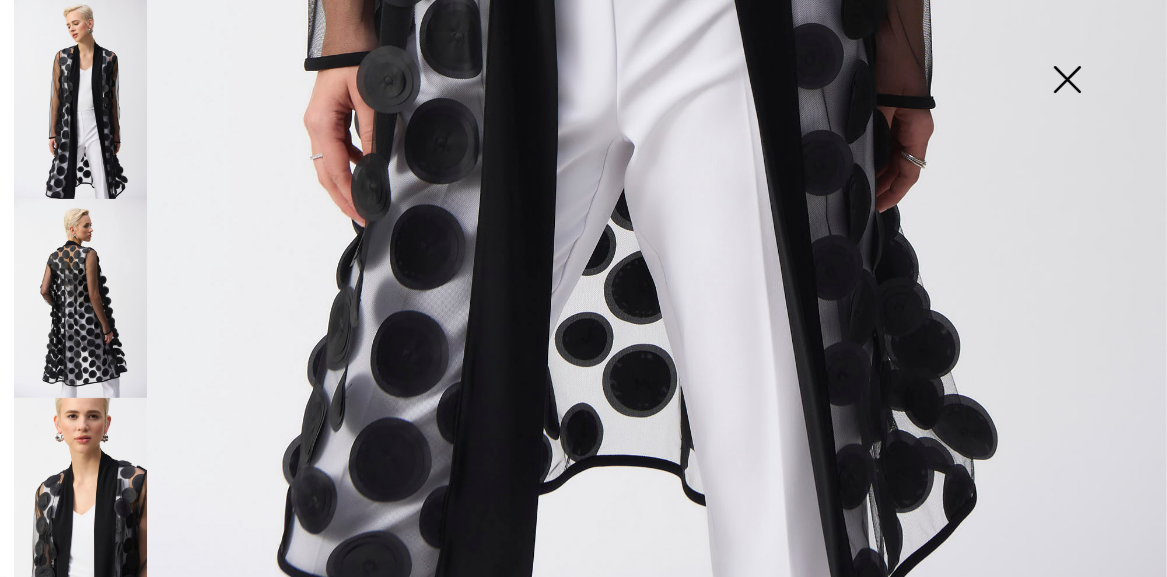 click at bounding box center [1067, 81] 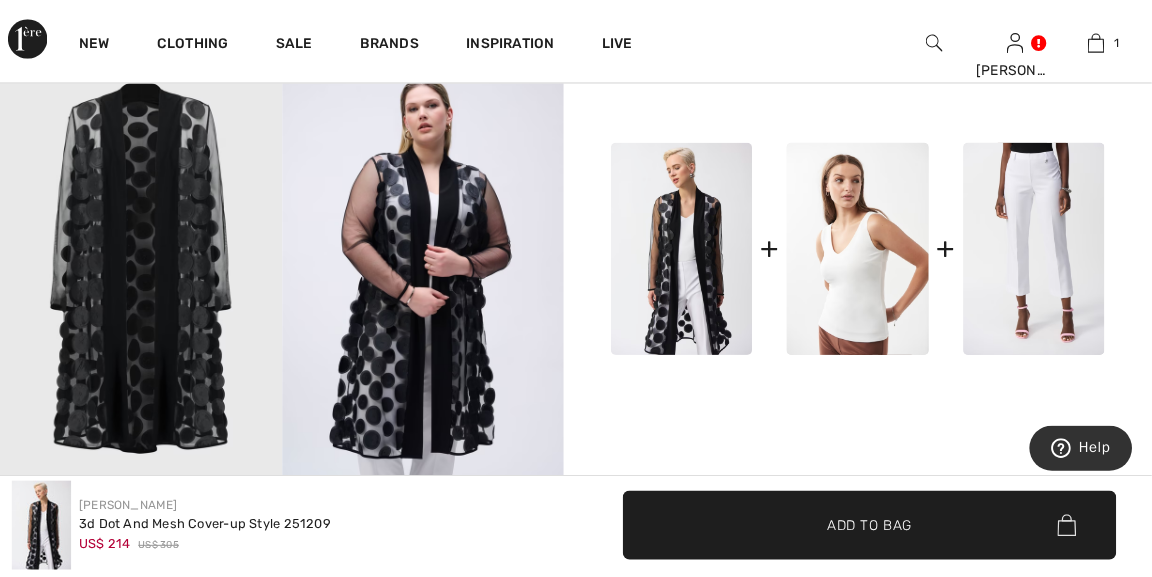 scroll, scrollTop: 1004, scrollLeft: 0, axis: vertical 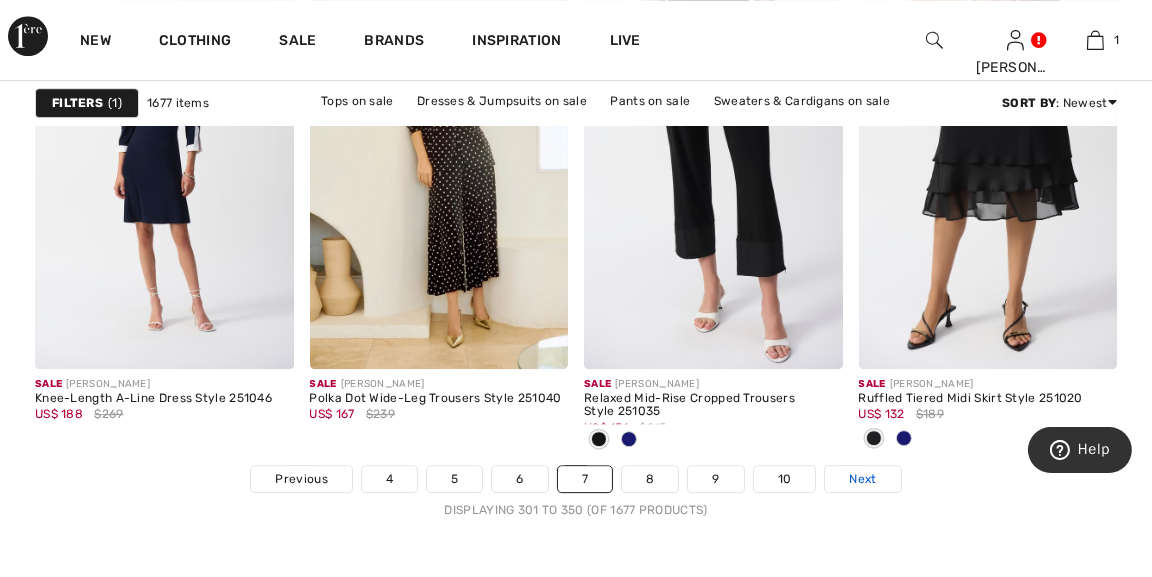 click on "Next" at bounding box center [862, 479] 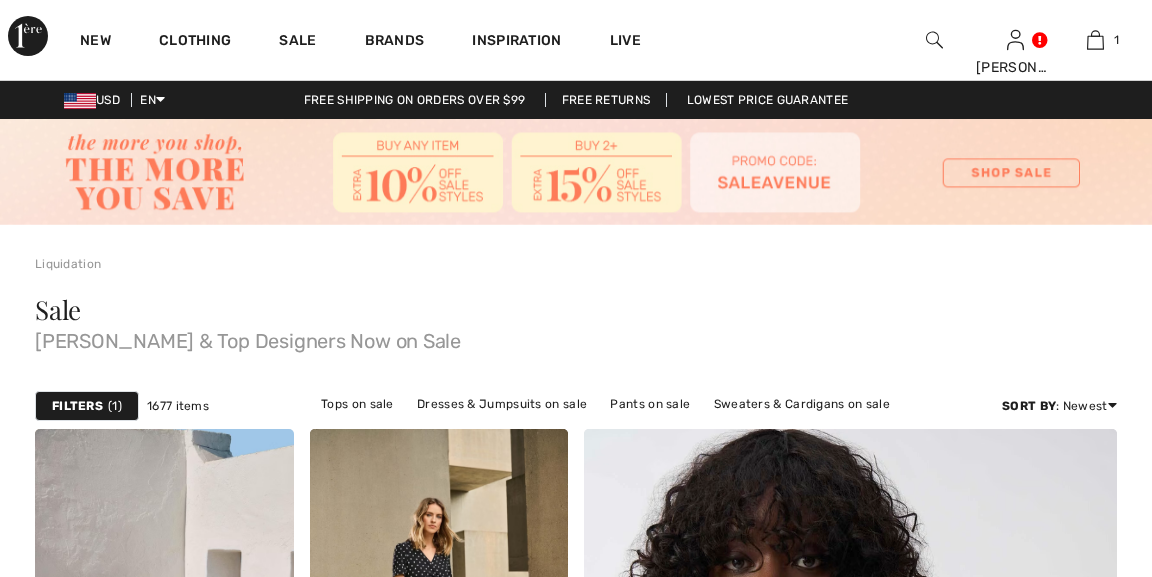 scroll, scrollTop: 0, scrollLeft: 0, axis: both 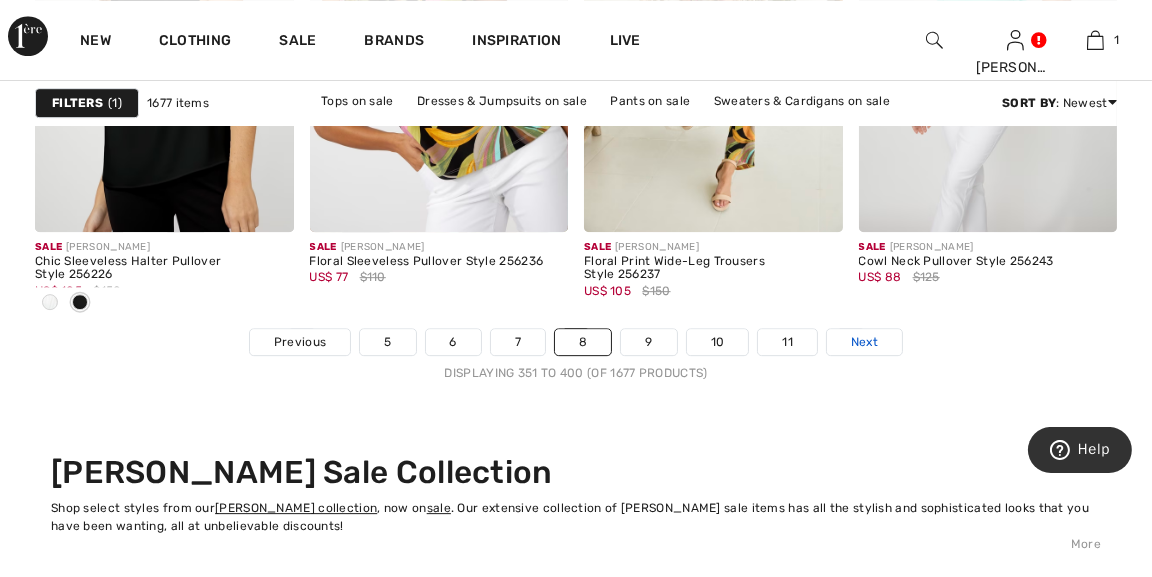 click on "Next" at bounding box center [864, 342] 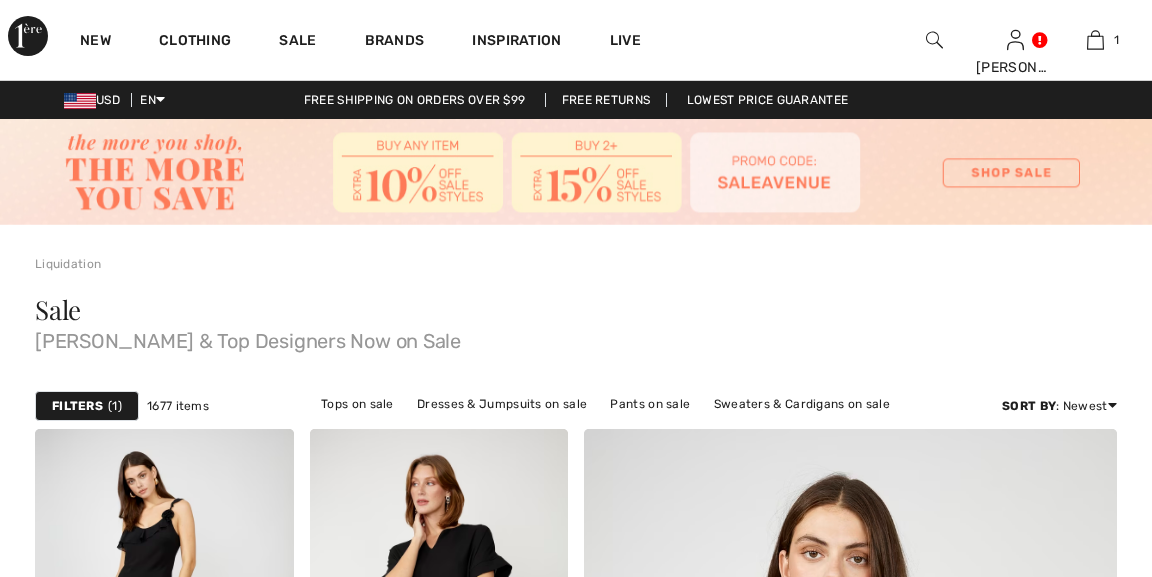 scroll, scrollTop: 0, scrollLeft: 0, axis: both 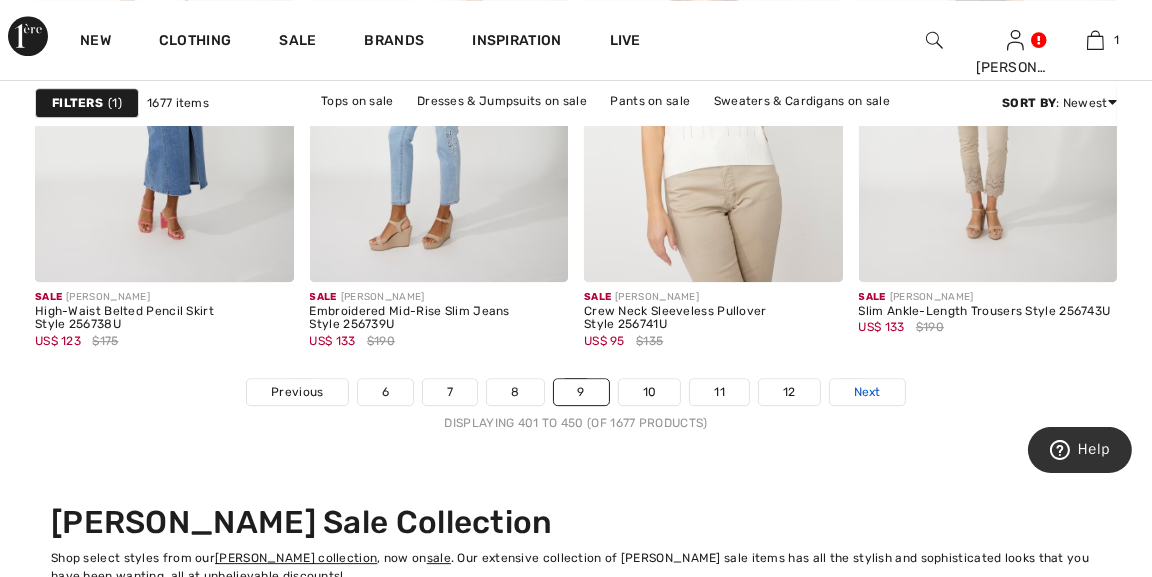 click on "Next" at bounding box center [867, 392] 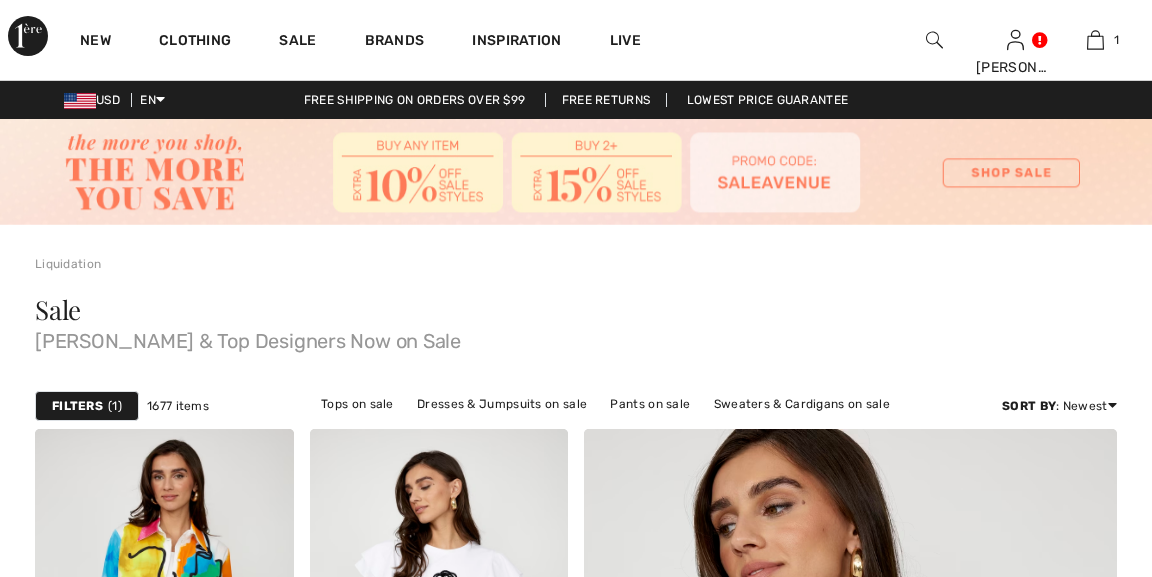 scroll, scrollTop: 0, scrollLeft: 0, axis: both 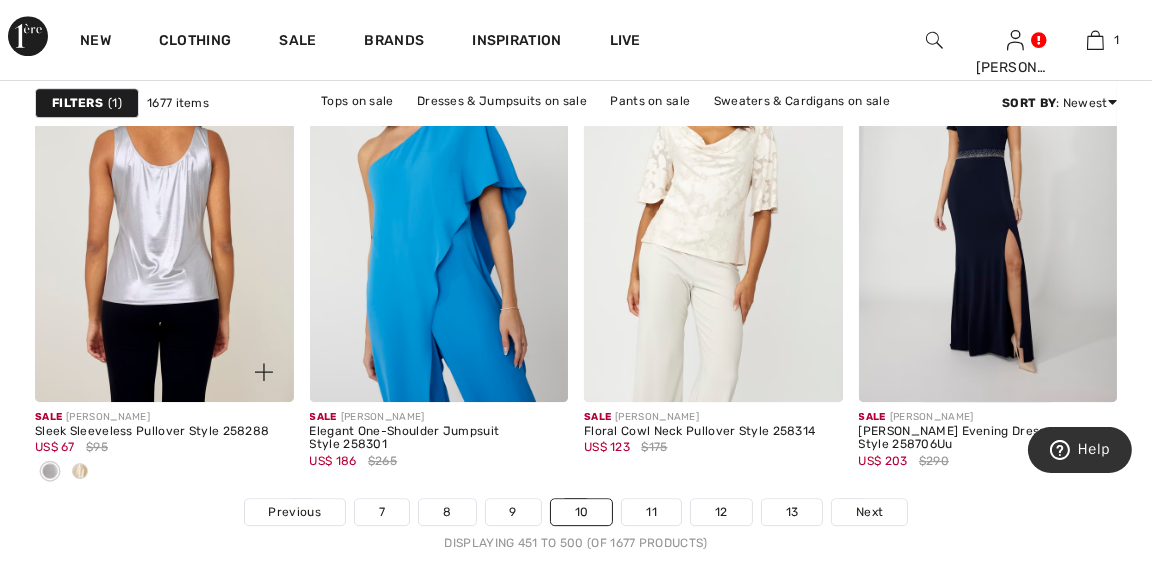 click at bounding box center (164, 208) 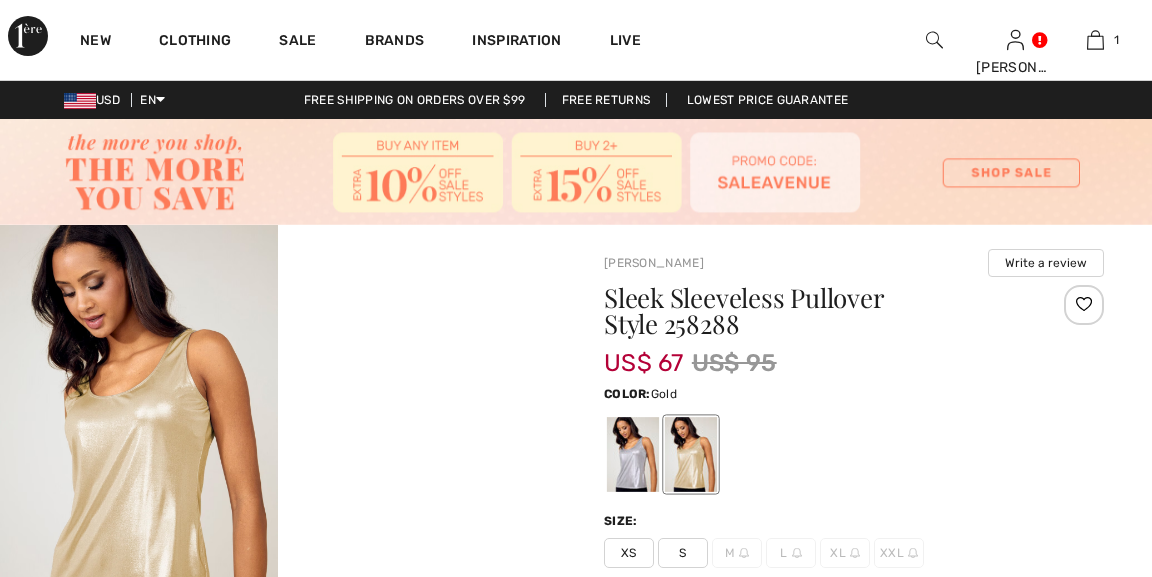 scroll, scrollTop: 0, scrollLeft: 0, axis: both 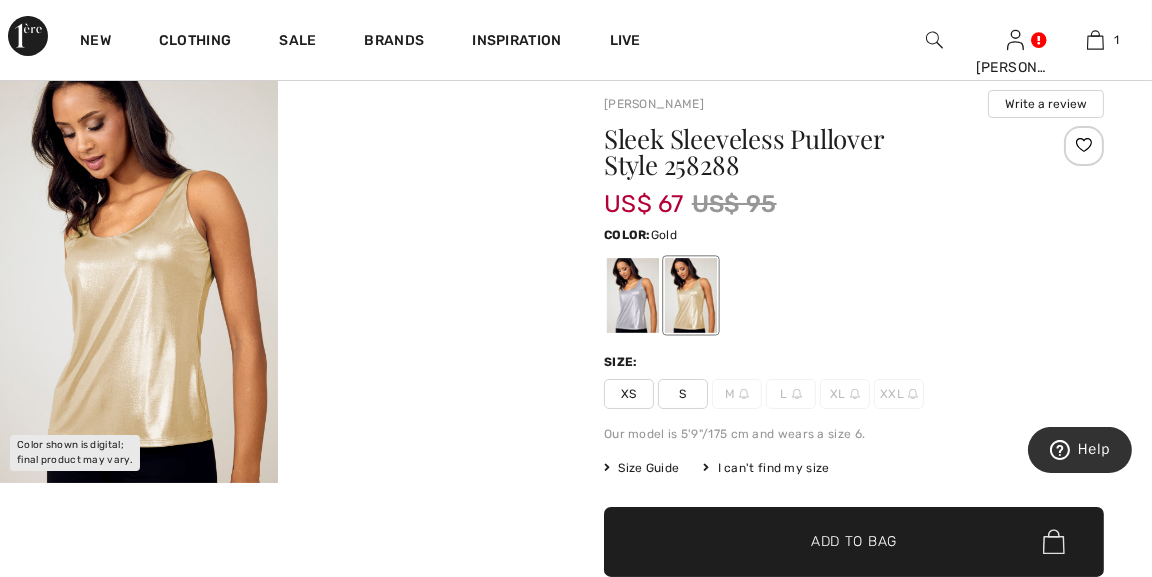click at bounding box center (691, 295) 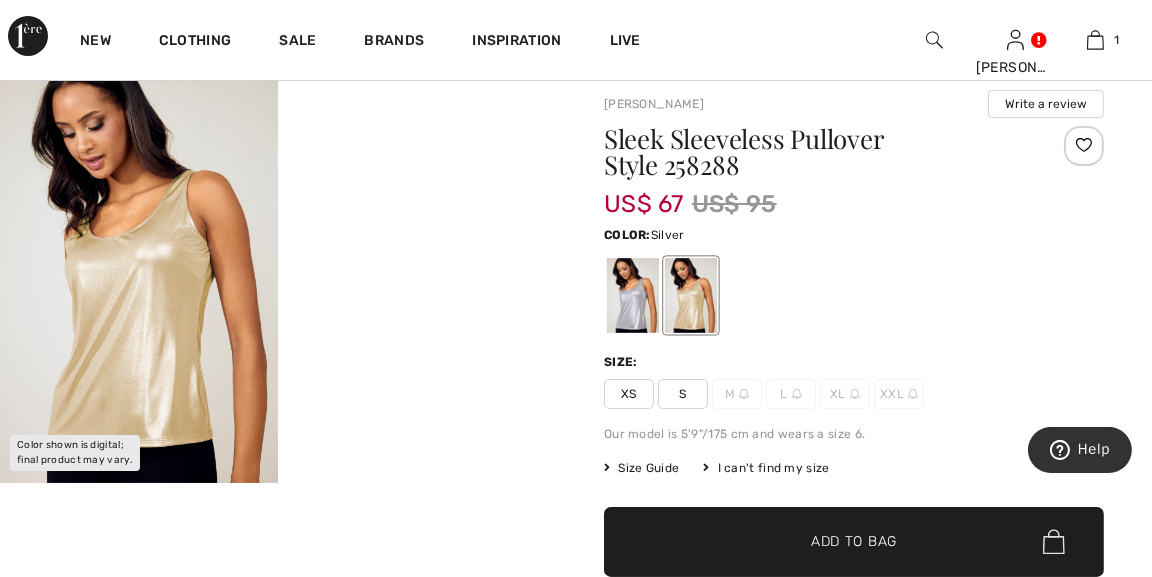 click at bounding box center (633, 295) 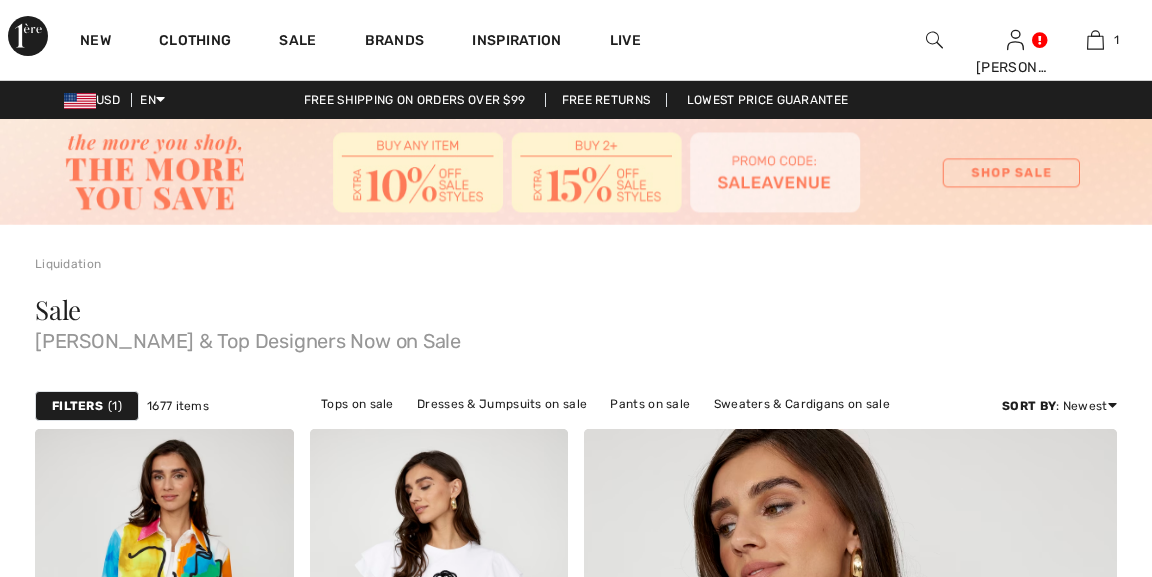 scroll, scrollTop: 7519, scrollLeft: 0, axis: vertical 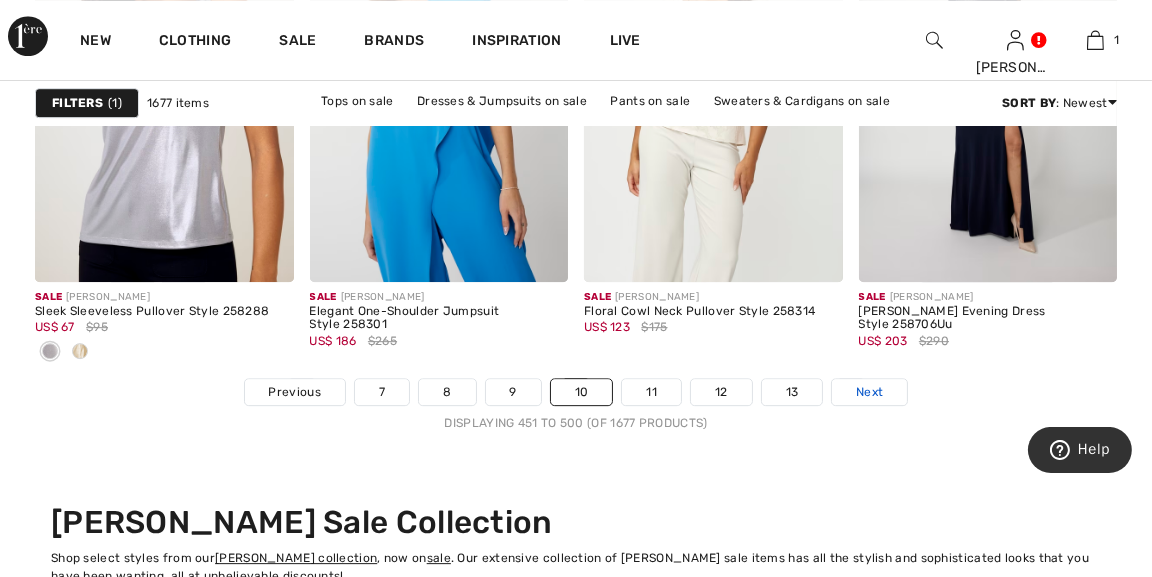 click on "Next" at bounding box center (869, 392) 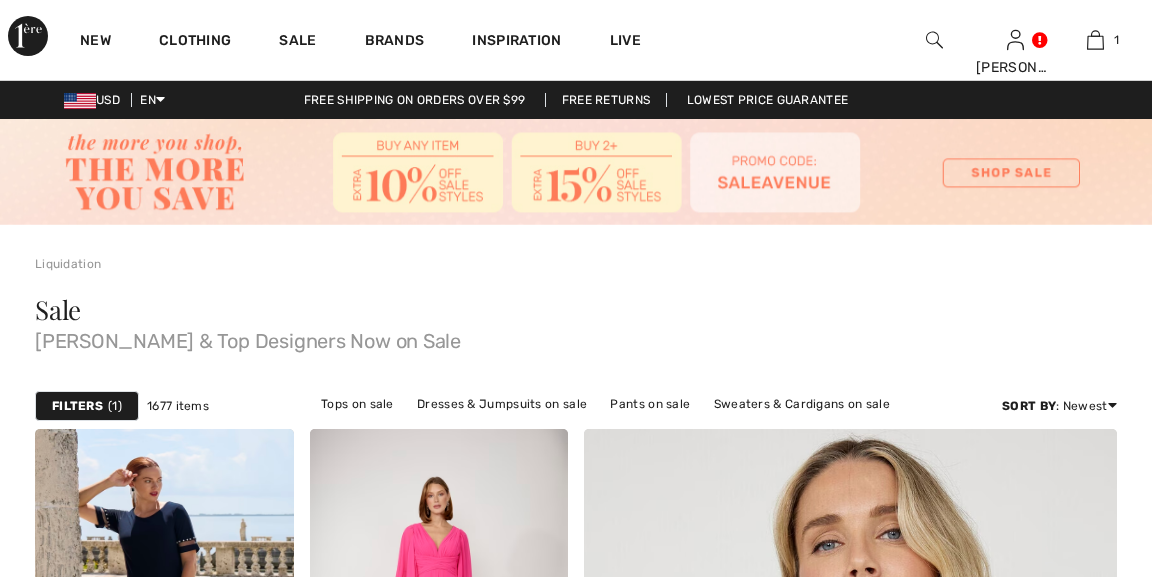 scroll, scrollTop: 0, scrollLeft: 0, axis: both 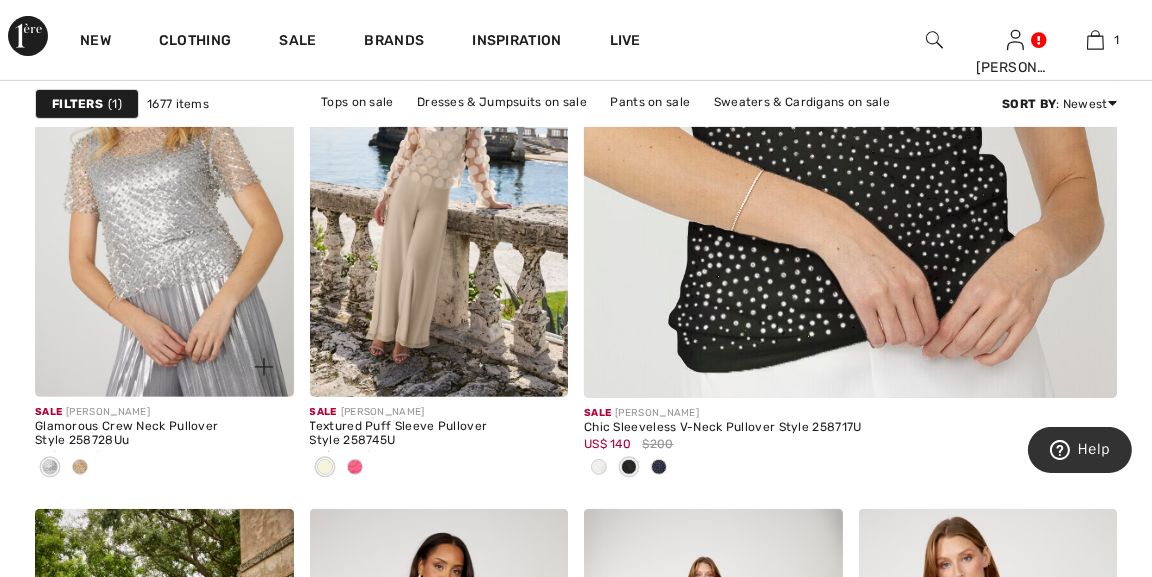 click at bounding box center [164, 203] 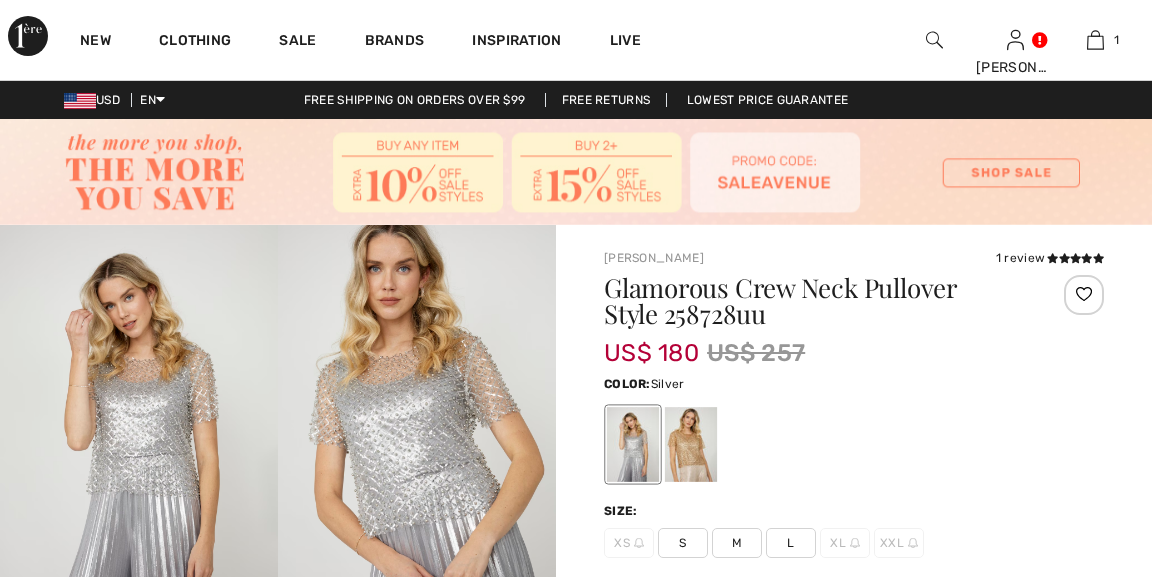 scroll, scrollTop: 0, scrollLeft: 0, axis: both 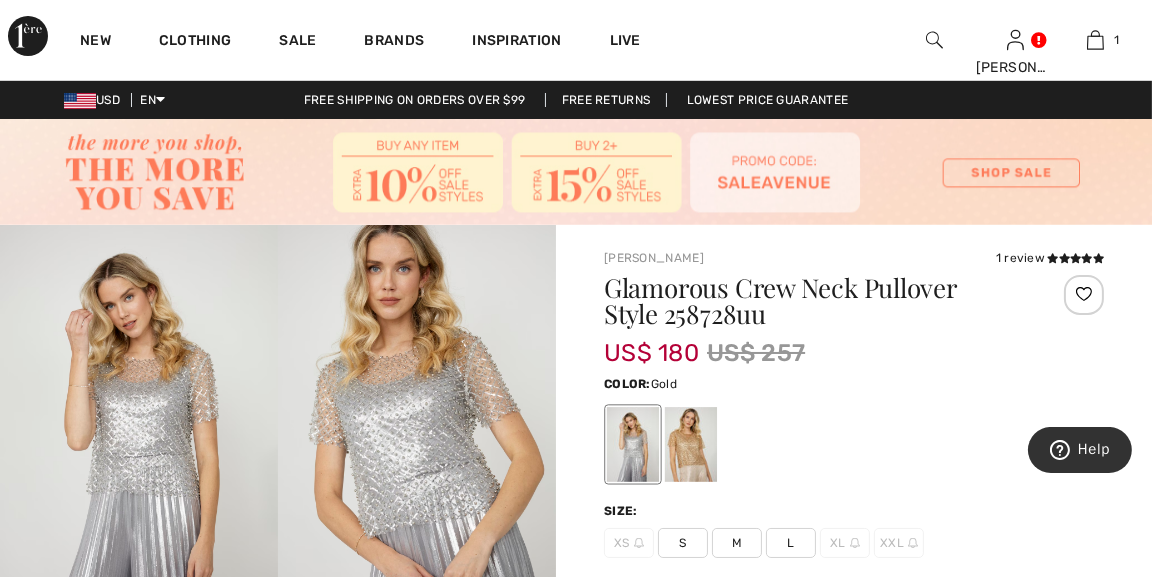 click at bounding box center (691, 444) 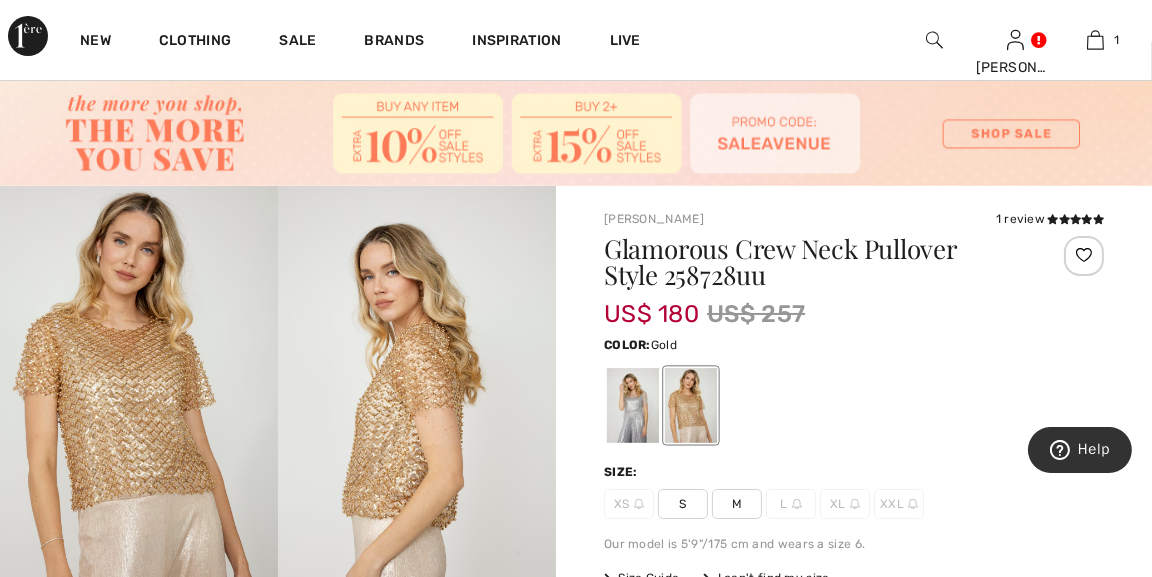 scroll, scrollTop: 79, scrollLeft: 0, axis: vertical 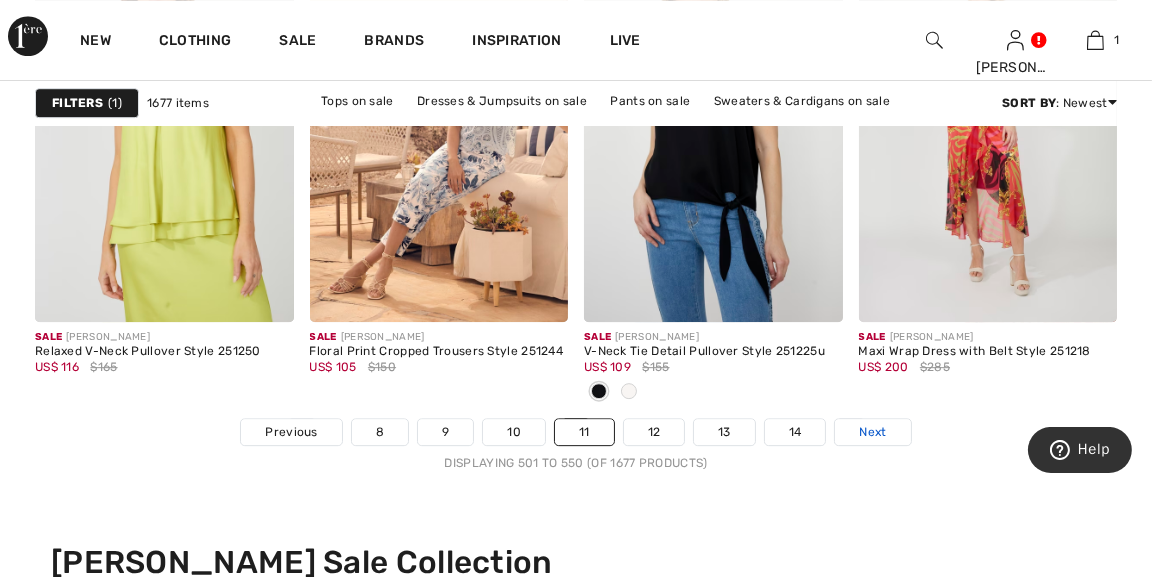 click on "Next" at bounding box center (872, 432) 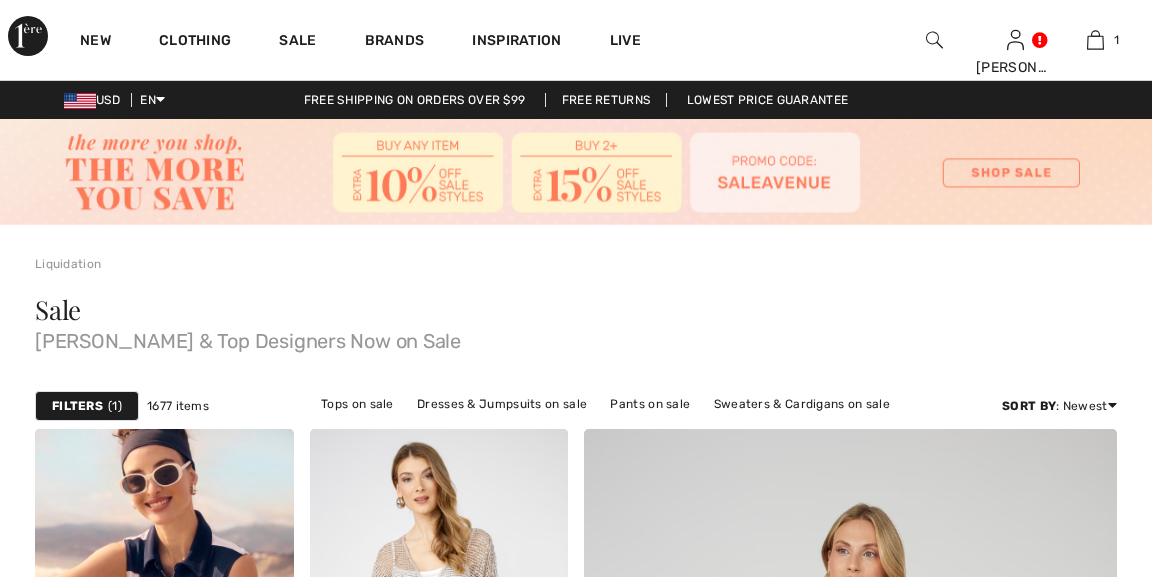 scroll, scrollTop: 0, scrollLeft: 0, axis: both 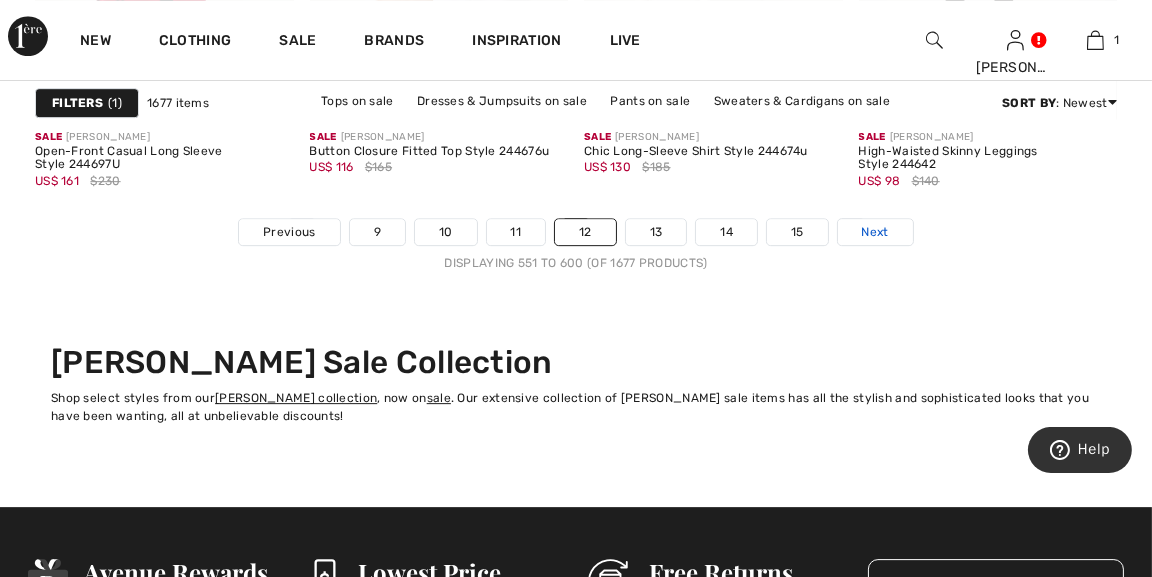 click on "Next" at bounding box center (875, 232) 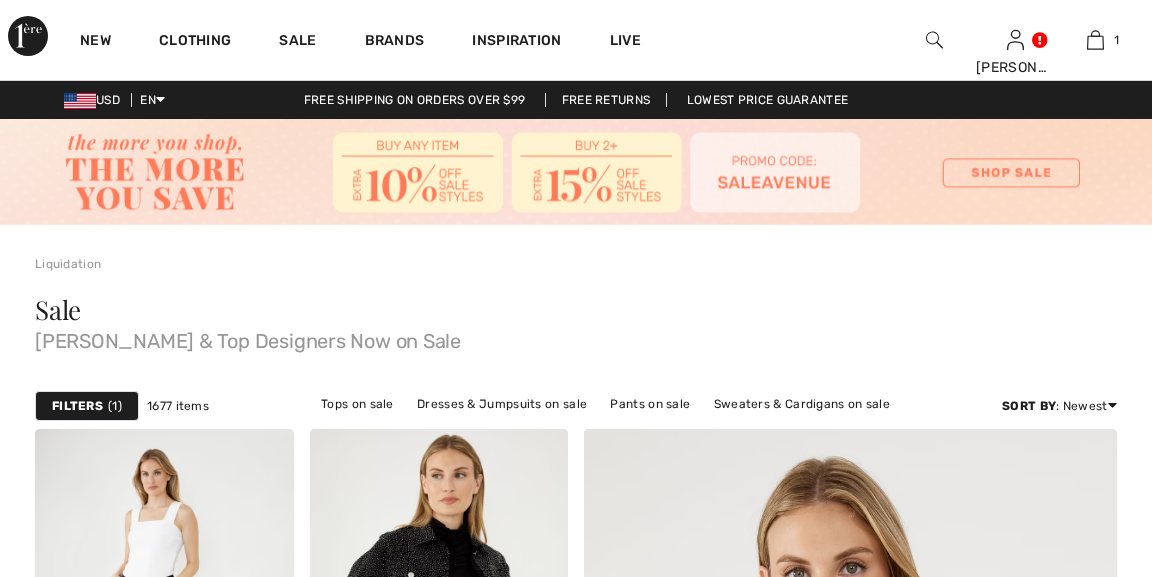 scroll, scrollTop: 0, scrollLeft: 0, axis: both 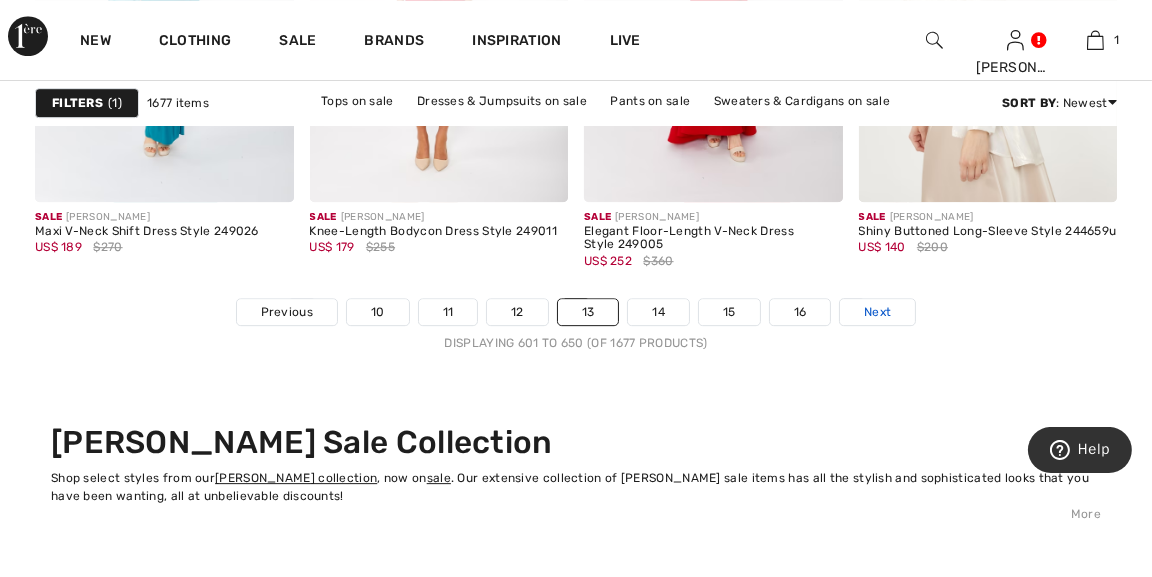 click on "Next" at bounding box center [877, 312] 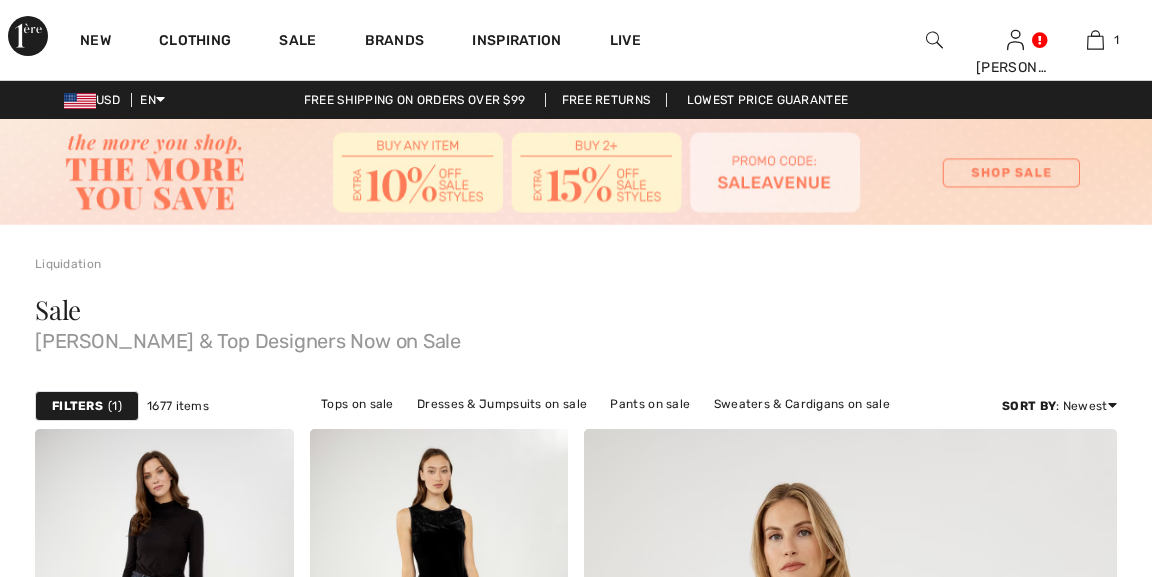 scroll, scrollTop: 0, scrollLeft: 0, axis: both 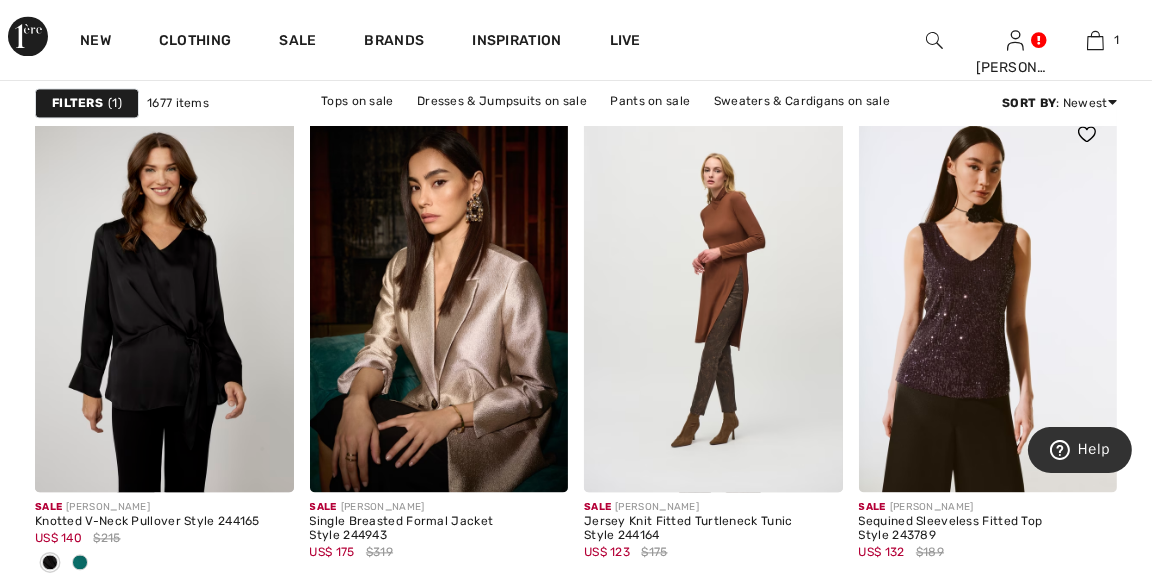 click at bounding box center [988, 298] 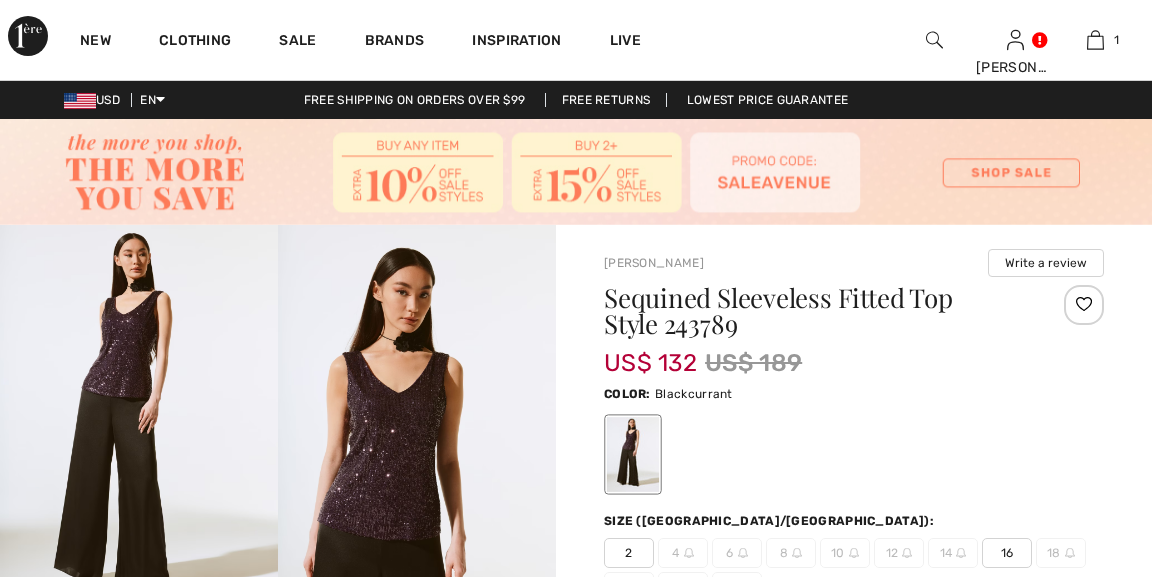 scroll, scrollTop: 0, scrollLeft: 0, axis: both 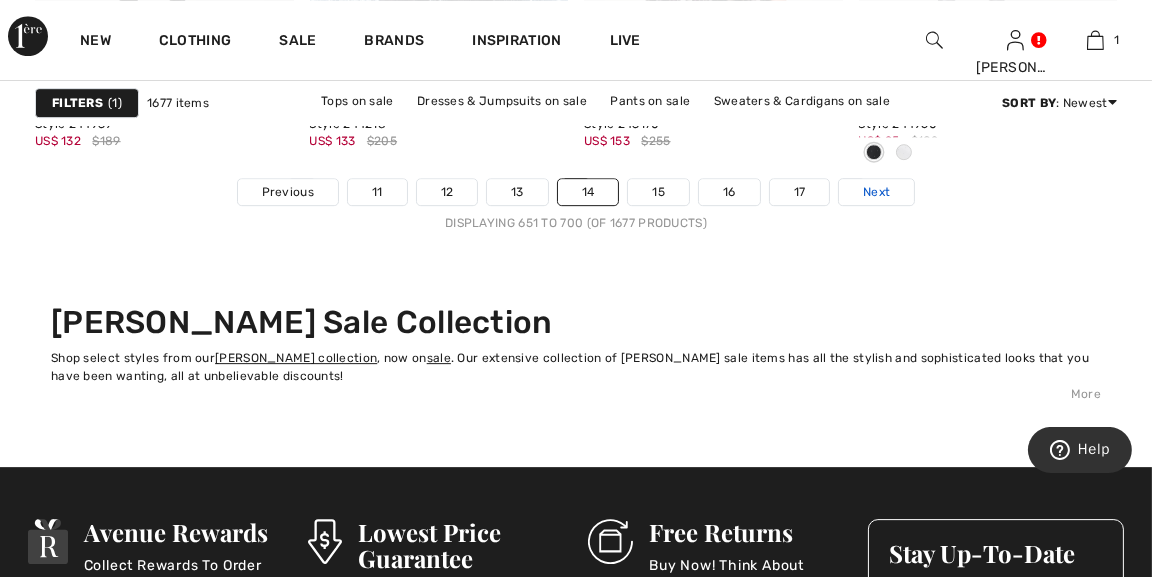 click on "Next" at bounding box center (876, 192) 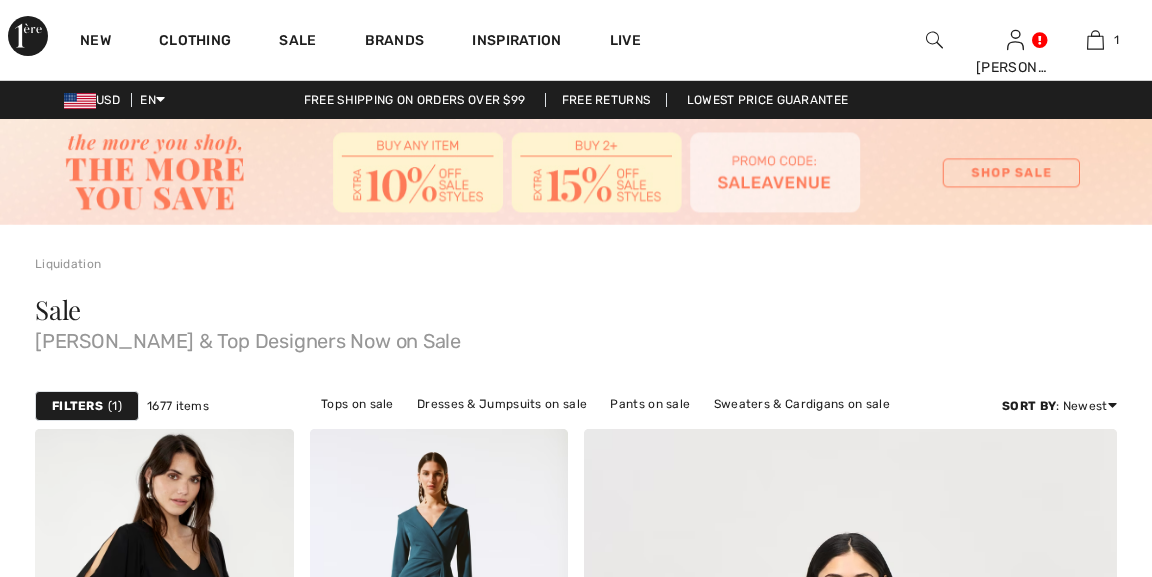checkbox on "true" 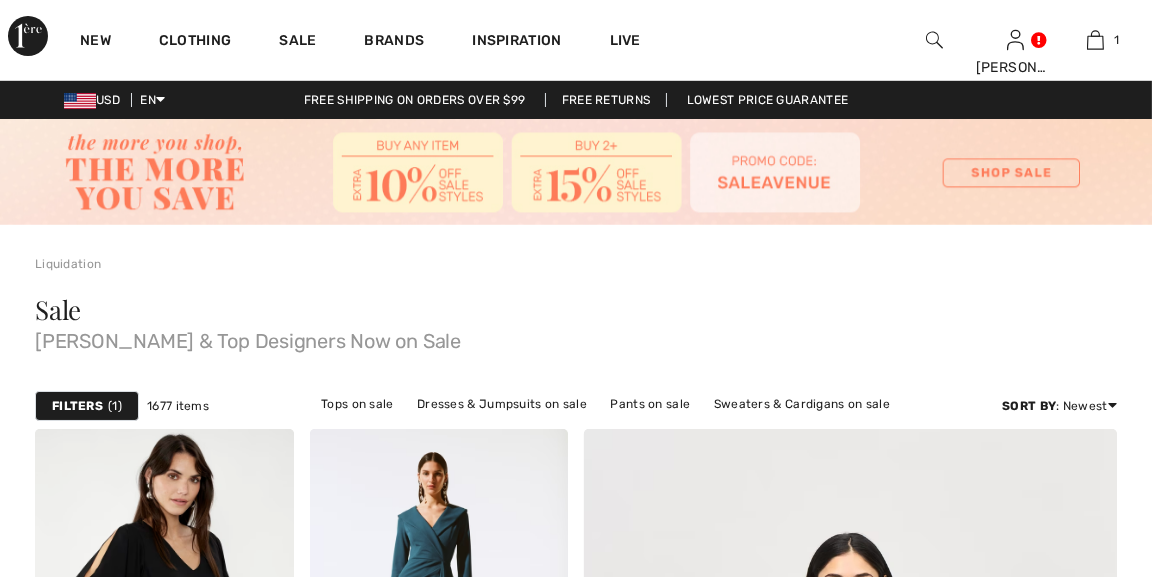 scroll, scrollTop: 0, scrollLeft: 0, axis: both 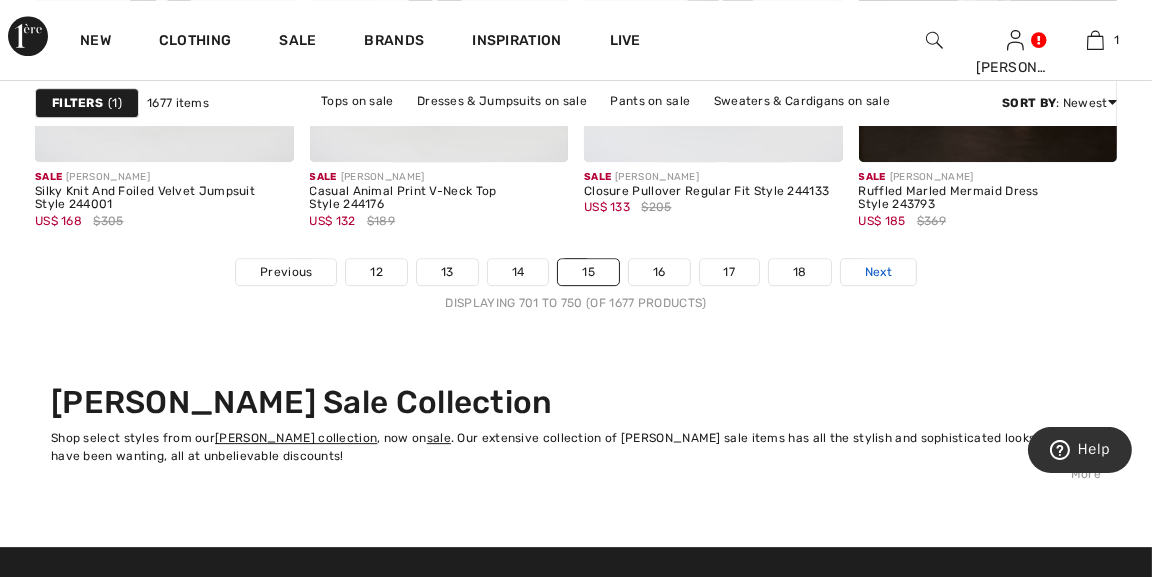 click on "Next" at bounding box center (878, 272) 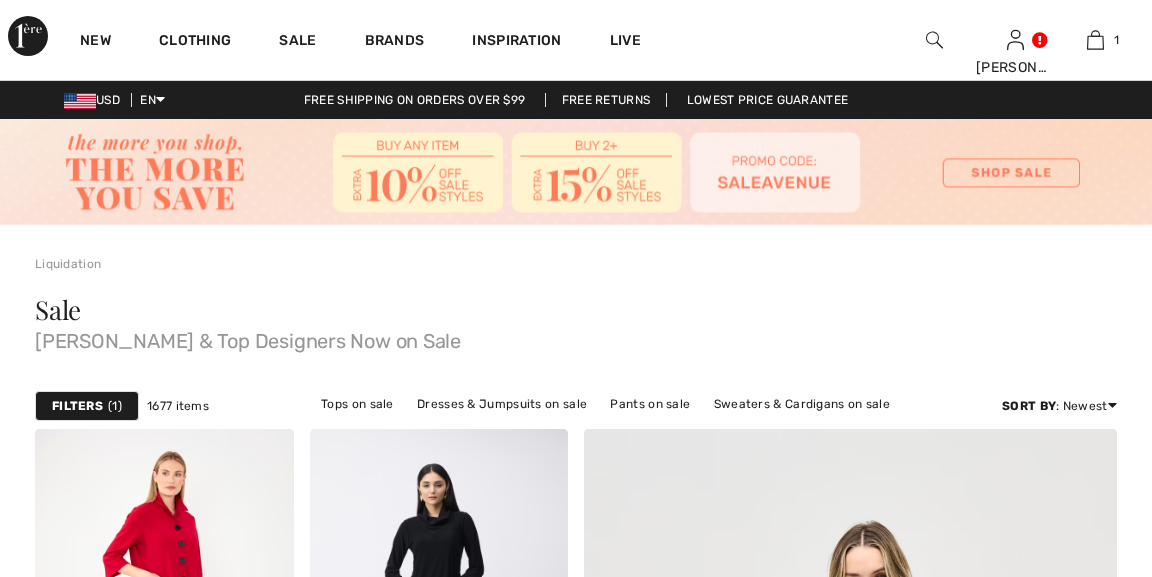 checkbox on "true" 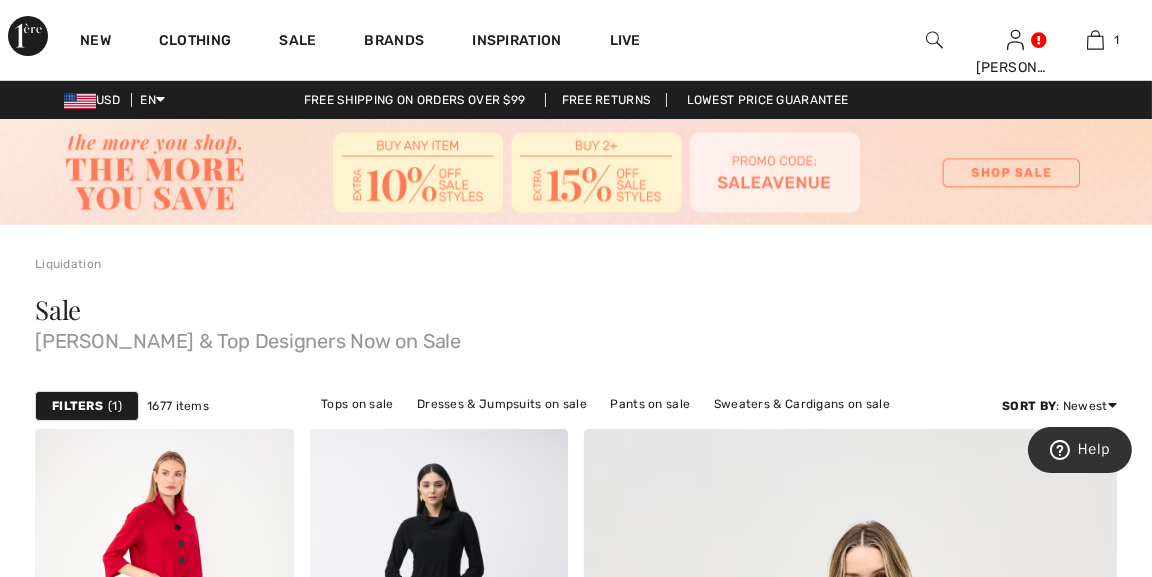 scroll, scrollTop: 0, scrollLeft: 0, axis: both 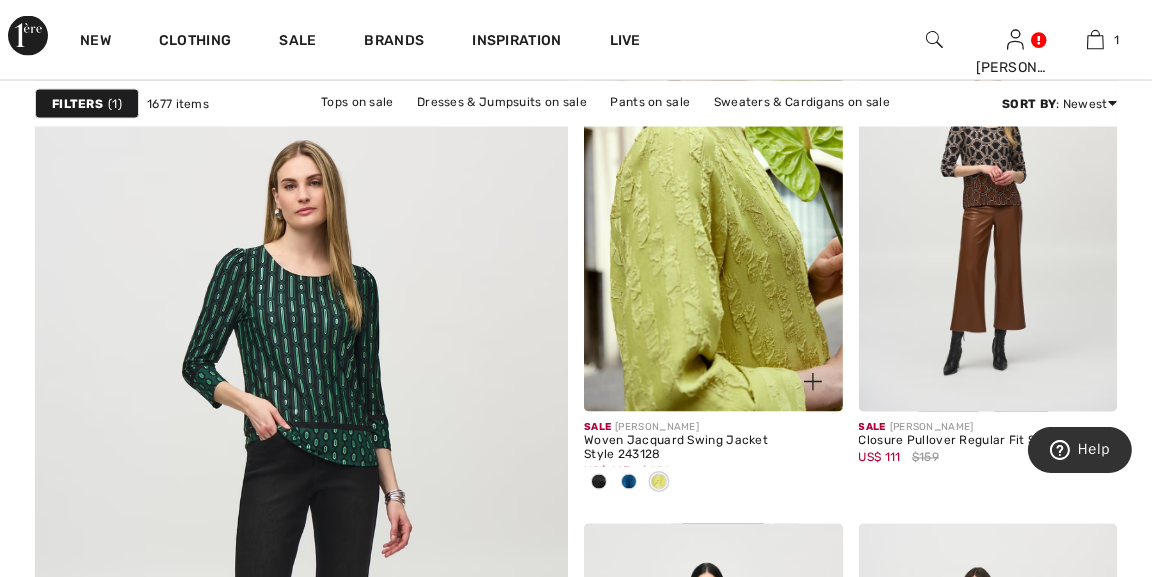 click at bounding box center (713, 219) 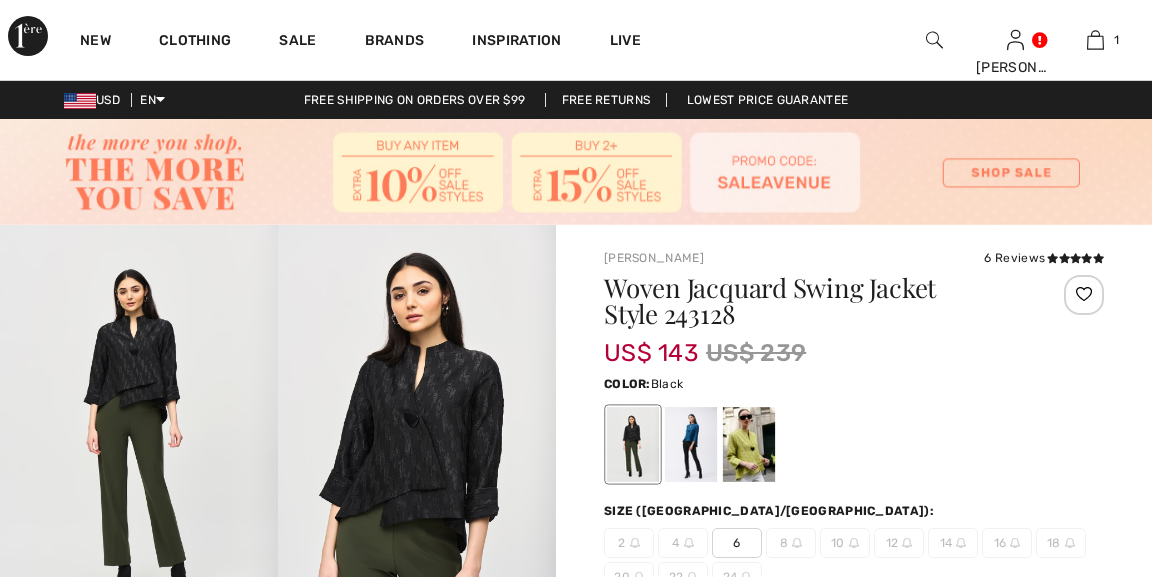 scroll, scrollTop: 0, scrollLeft: 0, axis: both 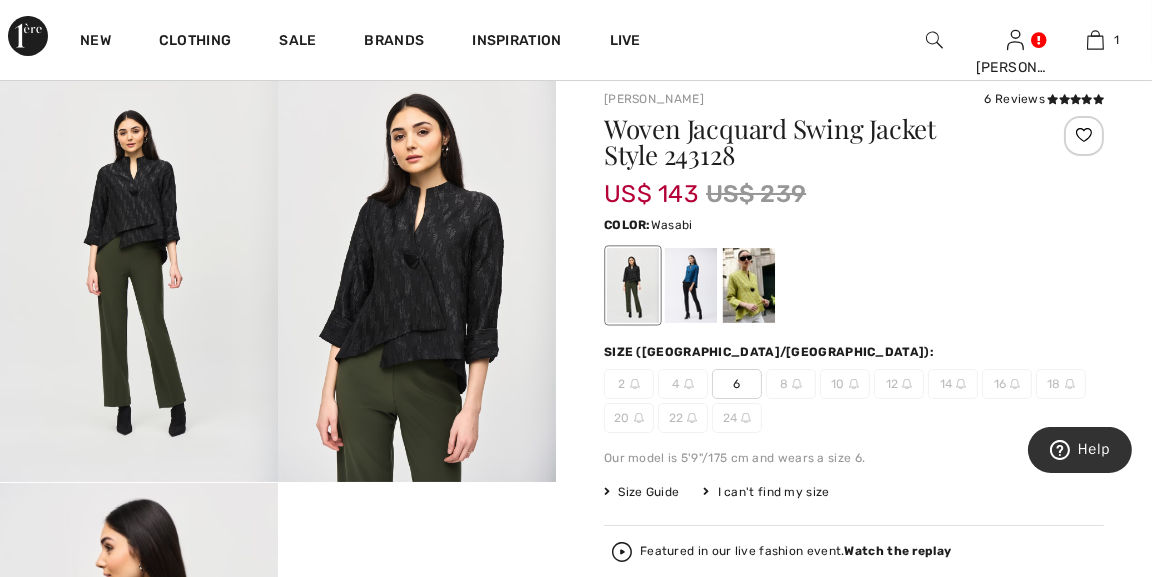 click at bounding box center [749, 285] 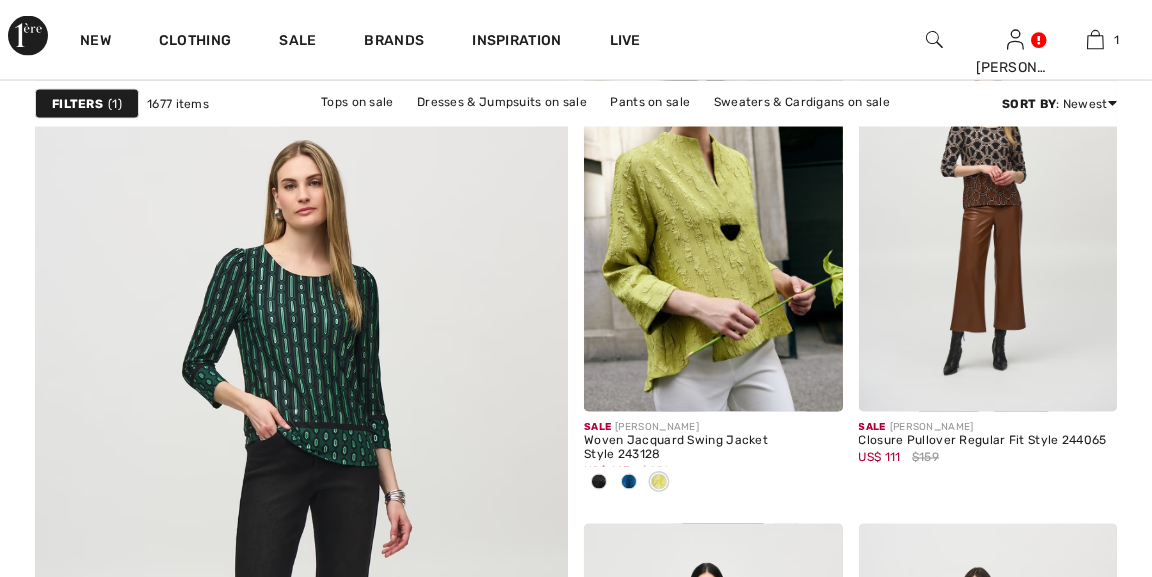 scroll, scrollTop: 0, scrollLeft: 0, axis: both 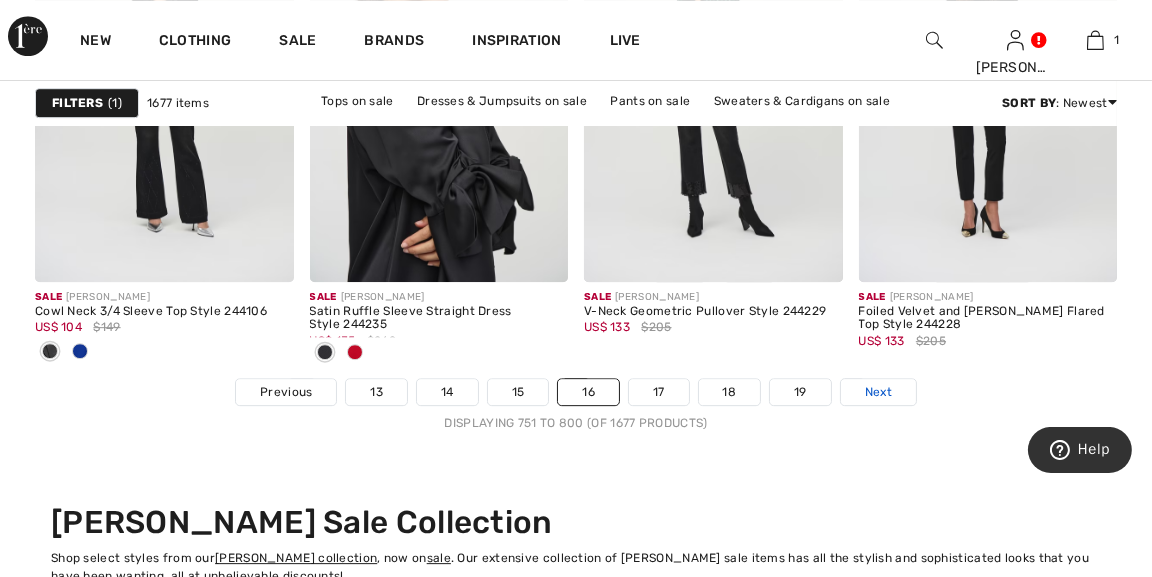 click on "Next" at bounding box center (878, 392) 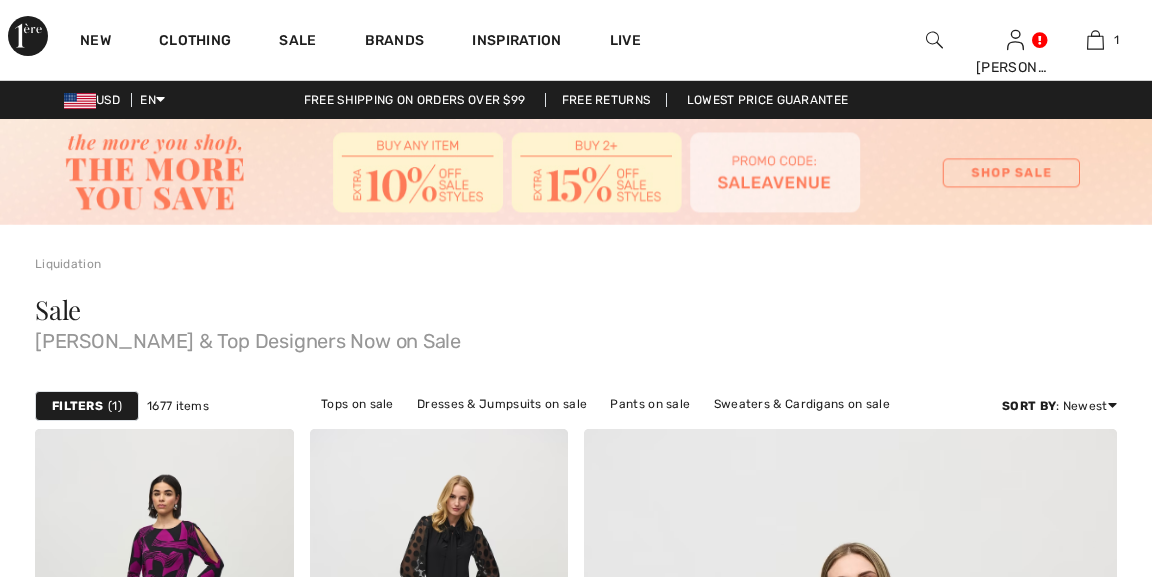 scroll, scrollTop: 0, scrollLeft: 0, axis: both 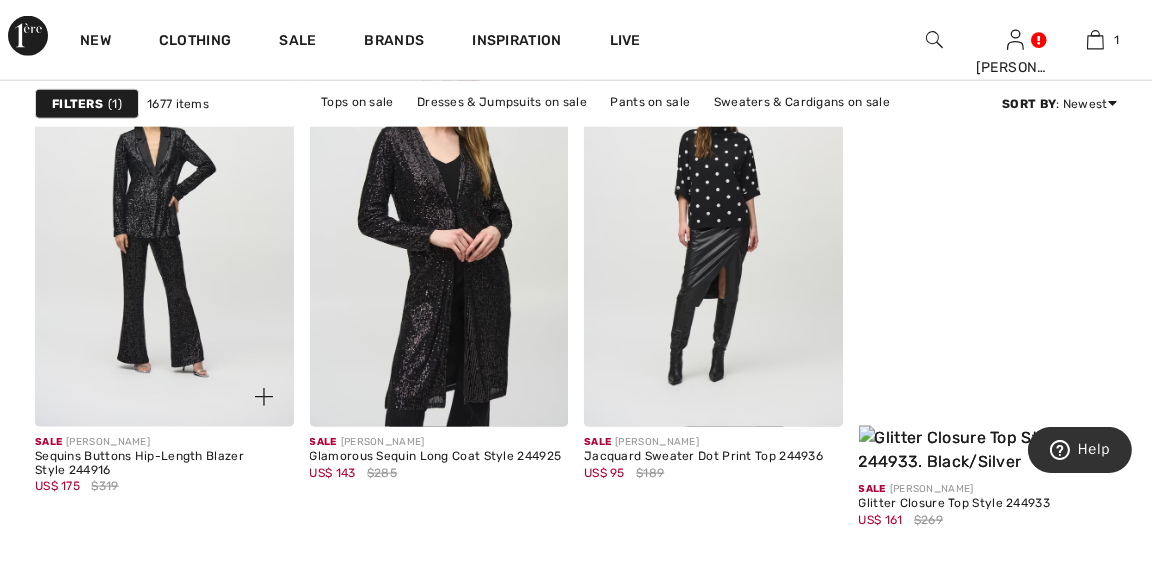 click at bounding box center (164, 233) 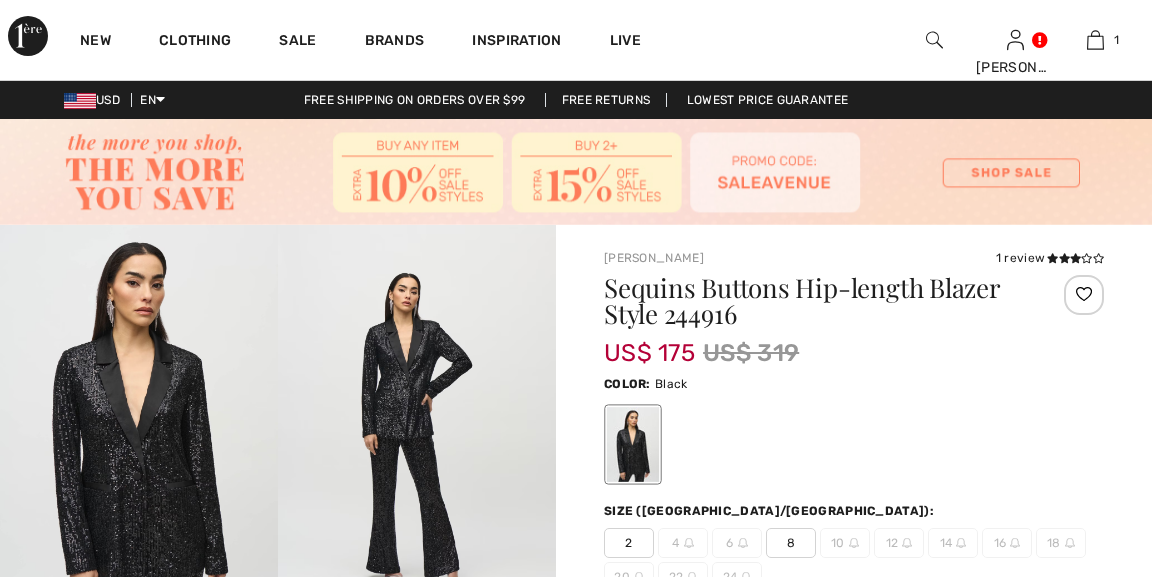 scroll, scrollTop: 0, scrollLeft: 0, axis: both 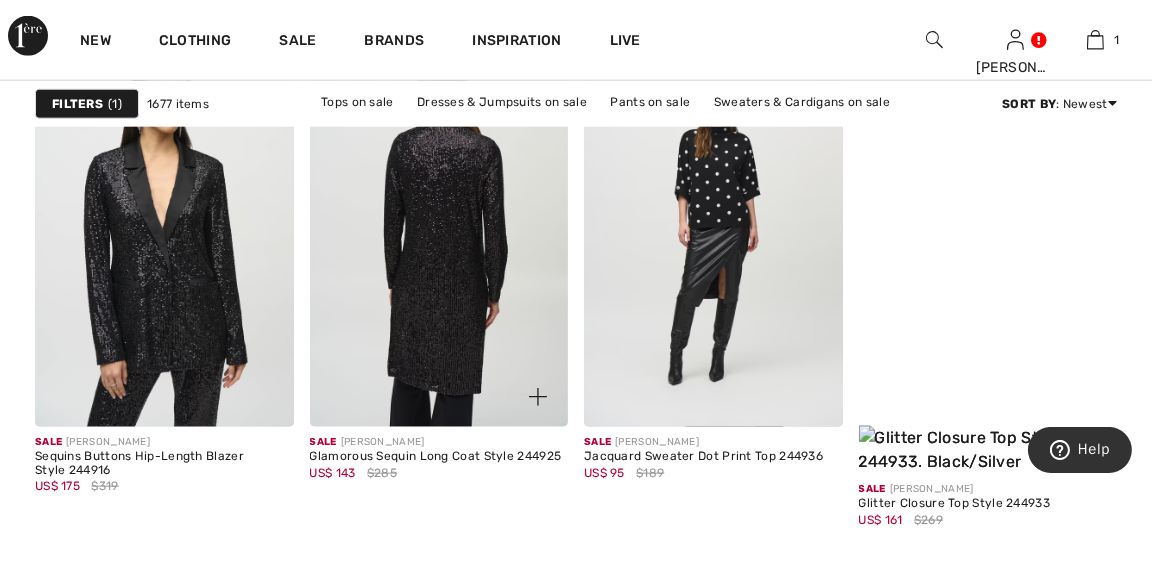 click at bounding box center (439, 233) 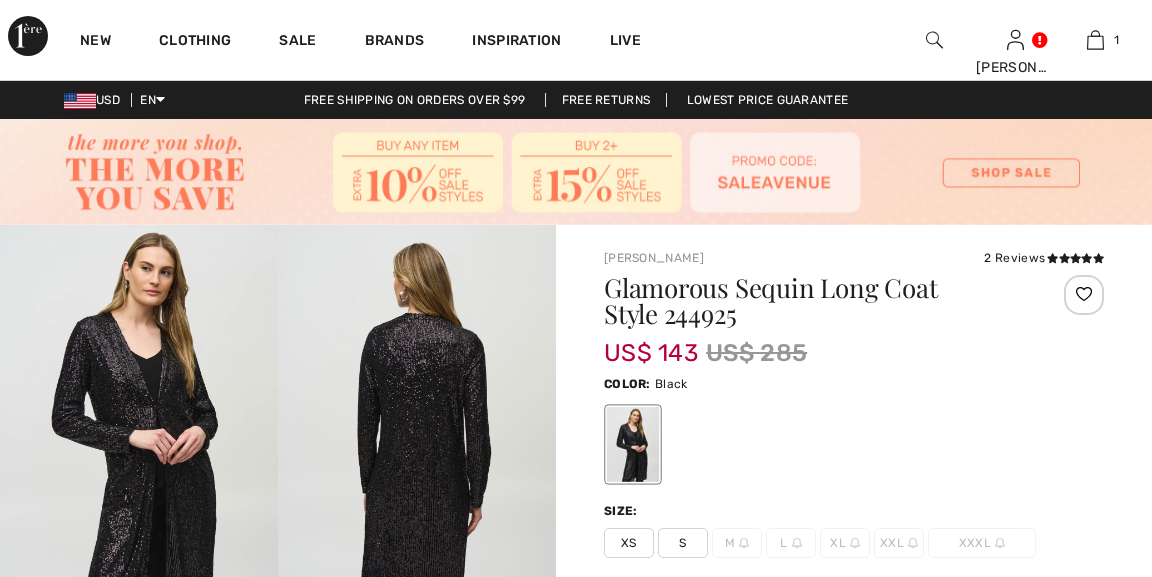 scroll, scrollTop: 0, scrollLeft: 0, axis: both 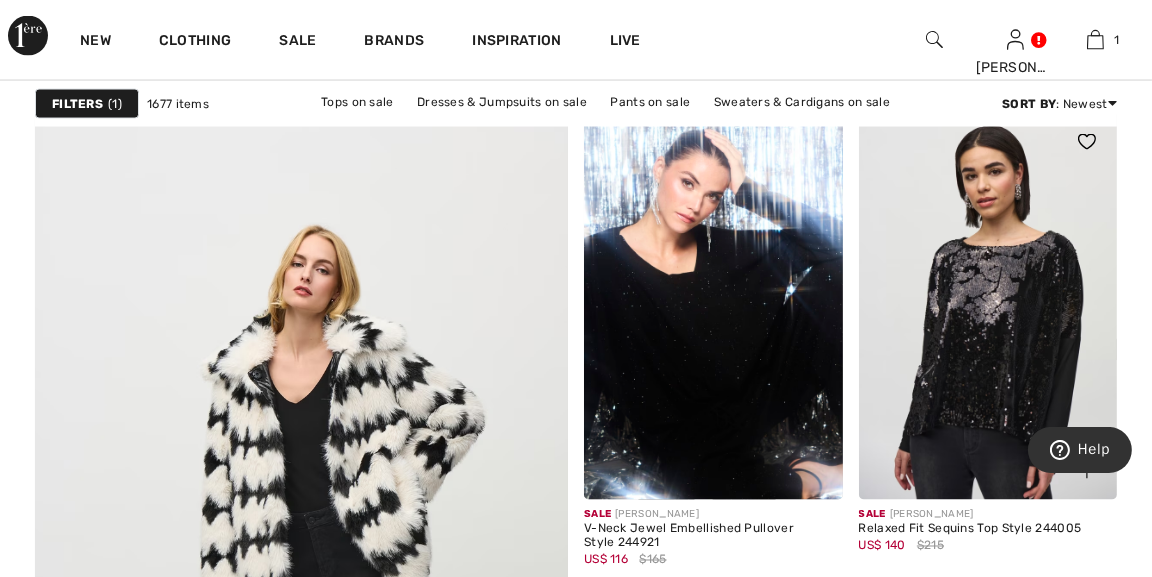 click at bounding box center [988, 306] 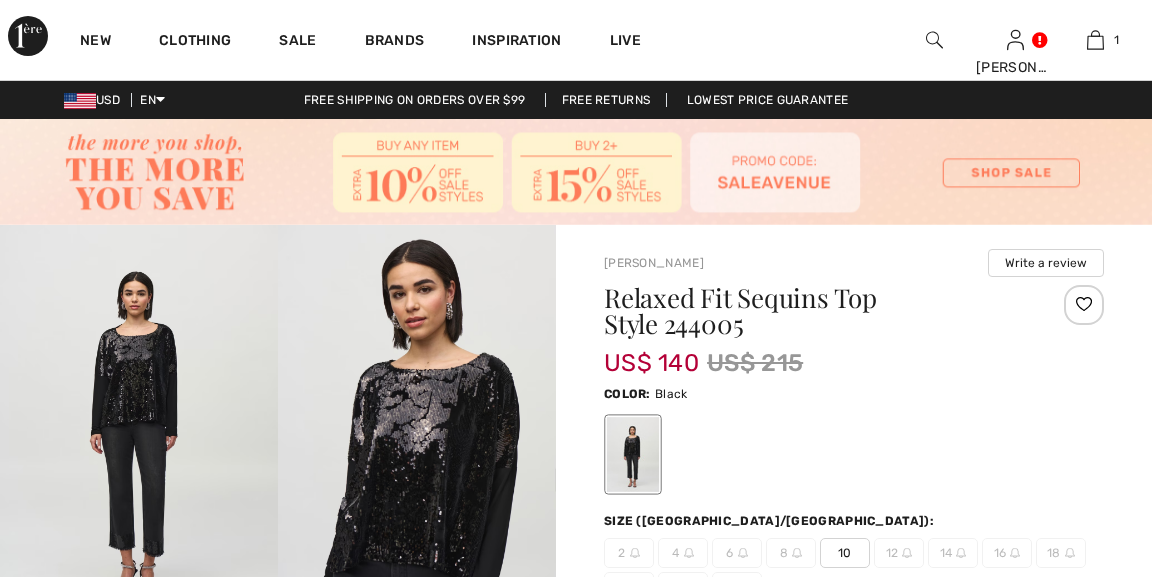 scroll, scrollTop: 0, scrollLeft: 0, axis: both 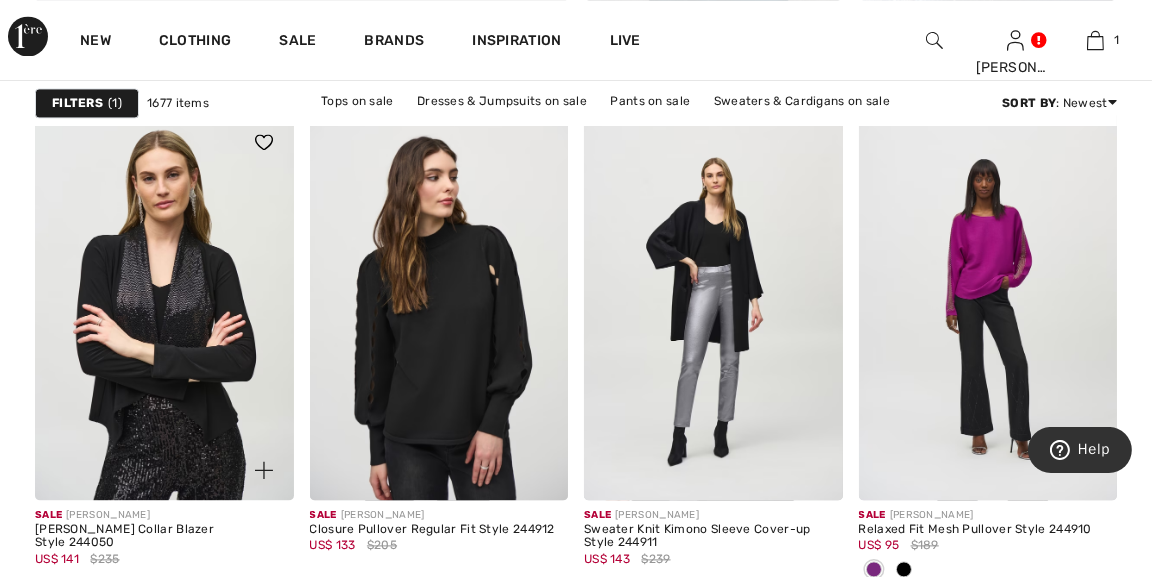click at bounding box center (164, 306) 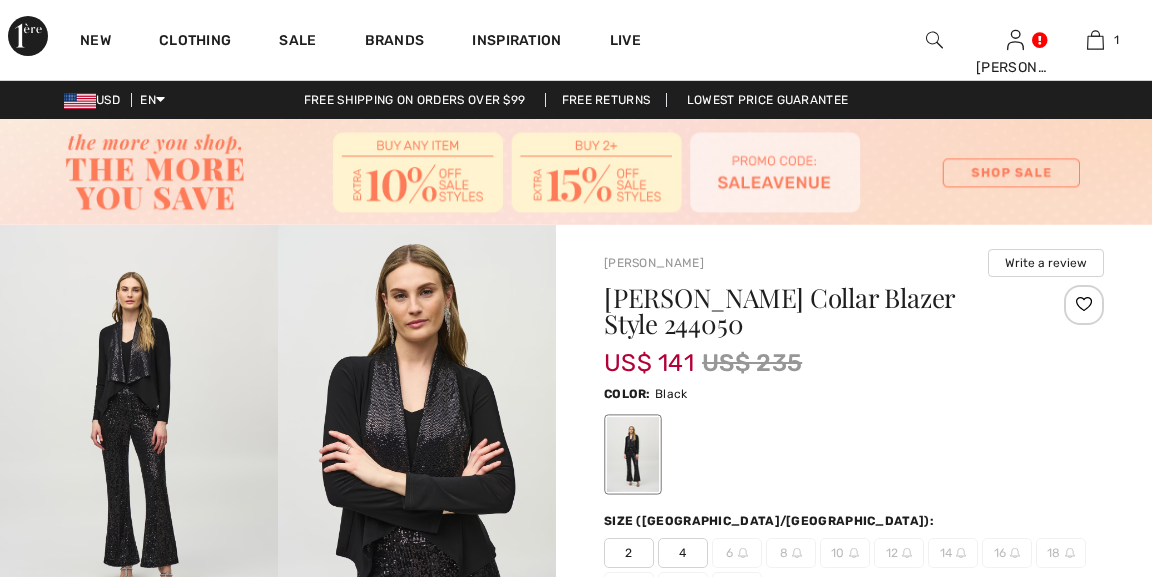 scroll, scrollTop: 0, scrollLeft: 0, axis: both 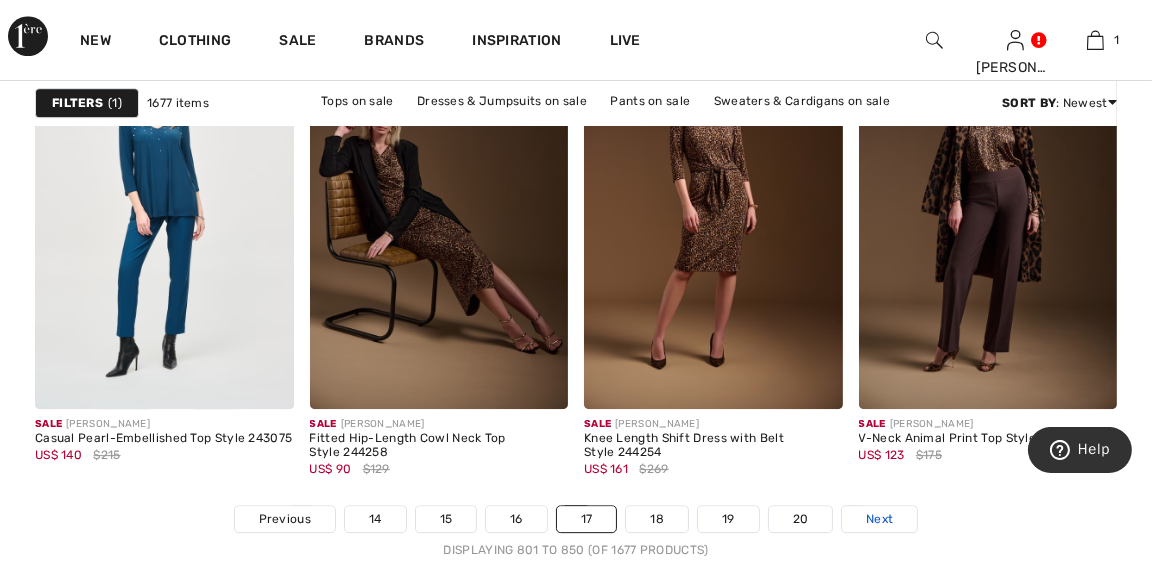 click on "Next" at bounding box center [879, 519] 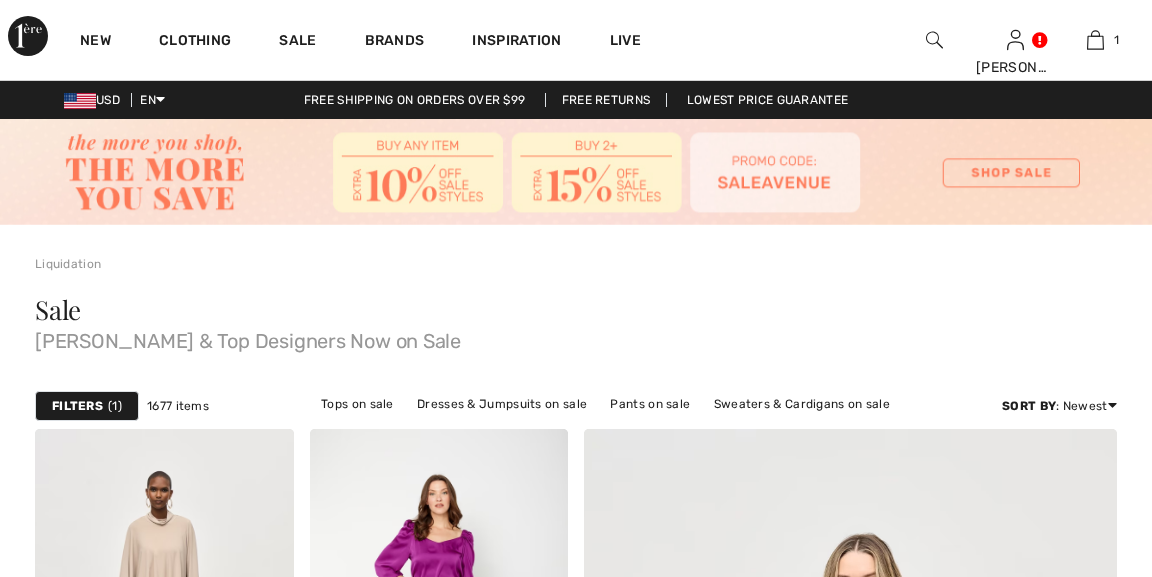 scroll, scrollTop: 0, scrollLeft: 0, axis: both 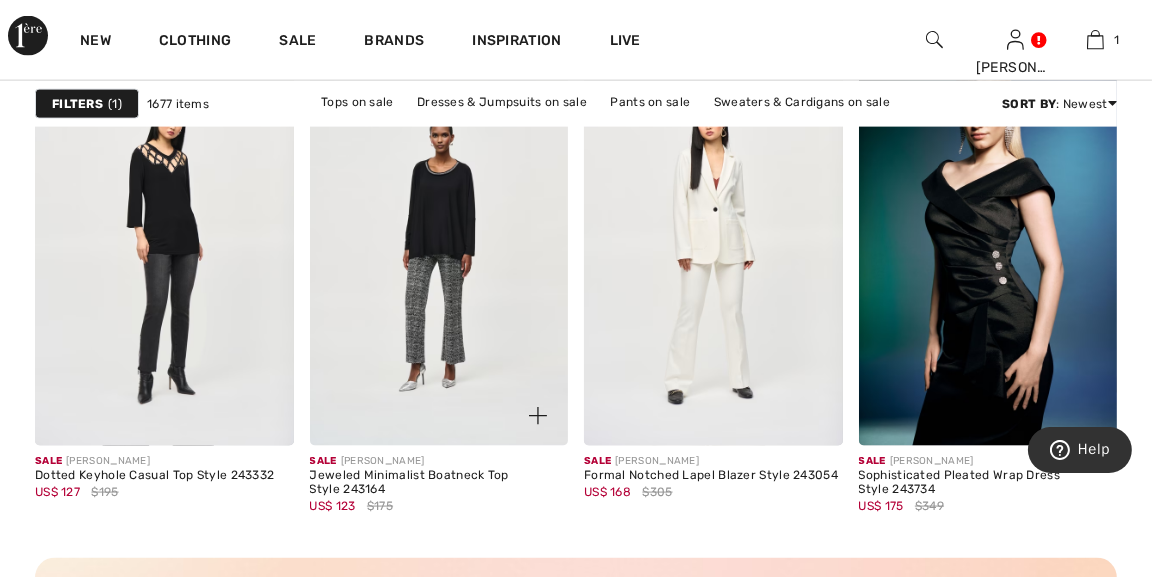 click at bounding box center (439, 253) 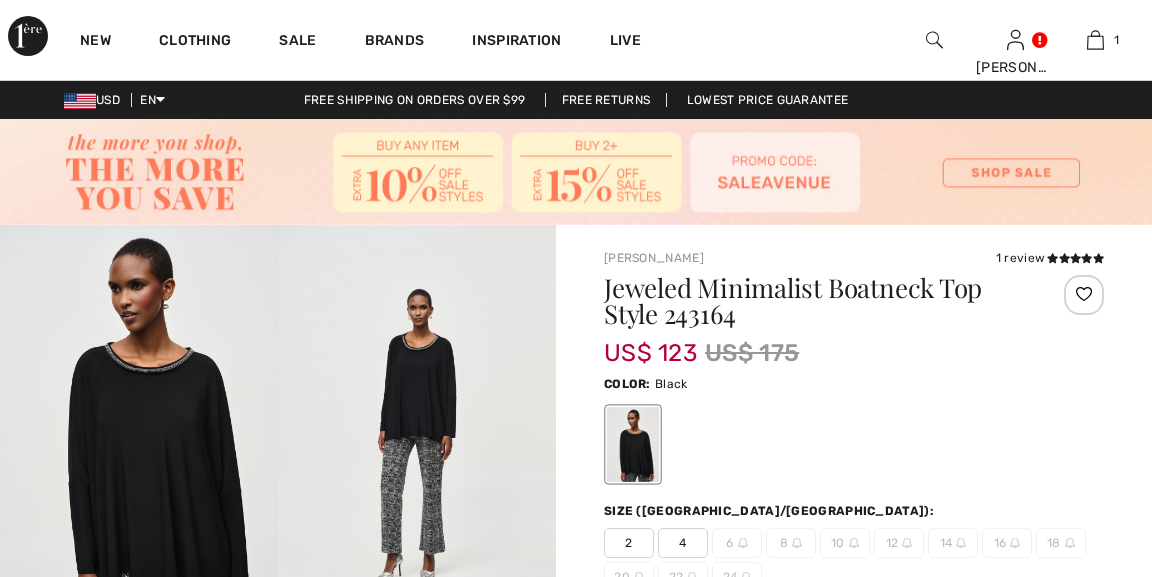 scroll, scrollTop: 0, scrollLeft: 0, axis: both 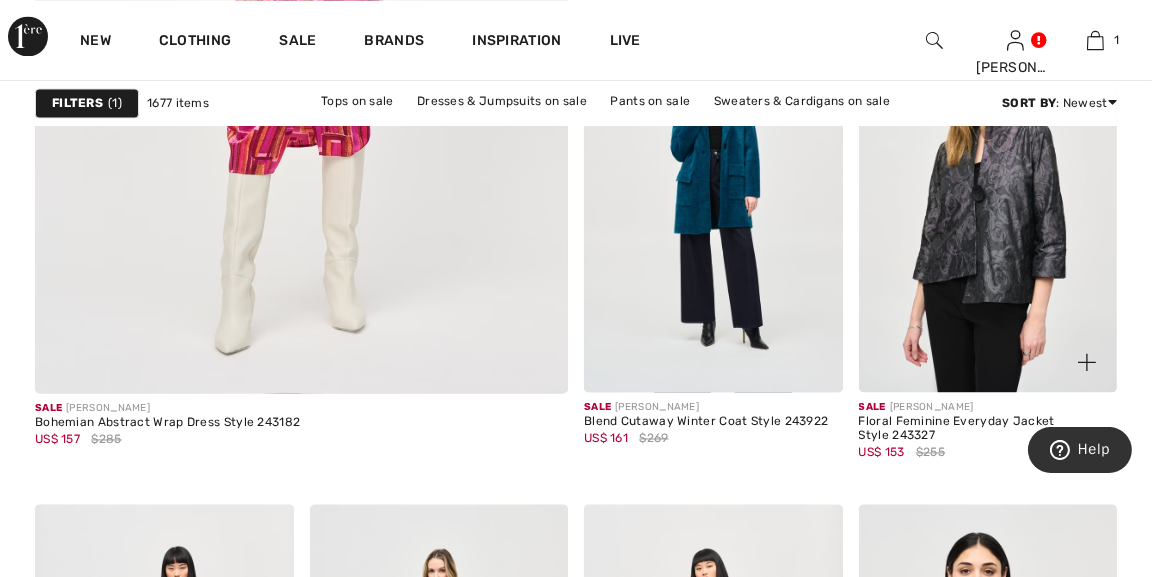 click at bounding box center [988, 198] 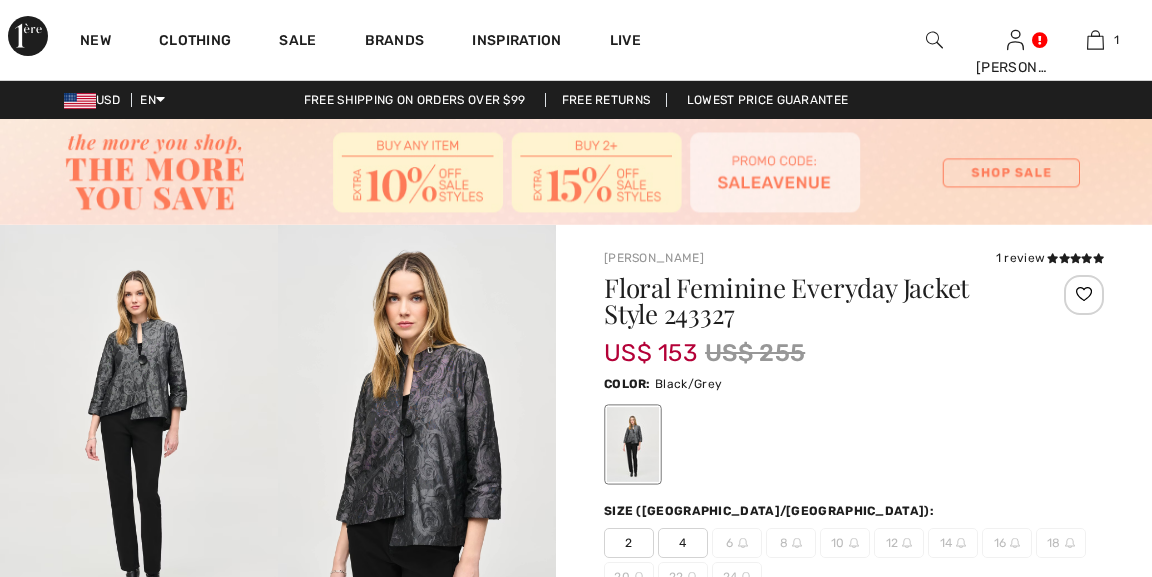 scroll, scrollTop: 0, scrollLeft: 0, axis: both 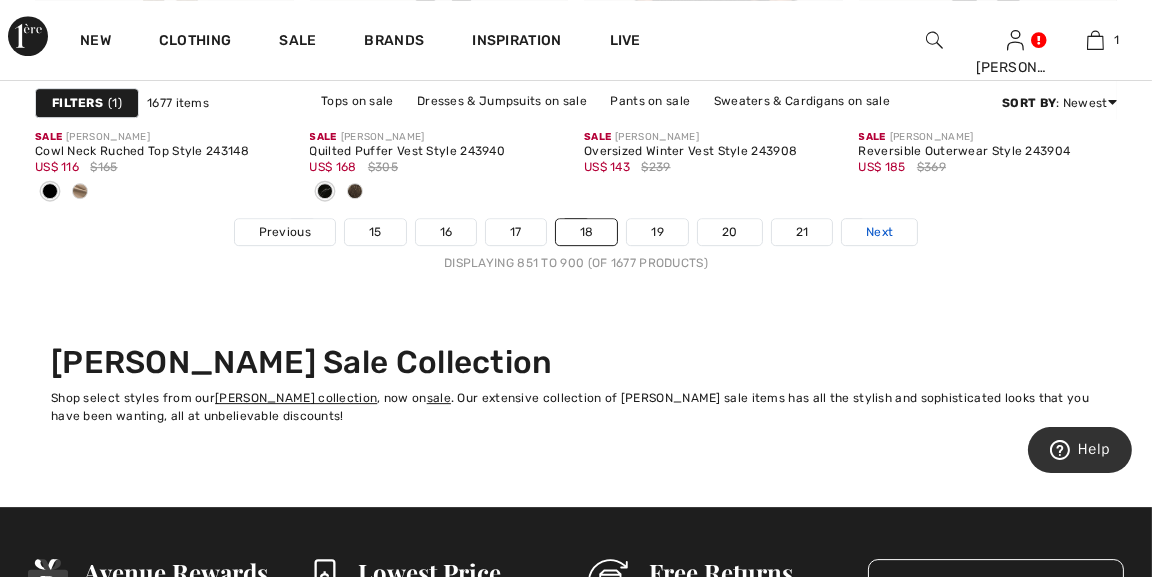 click on "Next" at bounding box center (879, 232) 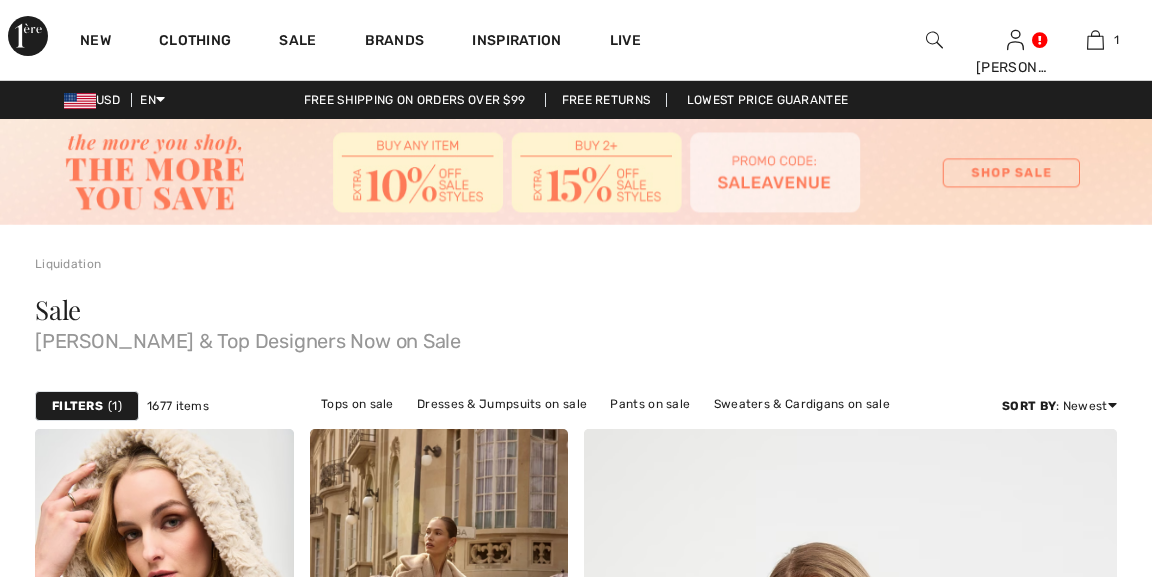 scroll, scrollTop: 0, scrollLeft: 0, axis: both 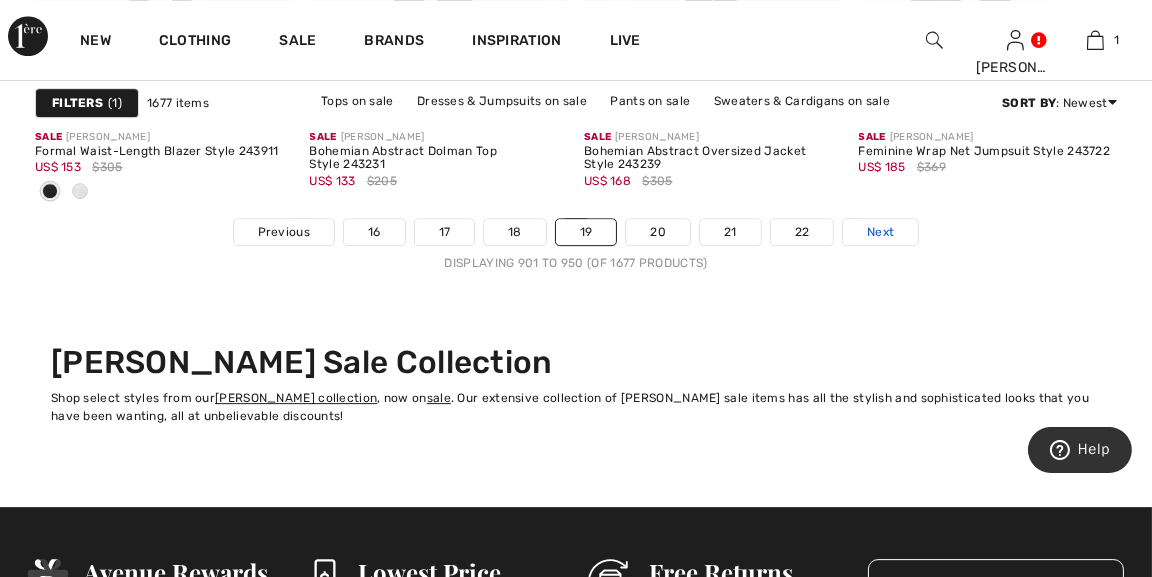 click on "Next" at bounding box center (880, 232) 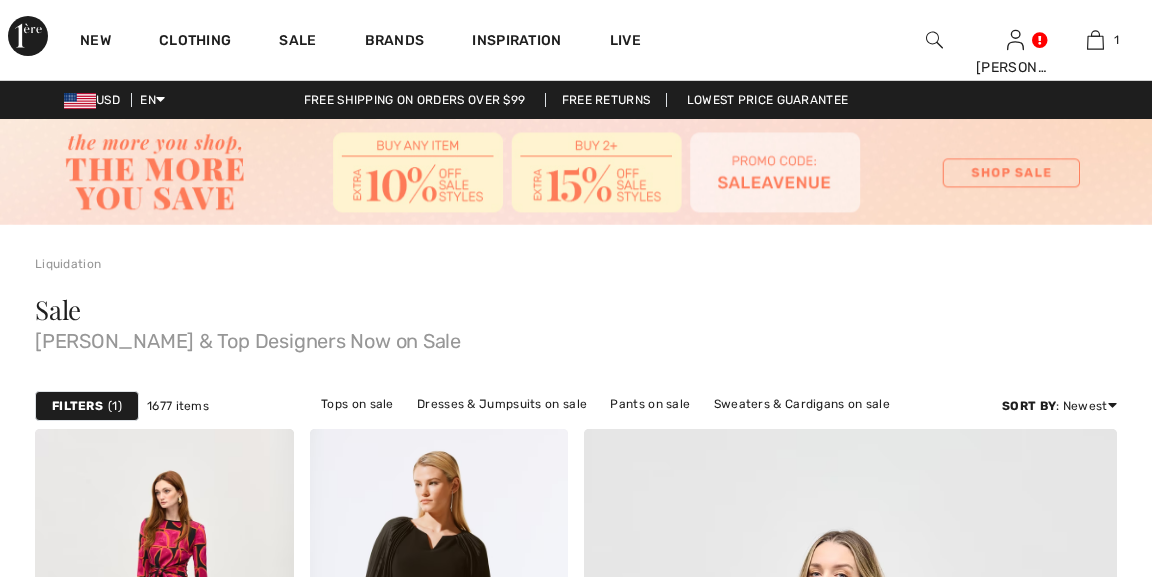 scroll, scrollTop: 0, scrollLeft: 0, axis: both 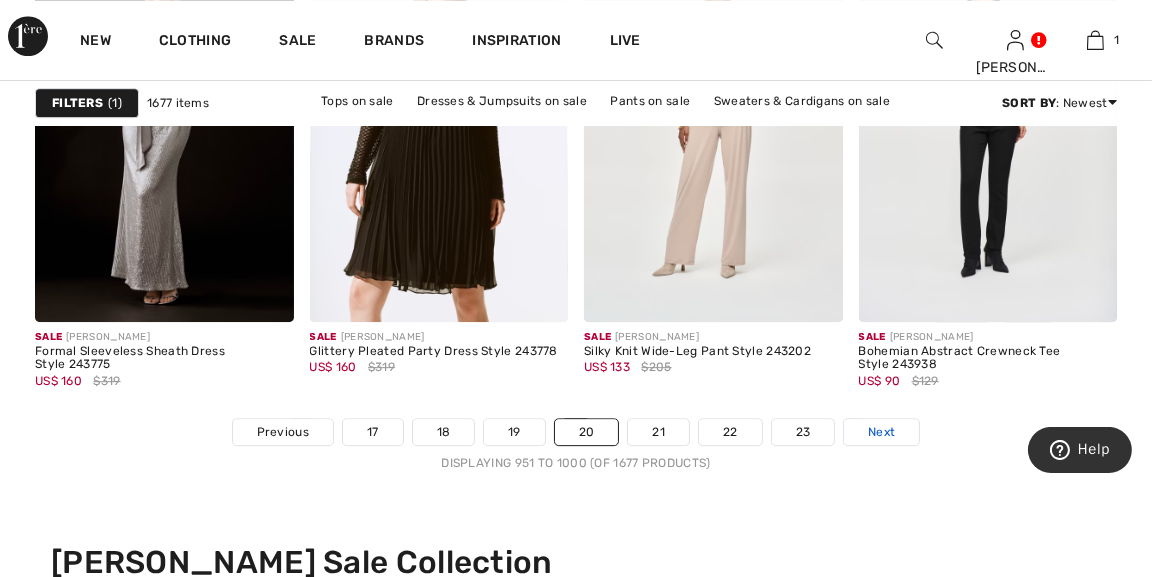 click on "Next" at bounding box center (881, 432) 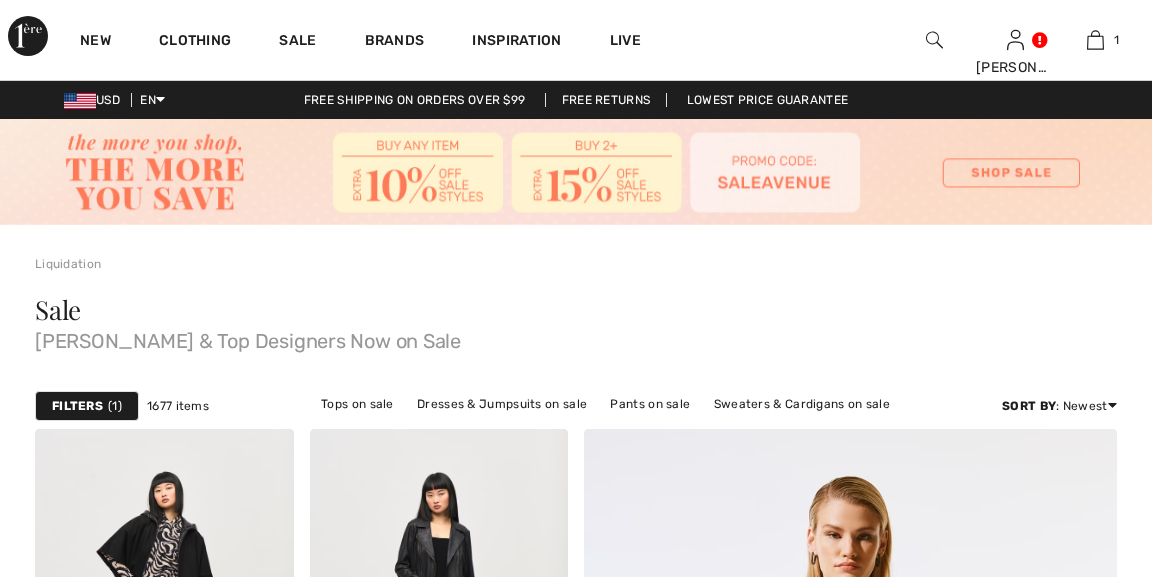 scroll, scrollTop: 0, scrollLeft: 0, axis: both 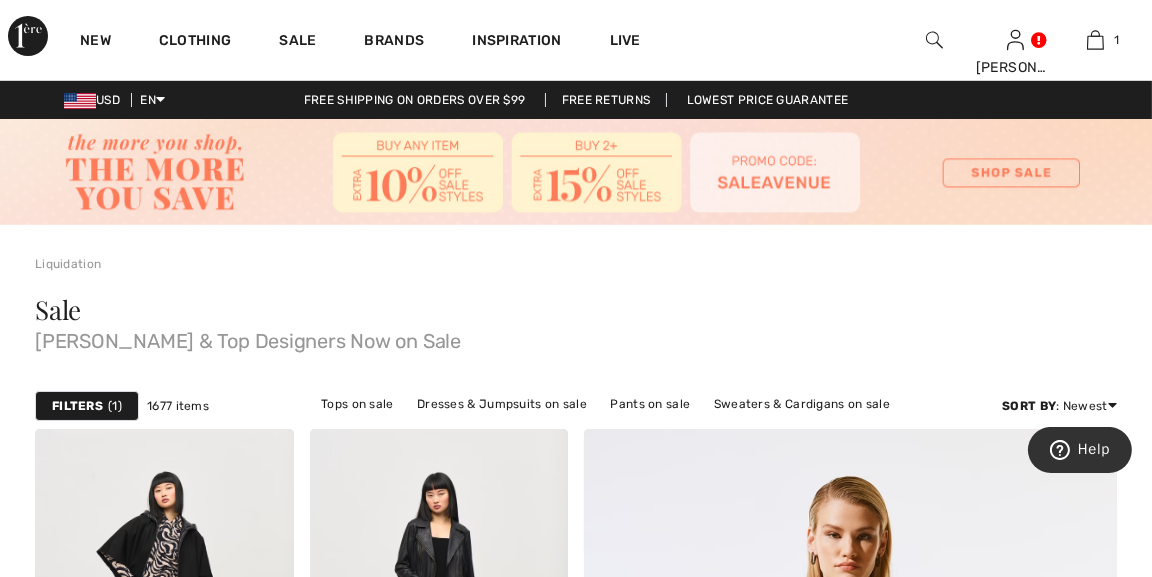 click on "Sale   Joseph Ribkoff & Top Designers Now on Sale" at bounding box center (576, 324) 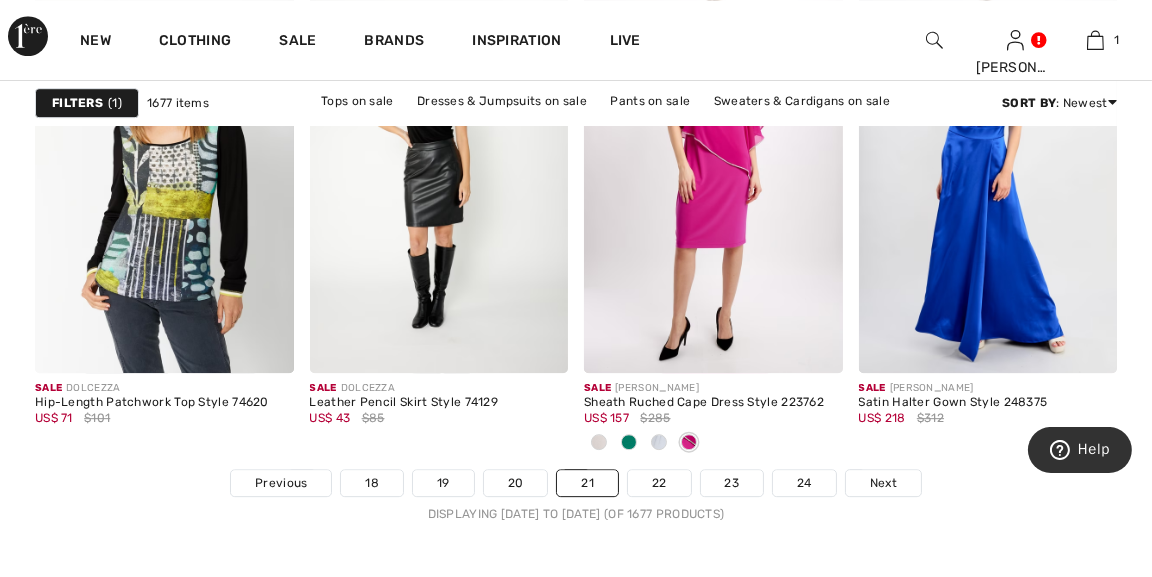 scroll, scrollTop: 7588, scrollLeft: 0, axis: vertical 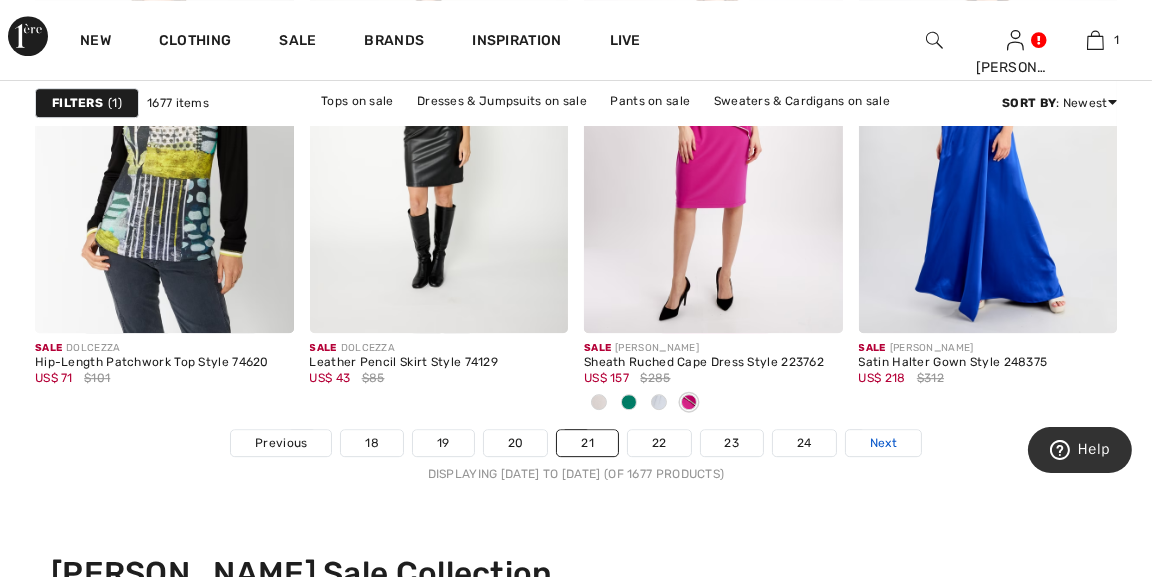 click on "Next" at bounding box center (883, 443) 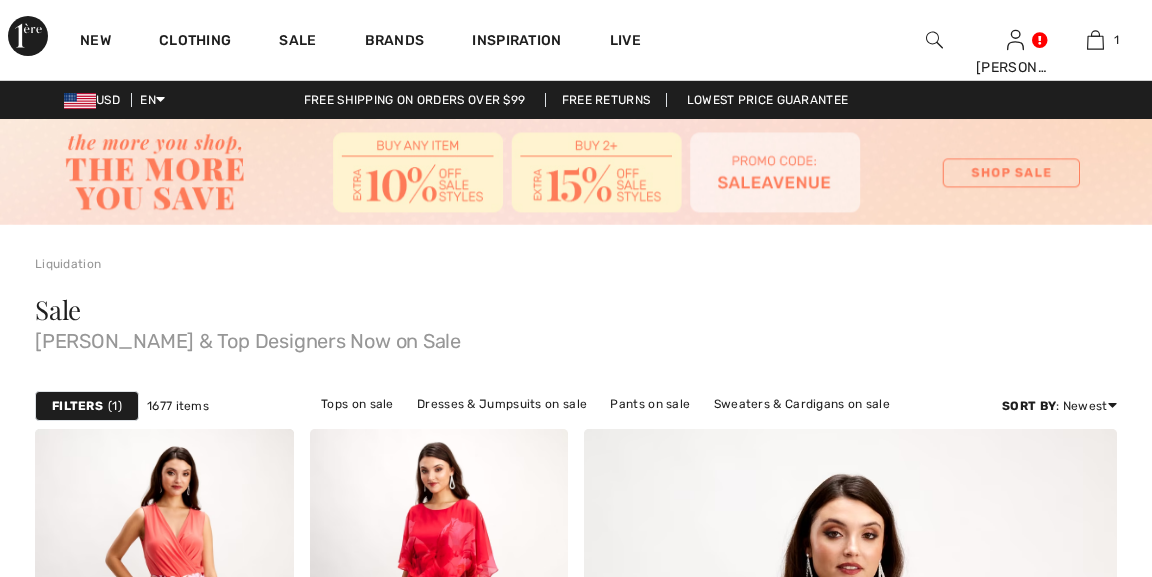 scroll, scrollTop: 0, scrollLeft: 0, axis: both 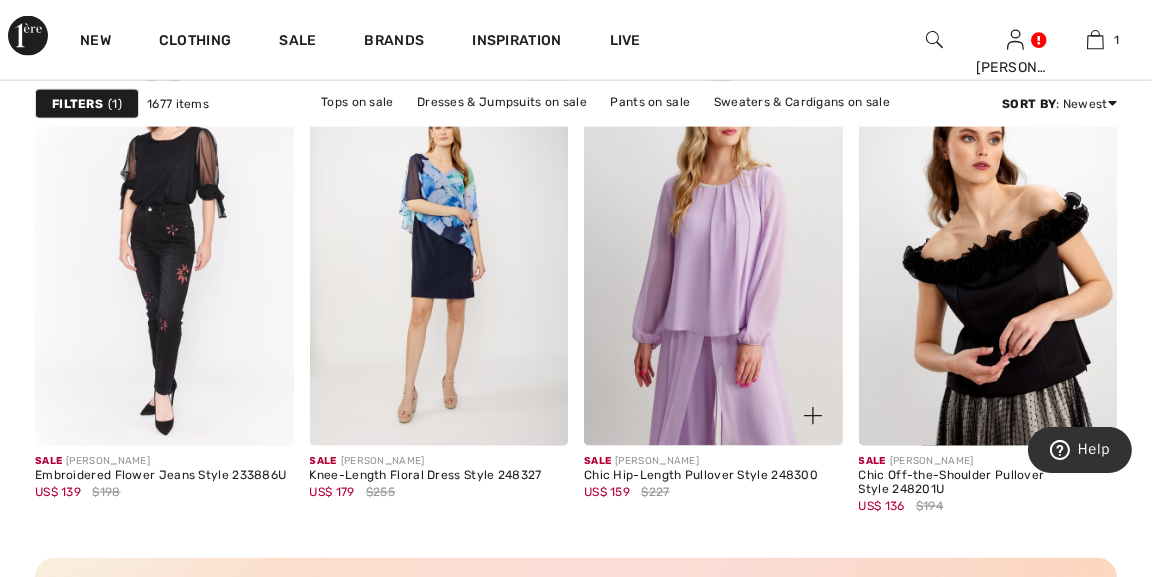 click at bounding box center [713, 253] 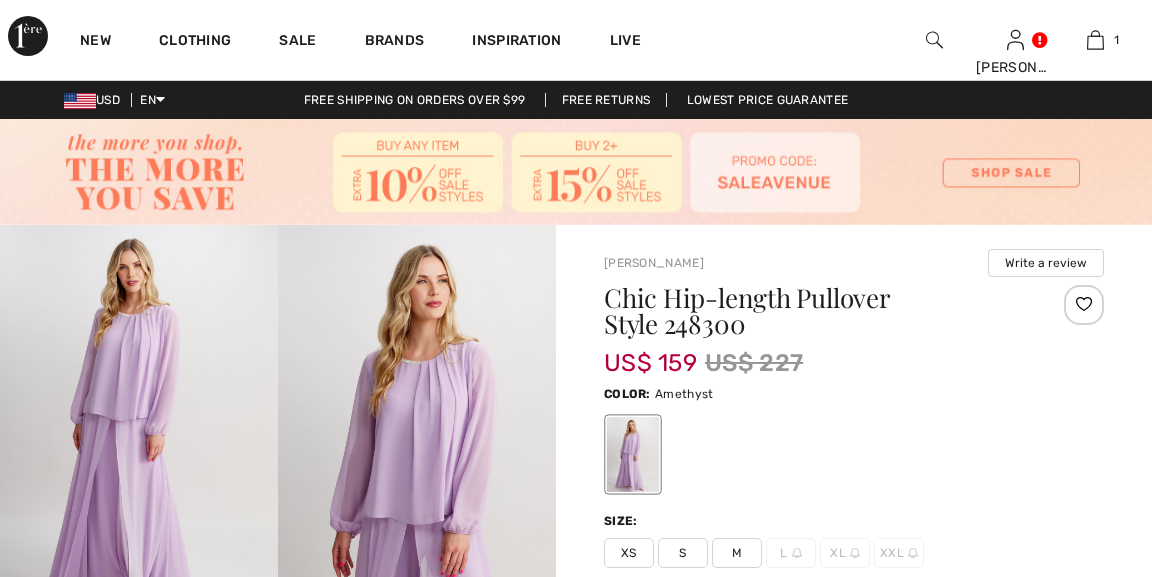 scroll, scrollTop: 0, scrollLeft: 0, axis: both 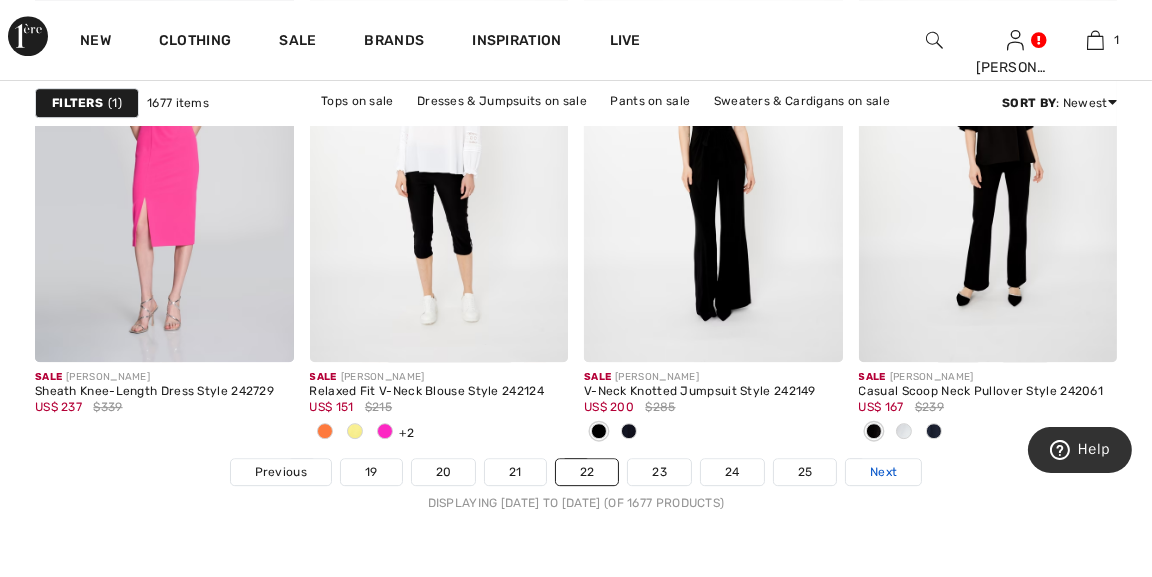 click on "Next" at bounding box center [883, 472] 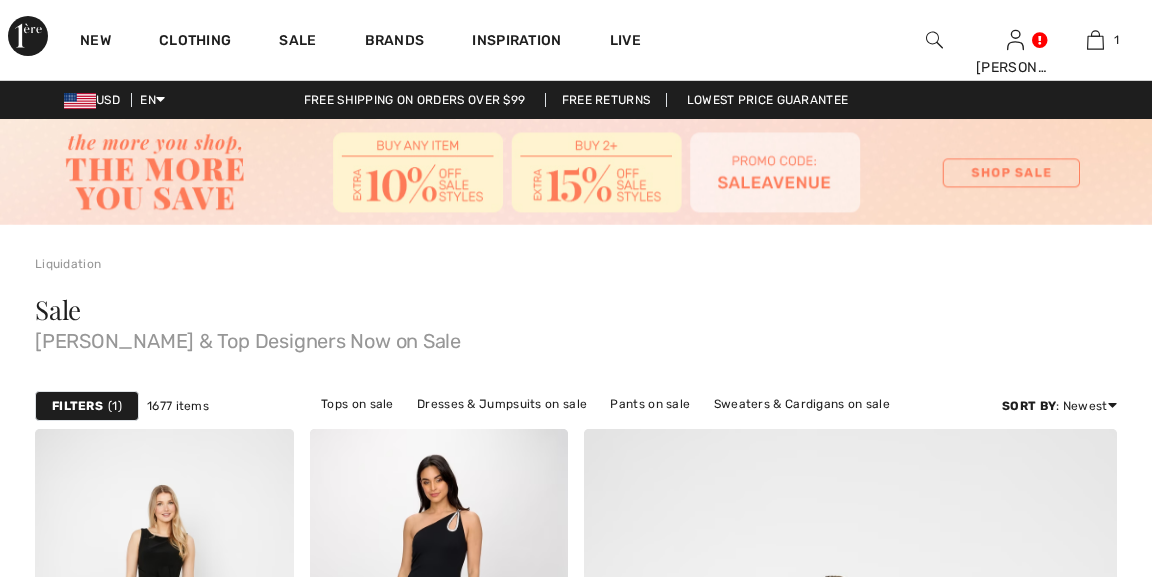 scroll, scrollTop: 0, scrollLeft: 0, axis: both 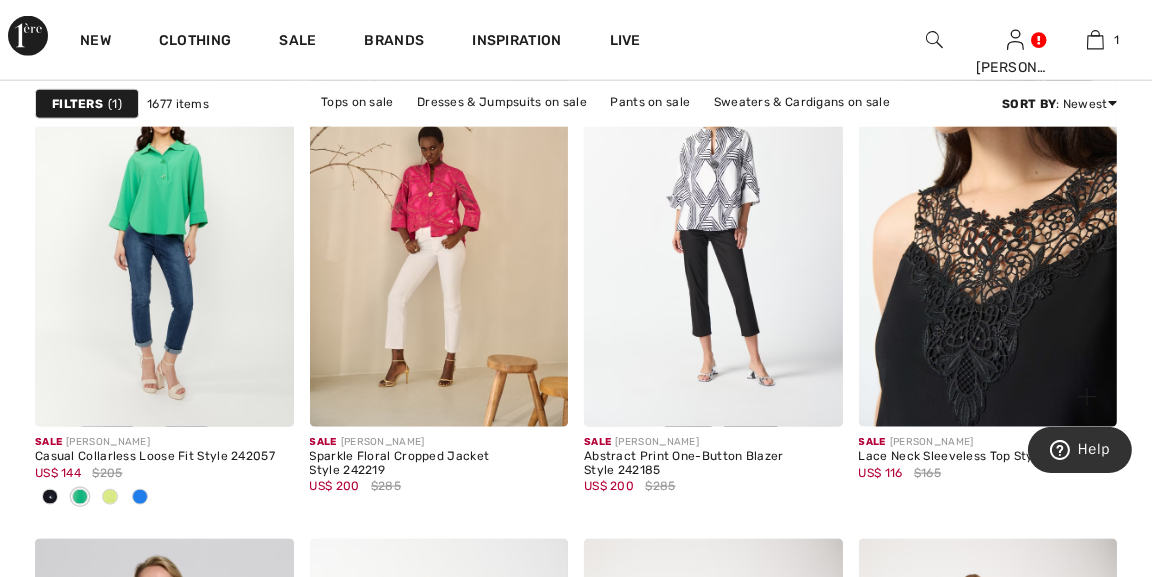 click at bounding box center (988, 233) 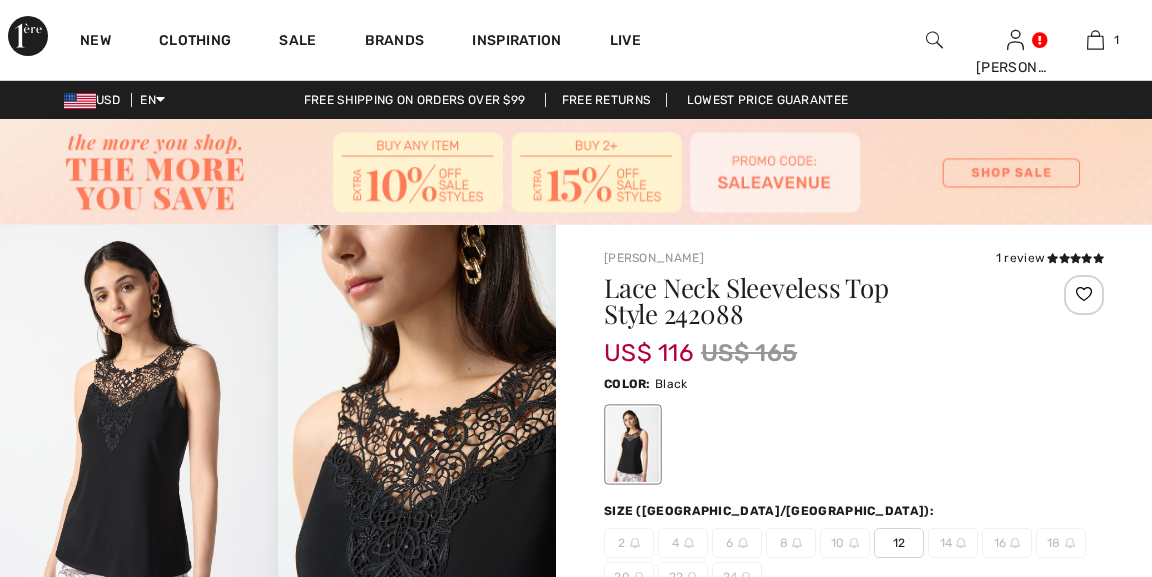 checkbox on "true" 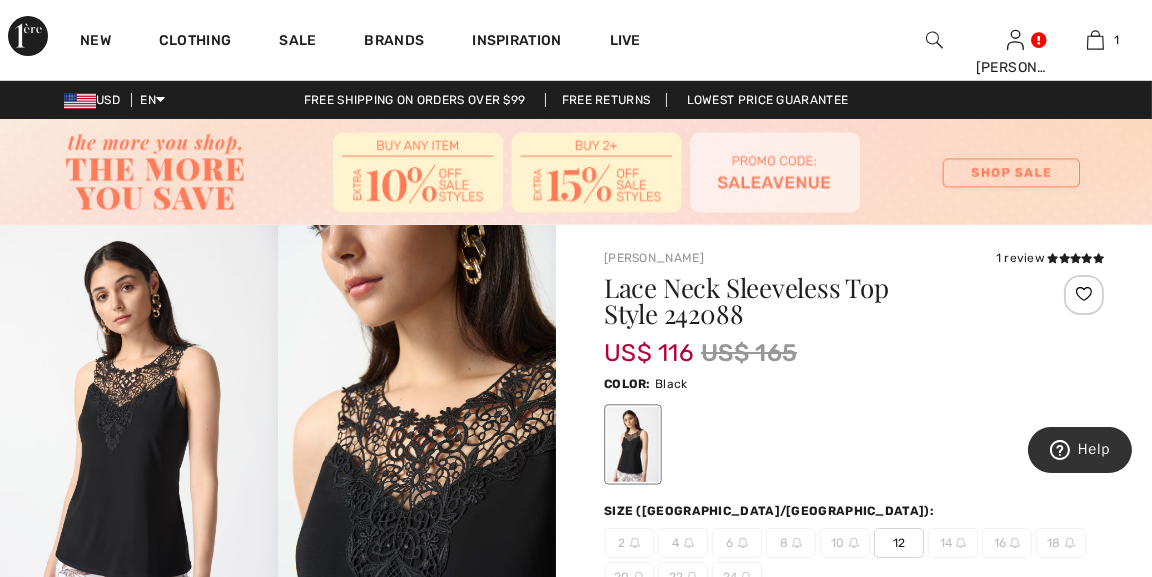 scroll, scrollTop: 0, scrollLeft: 0, axis: both 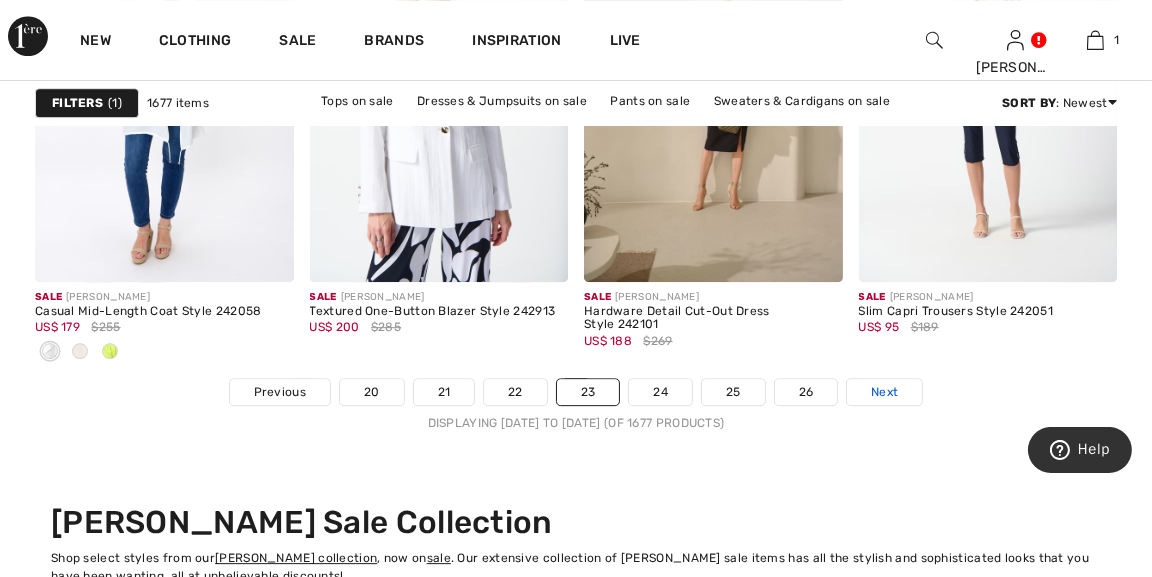 click on "Next" at bounding box center [884, 392] 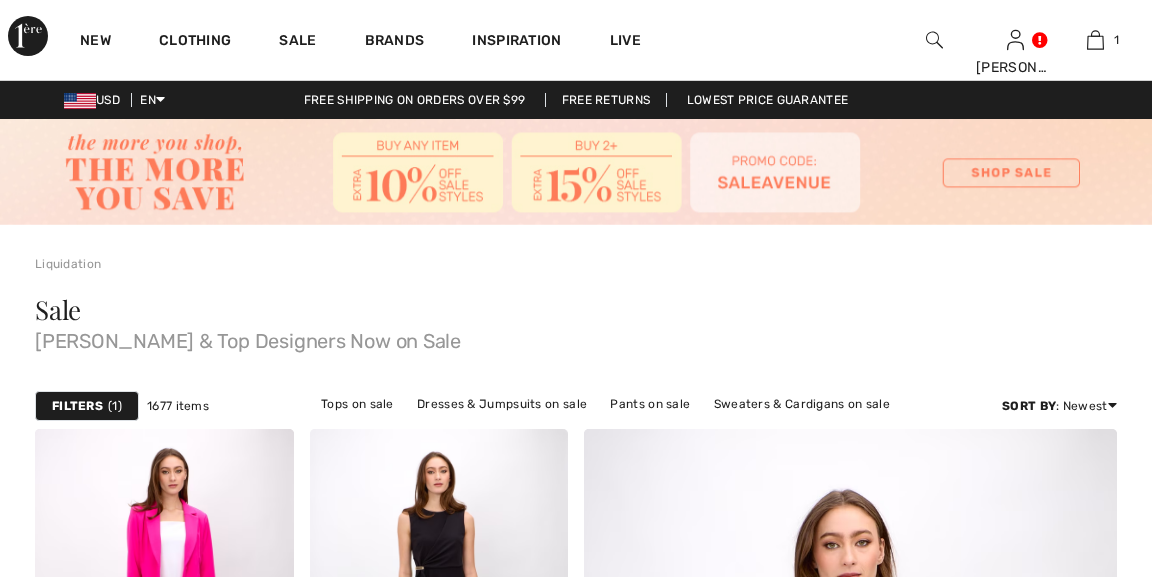 scroll, scrollTop: 0, scrollLeft: 0, axis: both 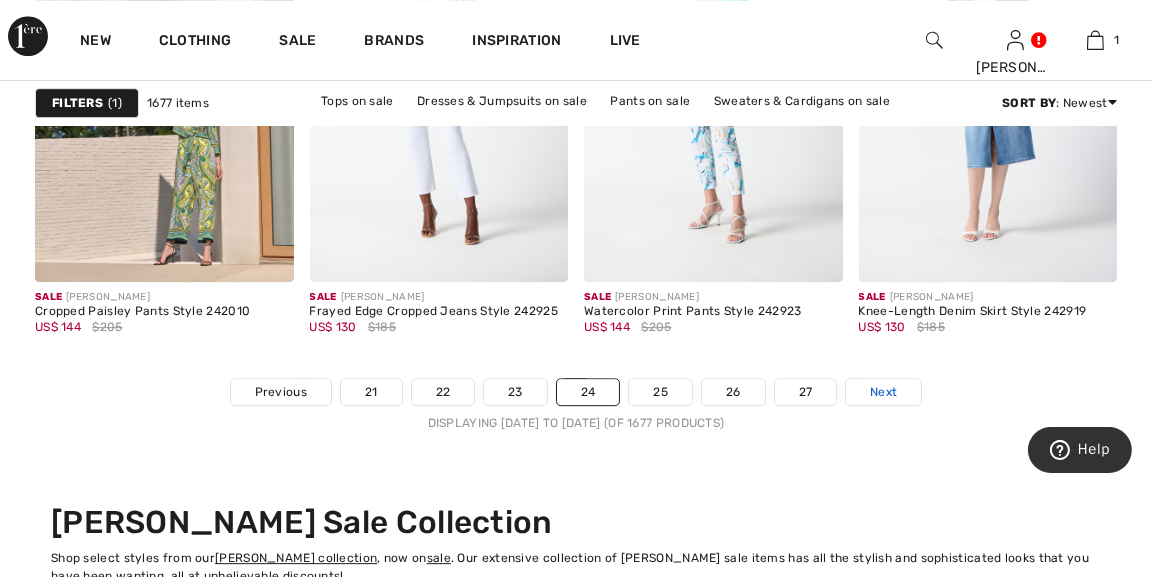 click on "Next" at bounding box center [883, 392] 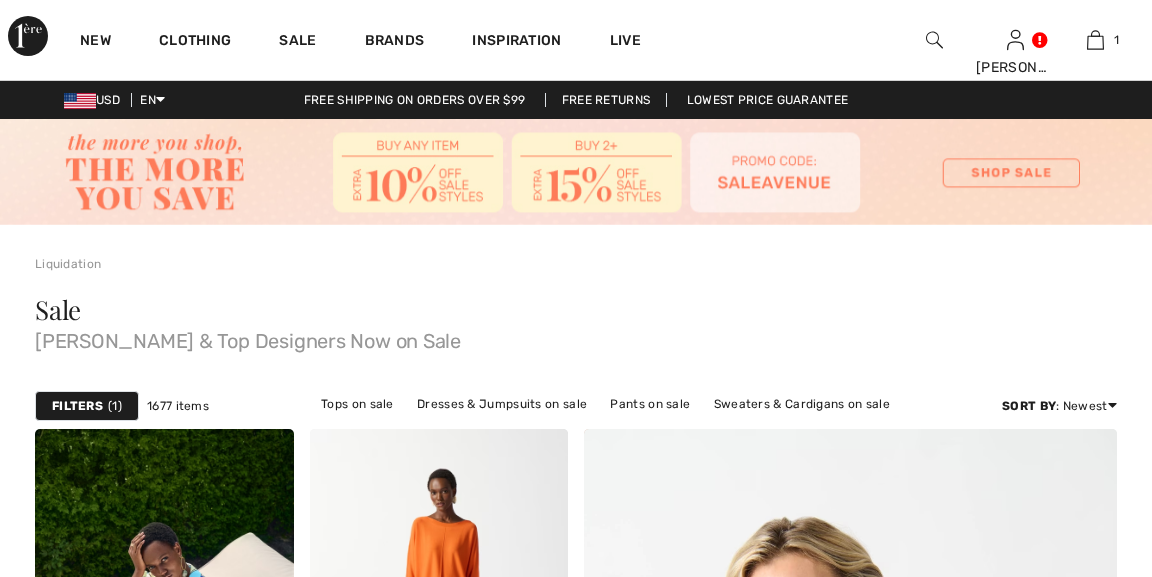 scroll, scrollTop: 0, scrollLeft: 0, axis: both 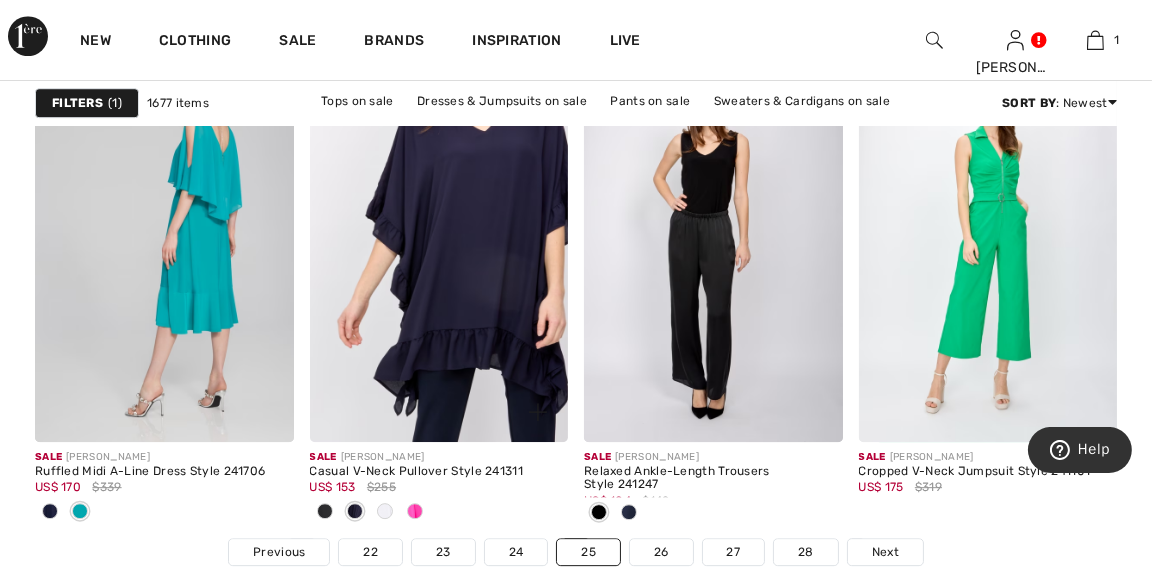 click at bounding box center (439, 248) 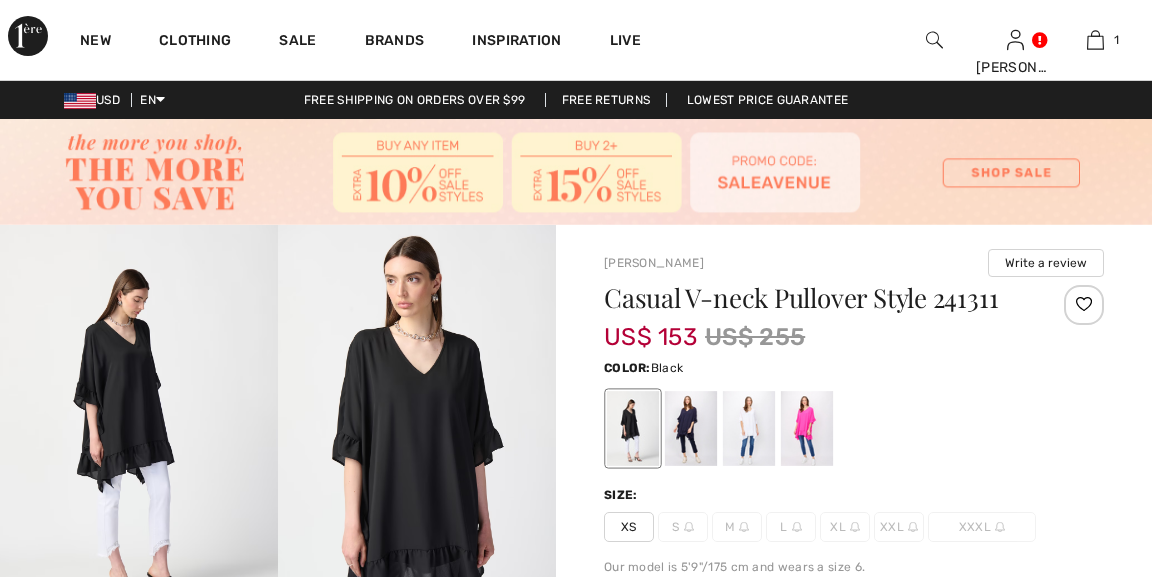 scroll, scrollTop: 0, scrollLeft: 0, axis: both 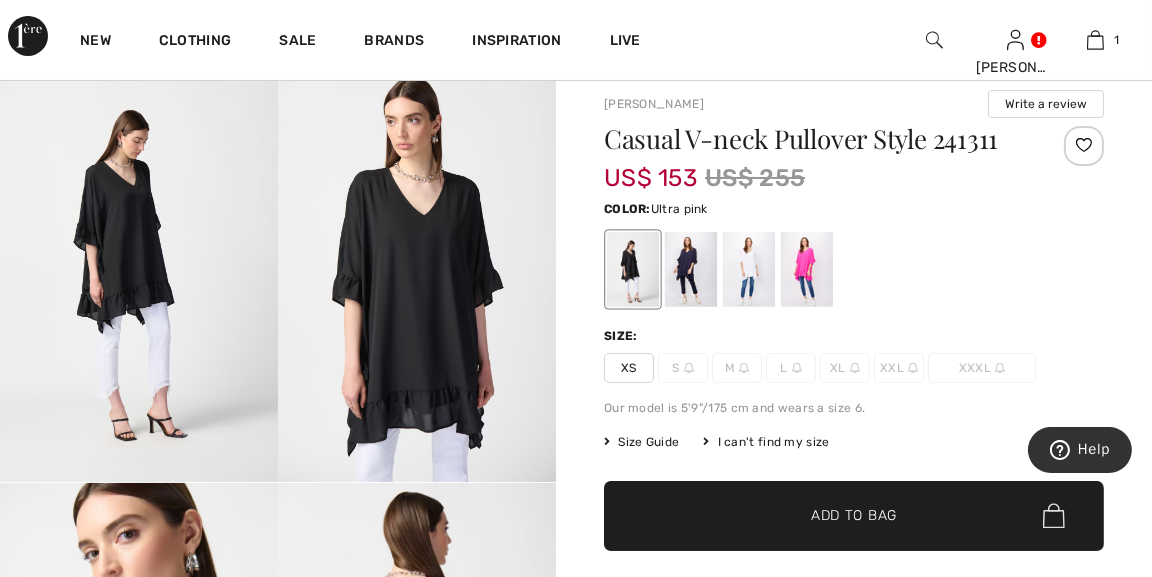 click at bounding box center [807, 269] 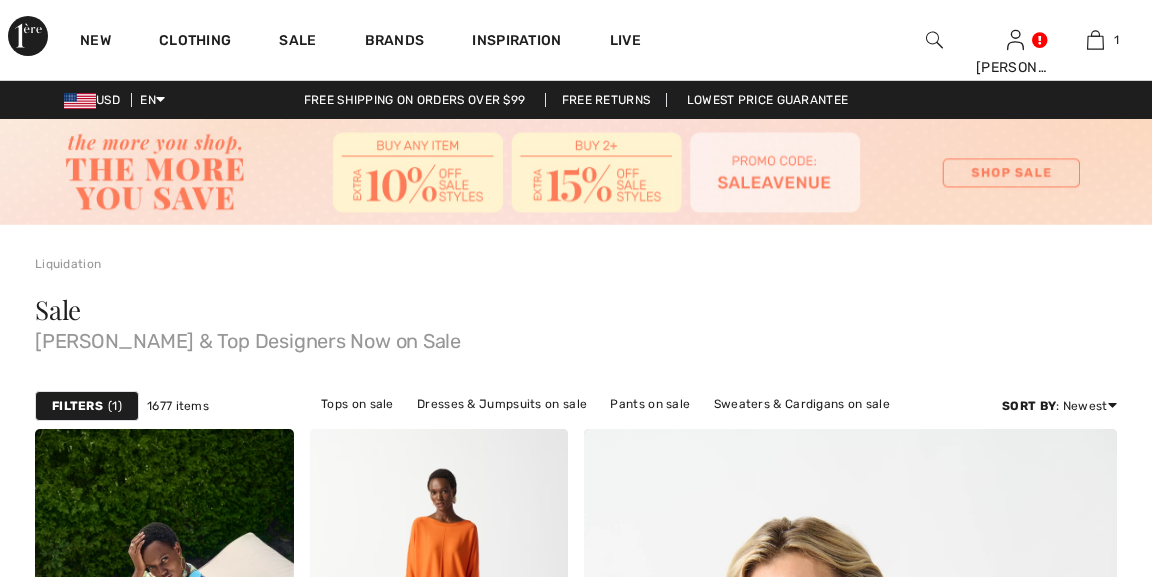 scroll, scrollTop: 7519, scrollLeft: 0, axis: vertical 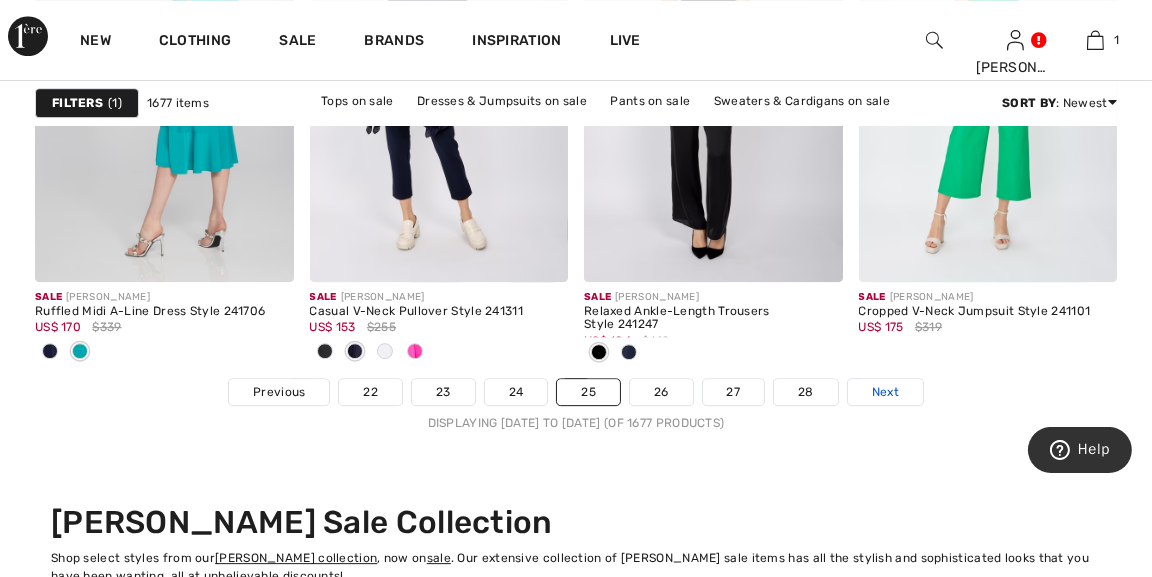 click on "Next" at bounding box center [885, 392] 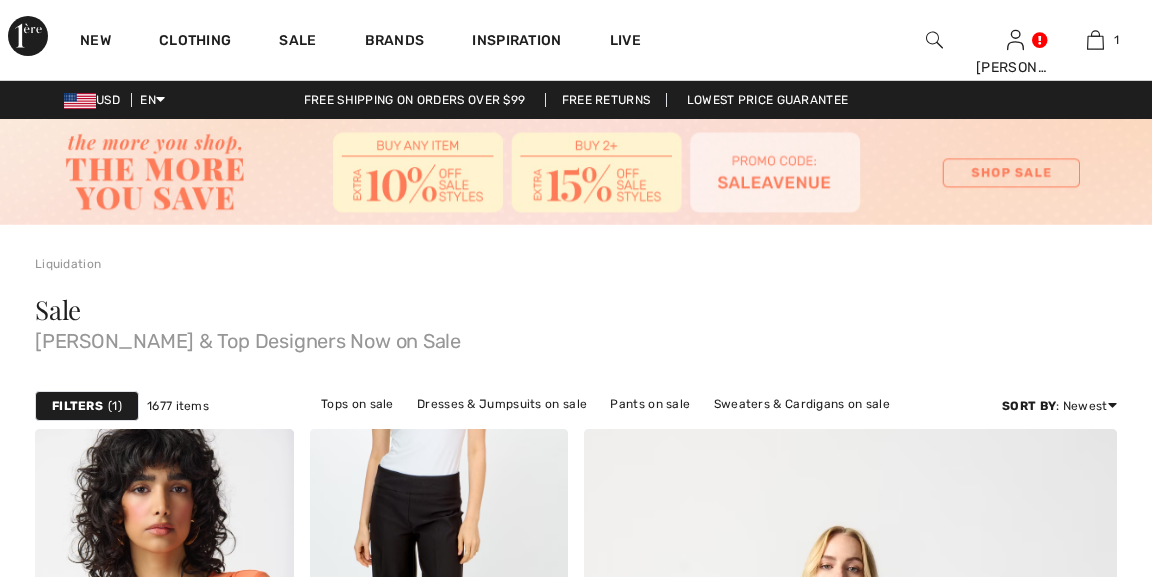 scroll, scrollTop: 0, scrollLeft: 0, axis: both 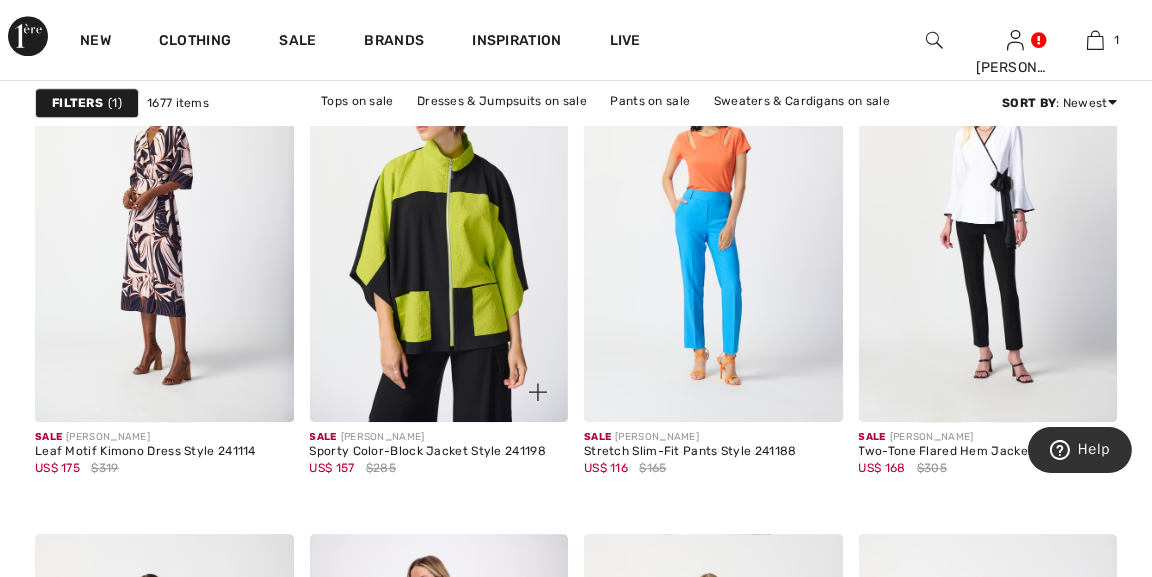 click at bounding box center [439, 228] 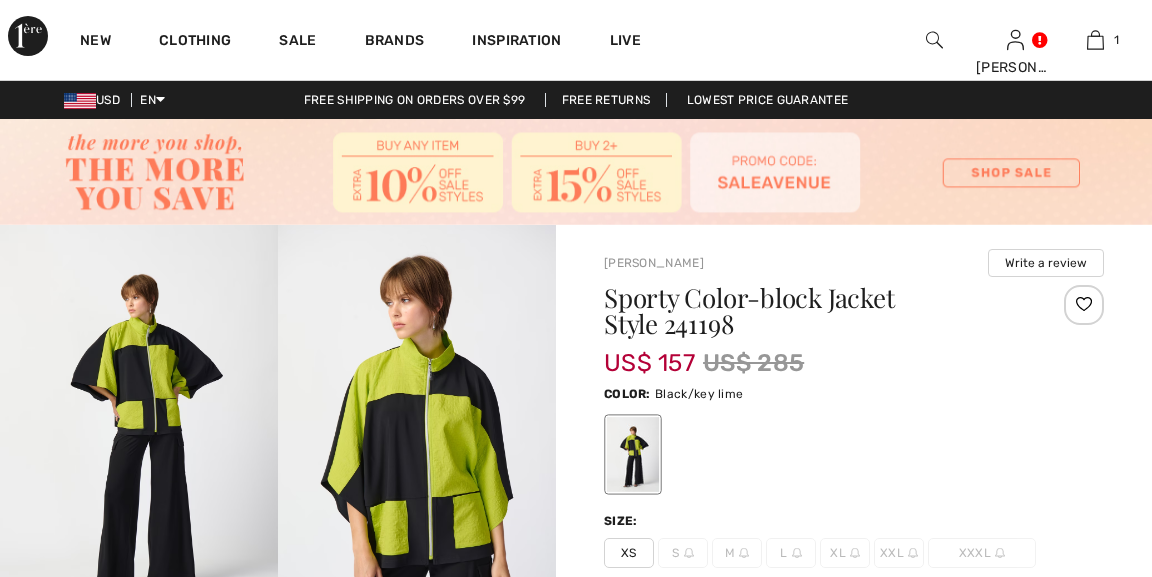 scroll, scrollTop: 0, scrollLeft: 0, axis: both 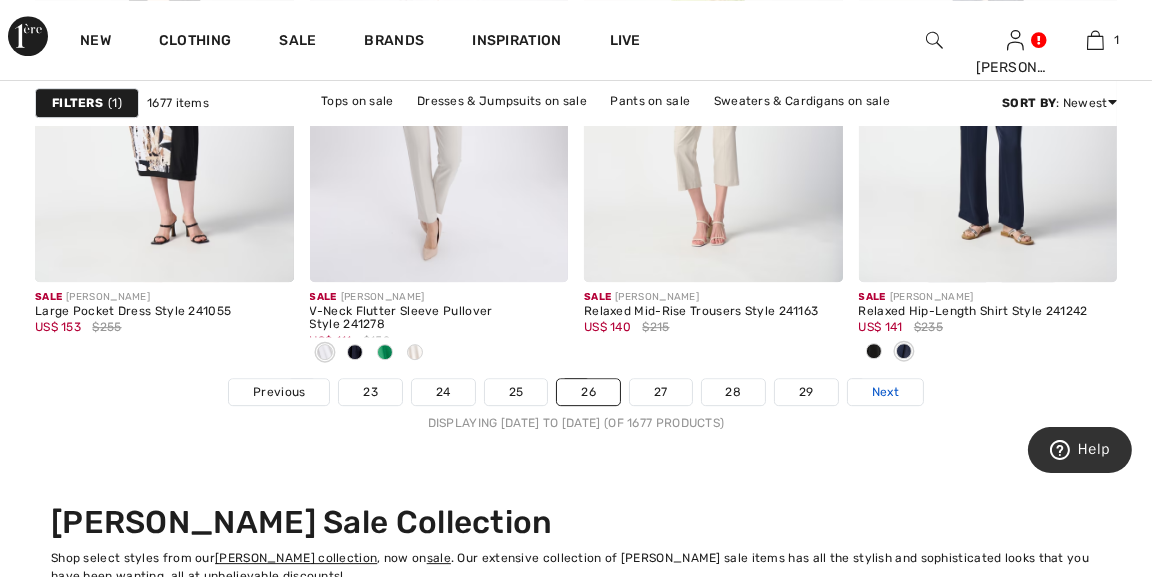 click on "Next" at bounding box center [885, 392] 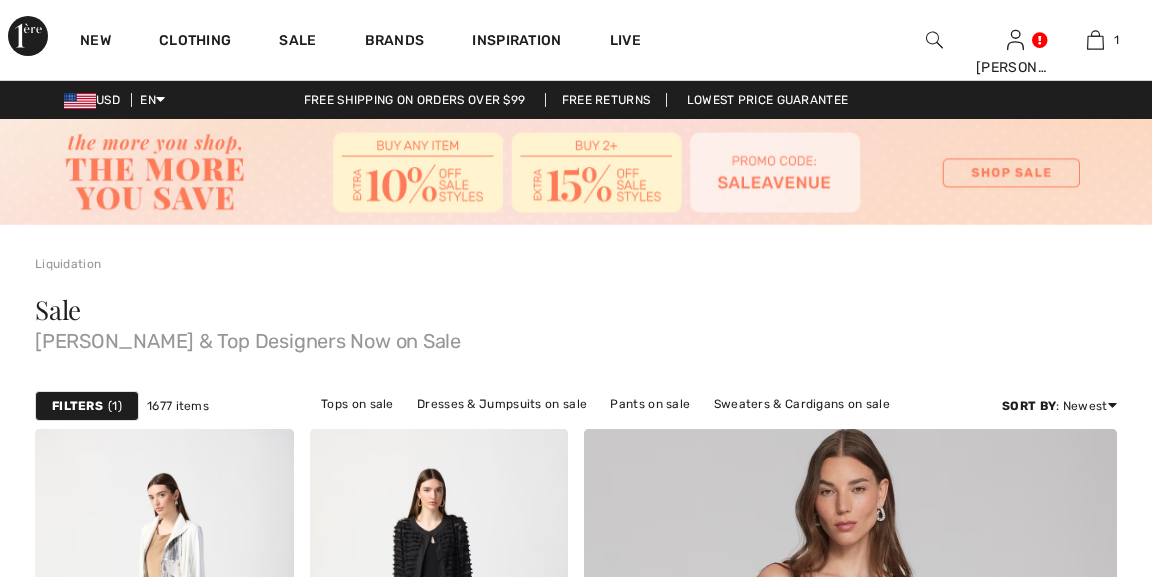 scroll, scrollTop: 0, scrollLeft: 0, axis: both 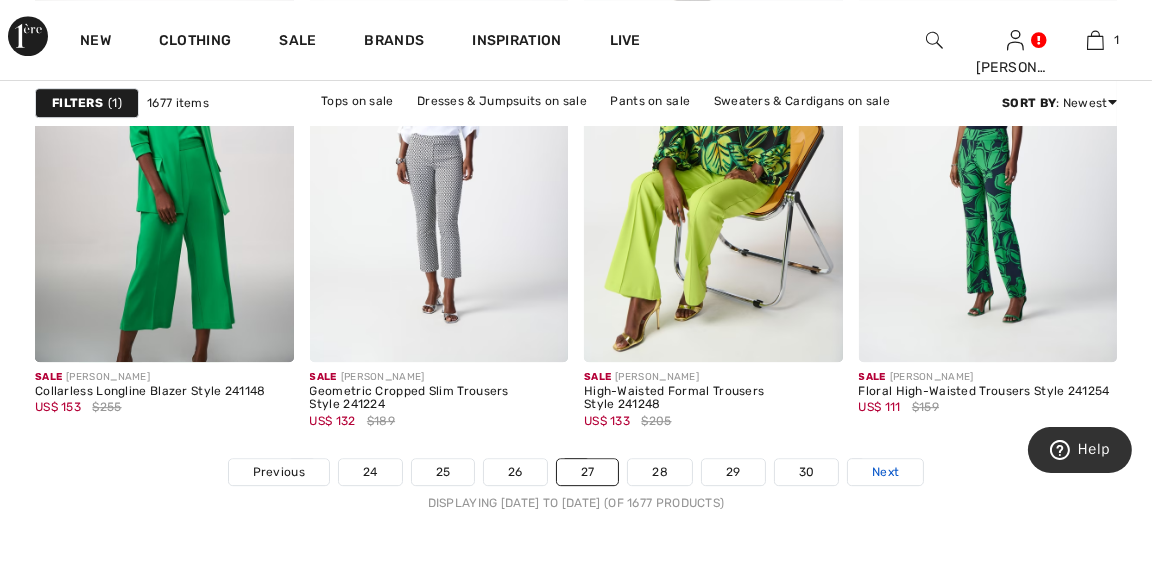 click on "Next" at bounding box center [885, 472] 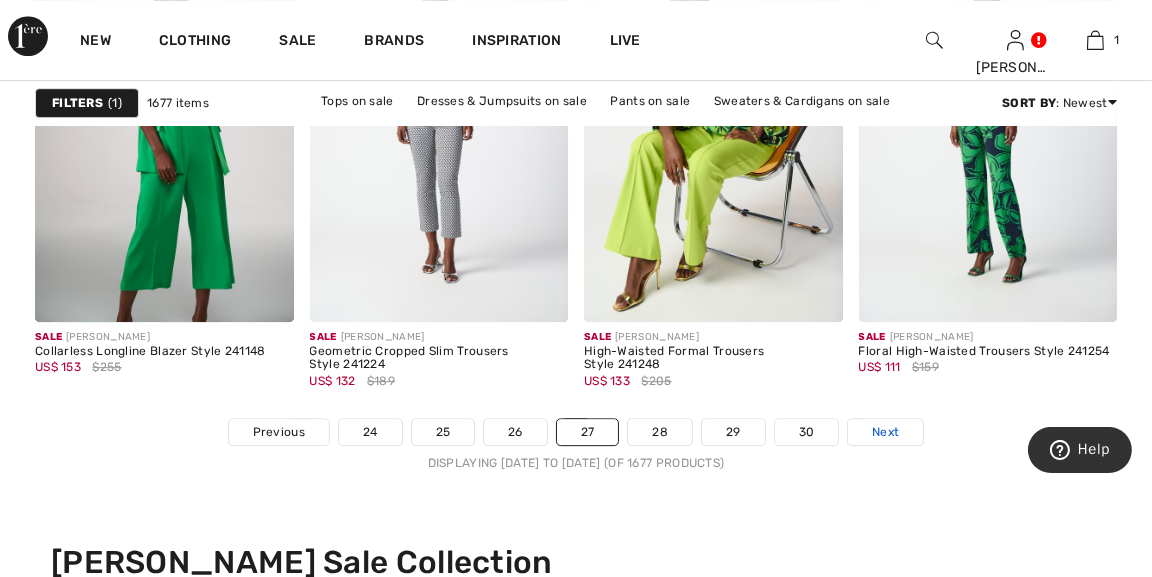 scroll, scrollTop: 7638, scrollLeft: 0, axis: vertical 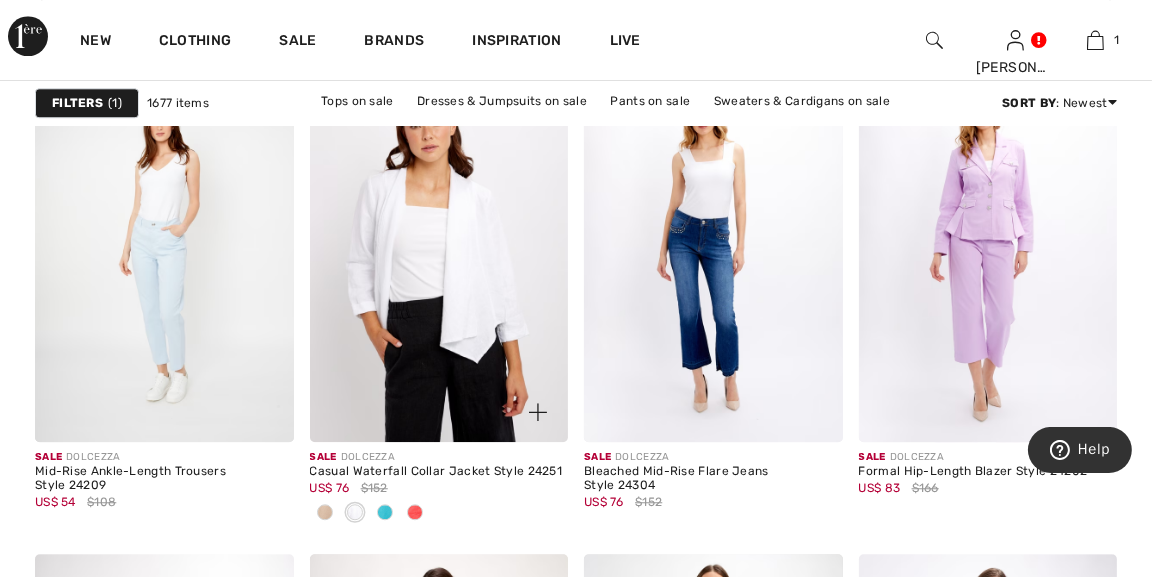 click at bounding box center (439, 248) 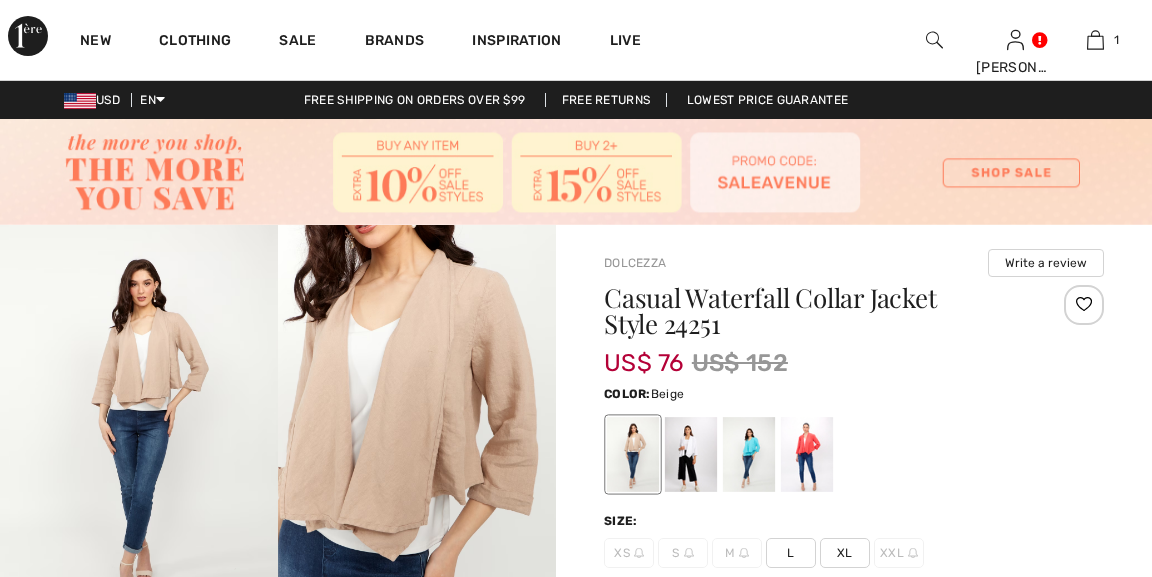 scroll, scrollTop: 0, scrollLeft: 0, axis: both 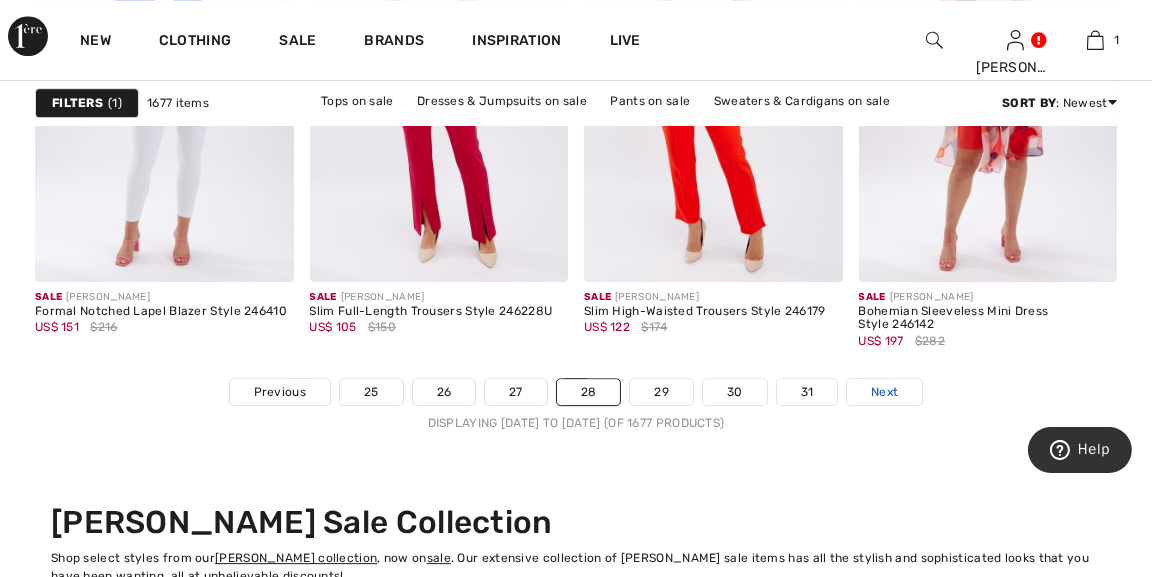click on "Next" at bounding box center (884, 392) 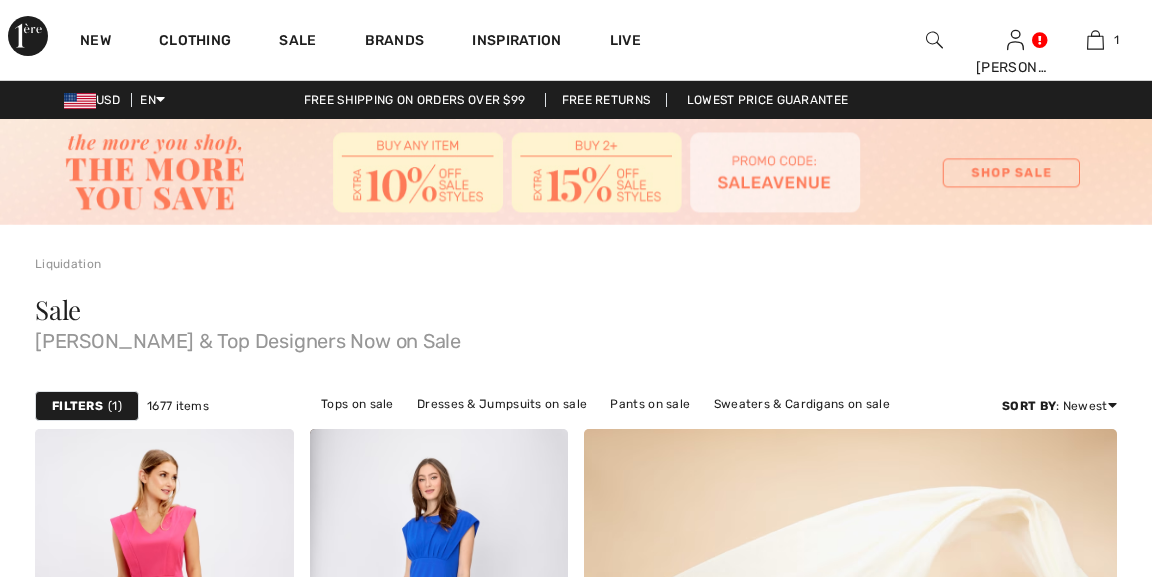 scroll, scrollTop: 0, scrollLeft: 0, axis: both 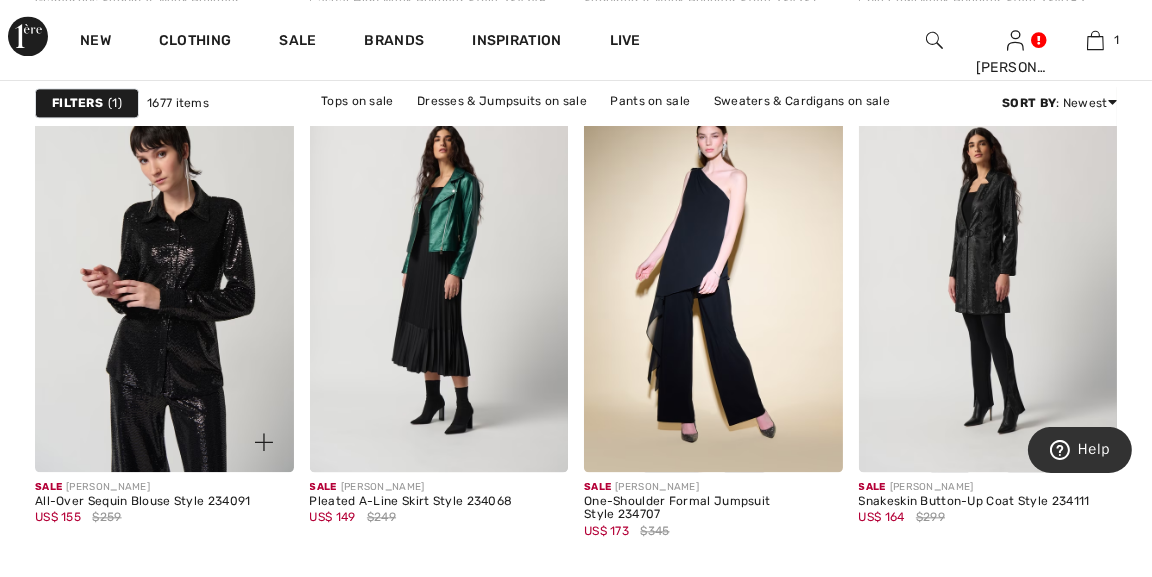 click at bounding box center [164, 278] 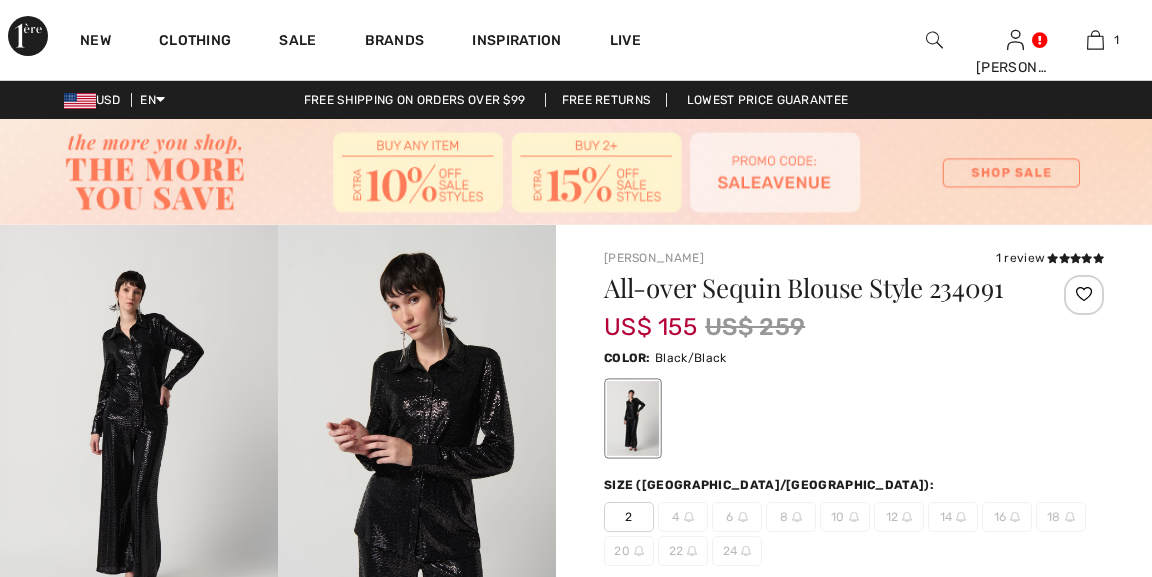checkbox on "true" 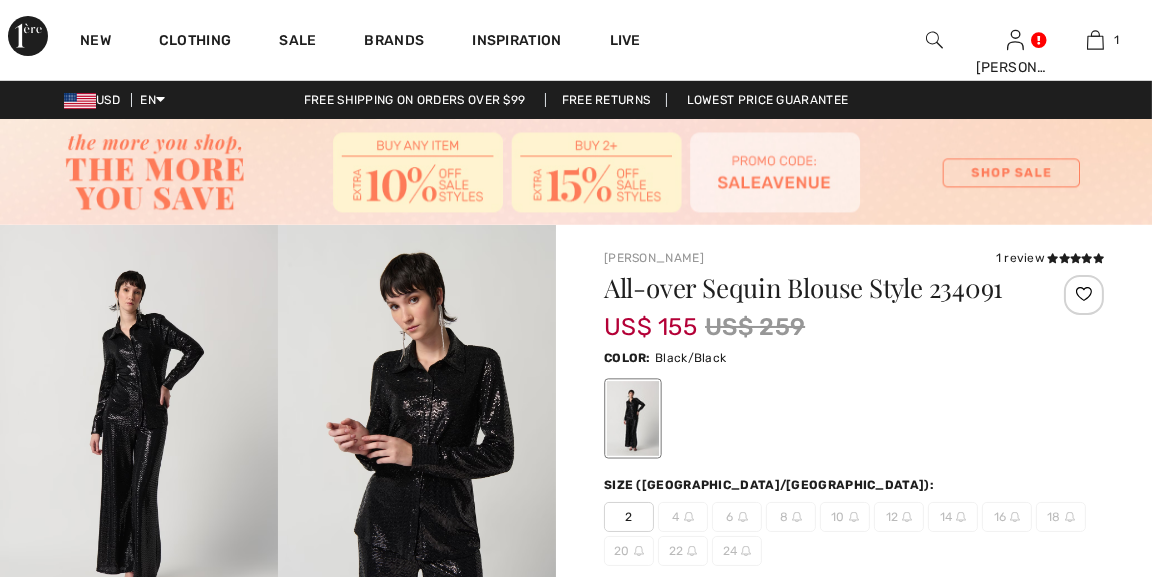 scroll, scrollTop: 0, scrollLeft: 0, axis: both 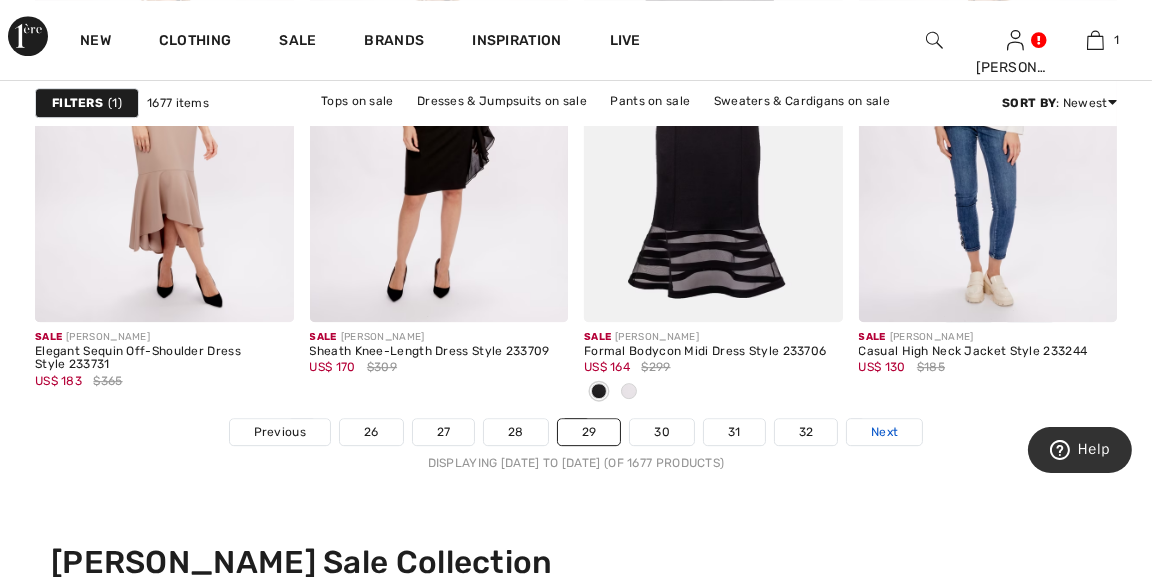 click on "Next" at bounding box center [884, 432] 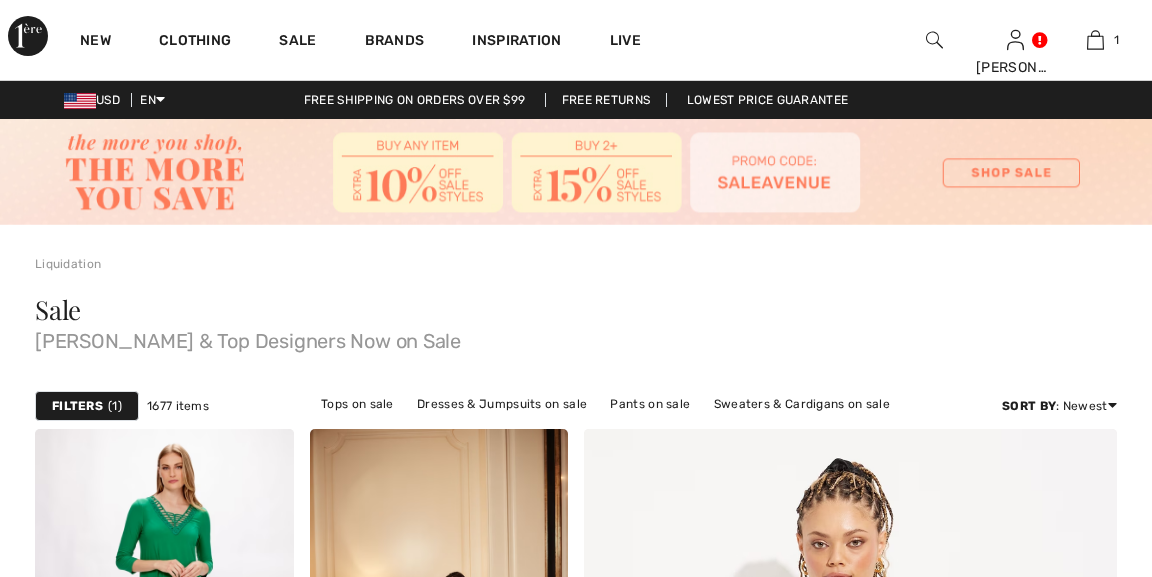 scroll, scrollTop: 0, scrollLeft: 0, axis: both 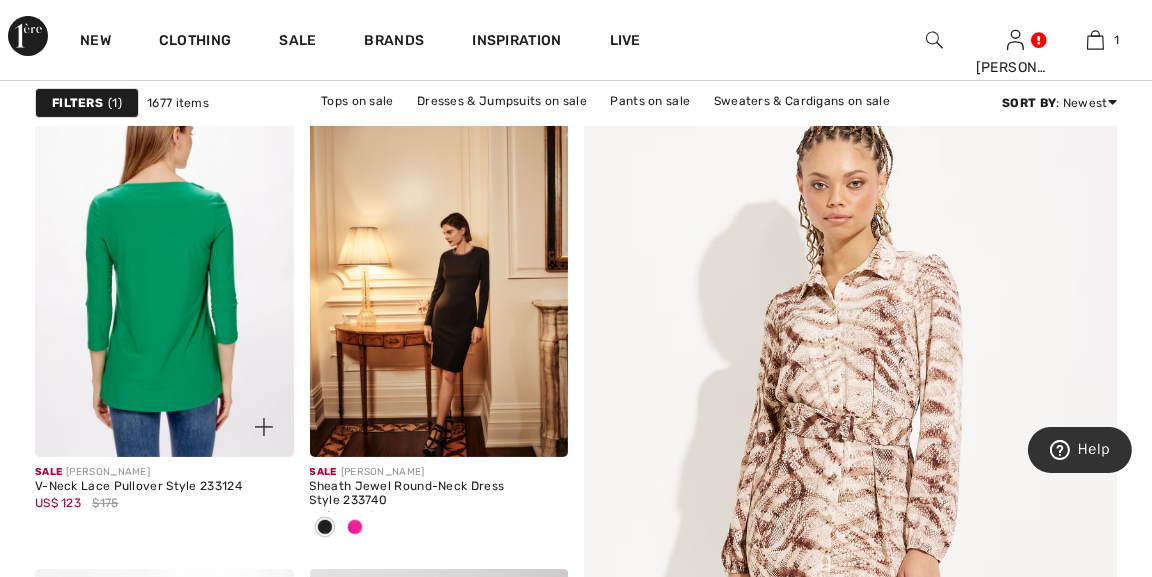 click at bounding box center [164, 264] 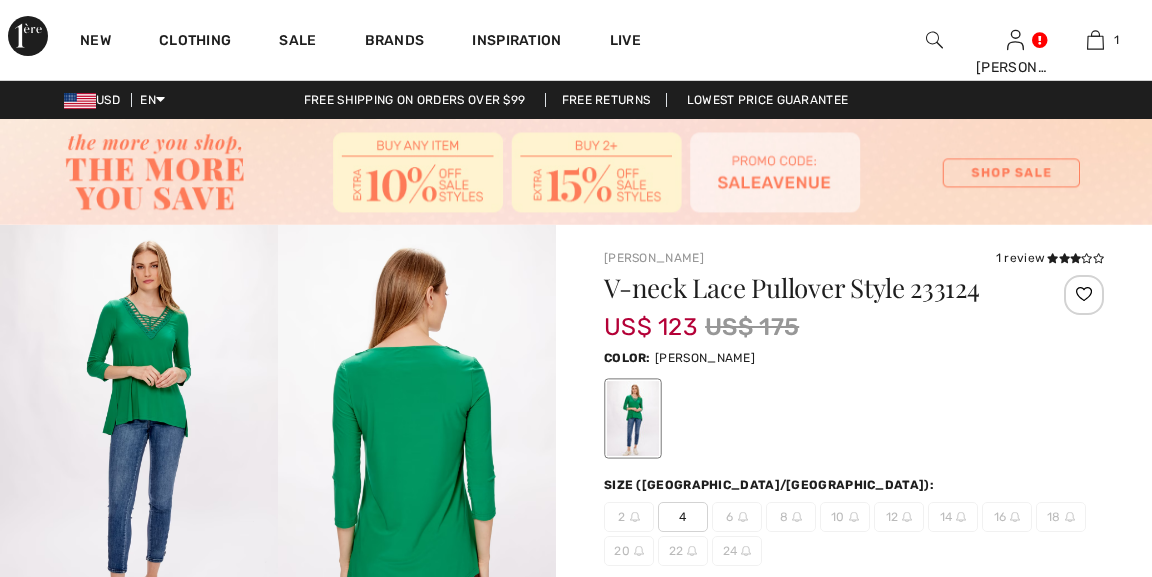 scroll, scrollTop: 0, scrollLeft: 0, axis: both 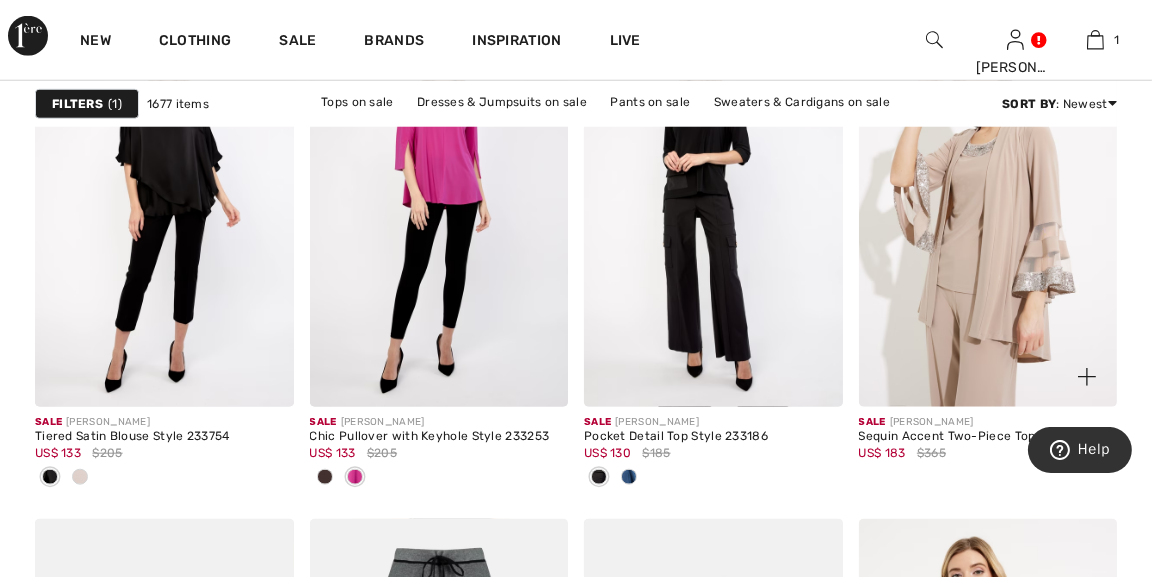 click at bounding box center (988, 213) 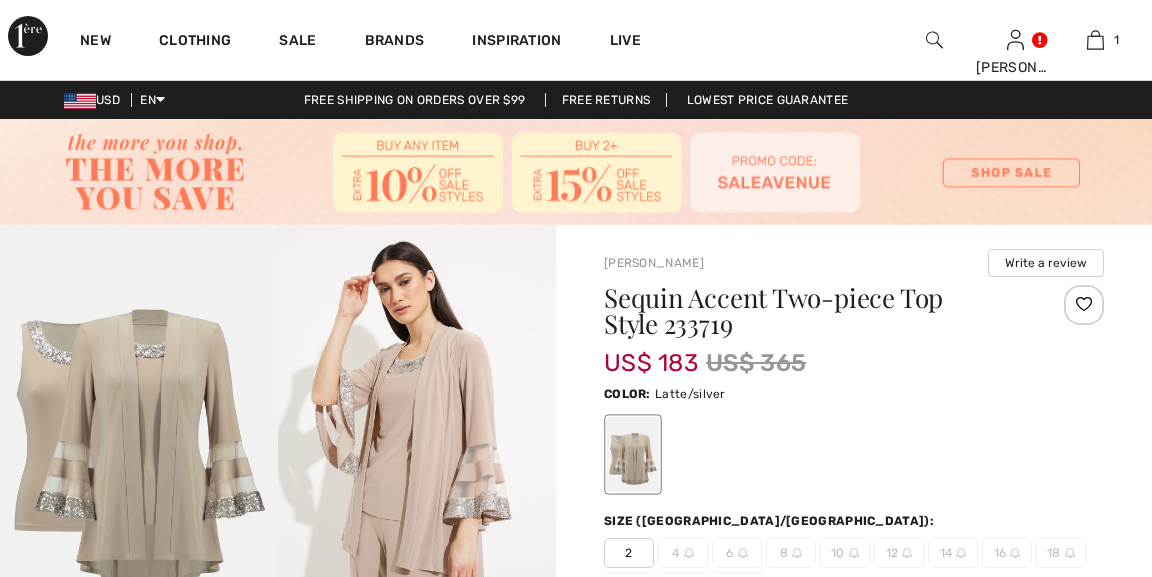 scroll, scrollTop: 0, scrollLeft: 0, axis: both 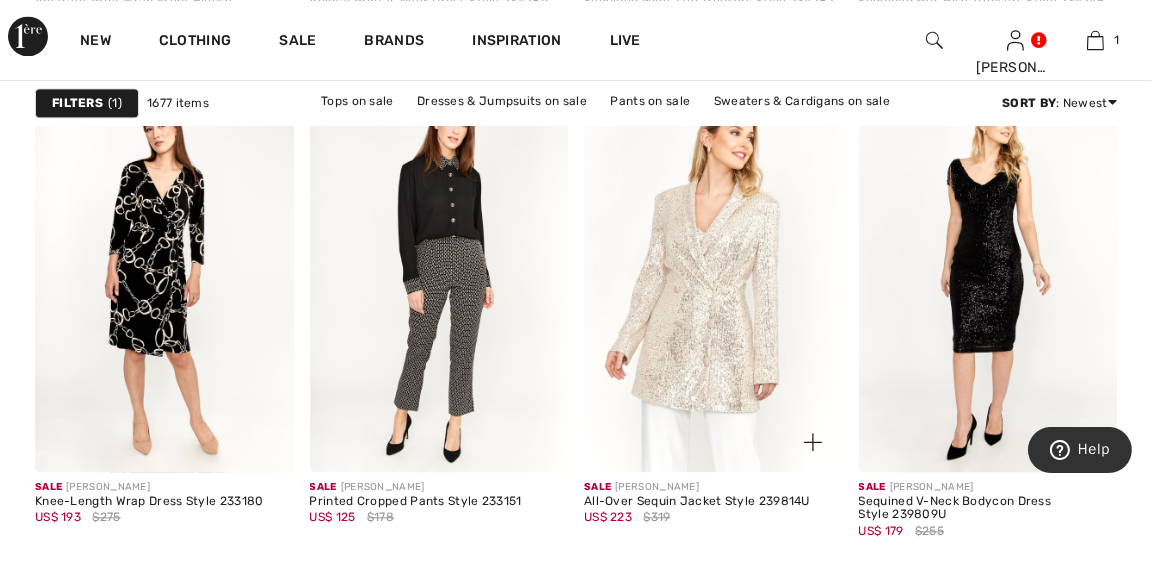 click at bounding box center (713, 278) 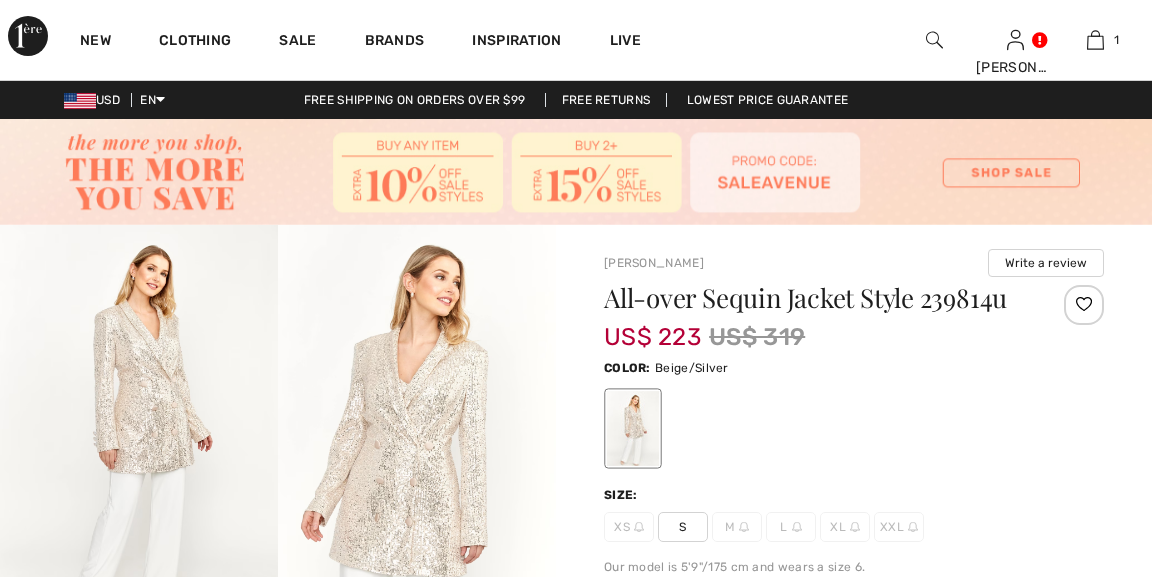 scroll, scrollTop: 0, scrollLeft: 0, axis: both 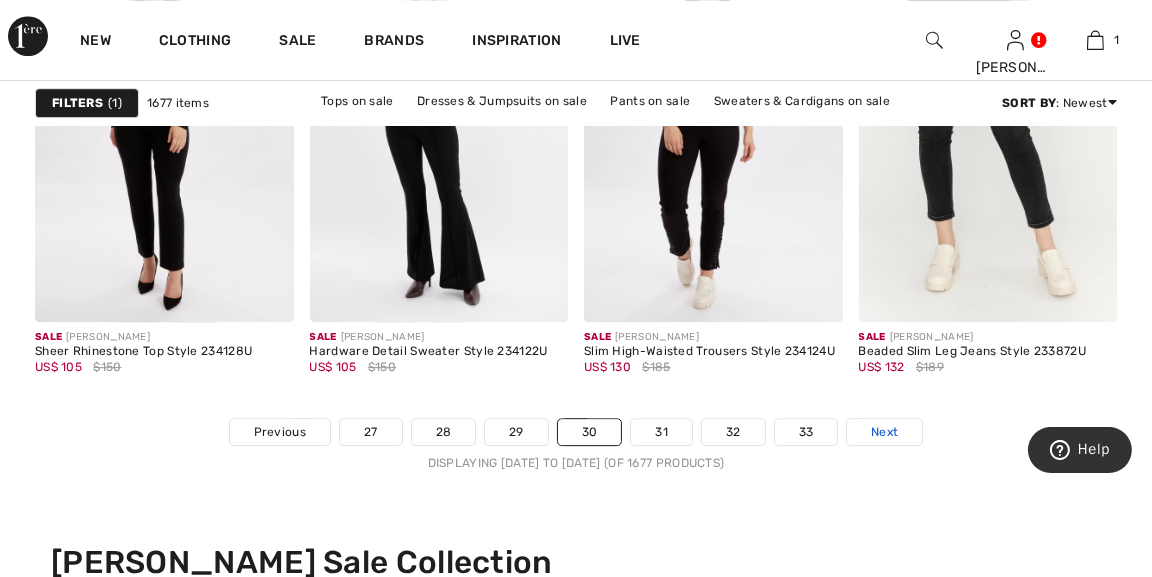 click on "Next" at bounding box center [884, 432] 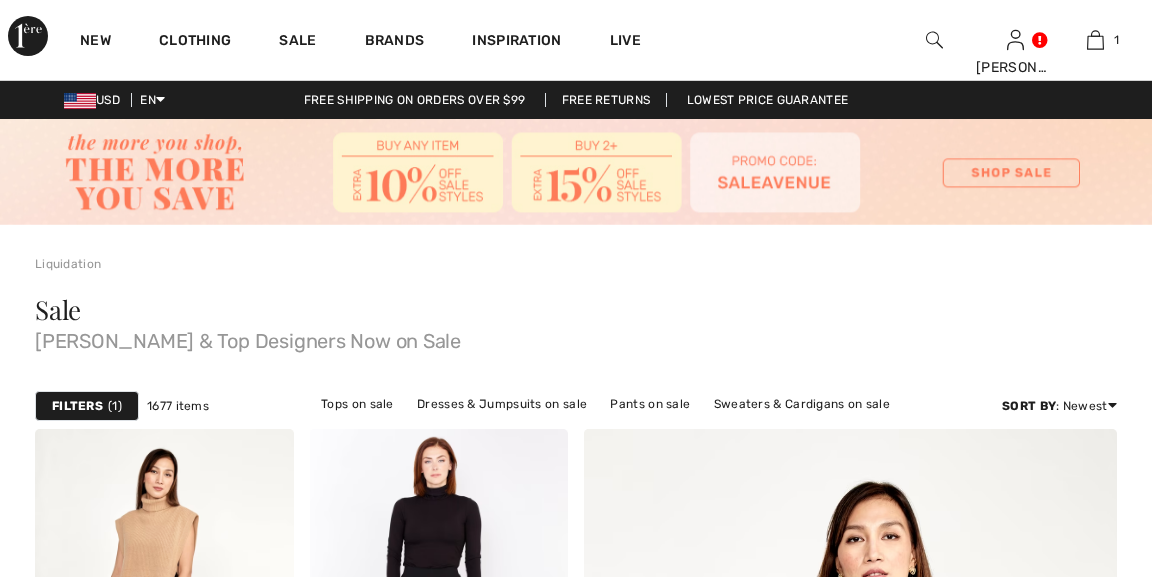 scroll, scrollTop: 0, scrollLeft: 0, axis: both 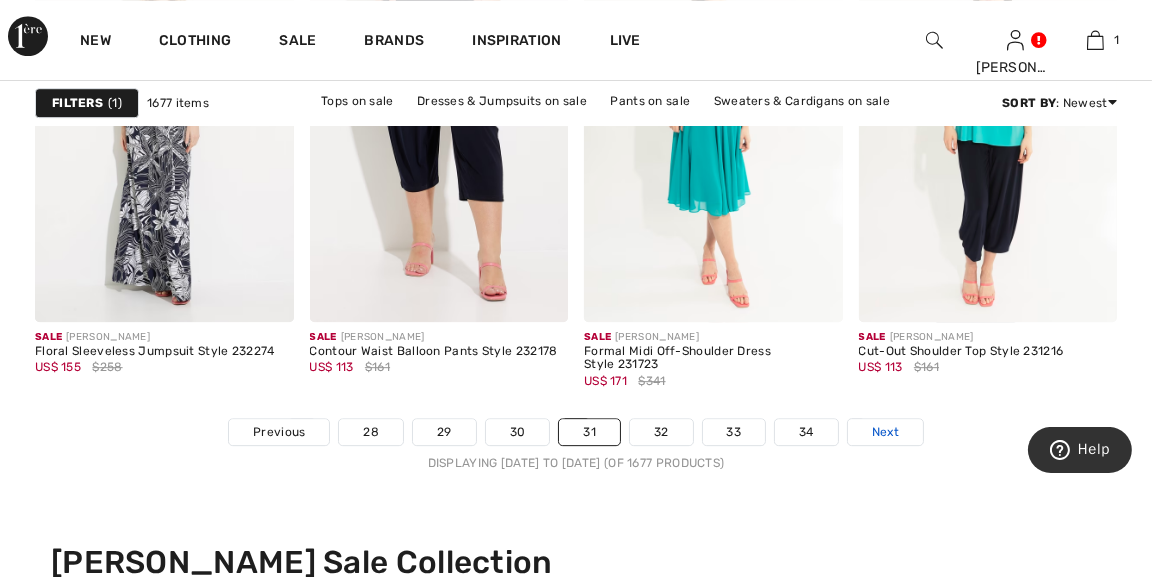 click on "Next" at bounding box center [885, 432] 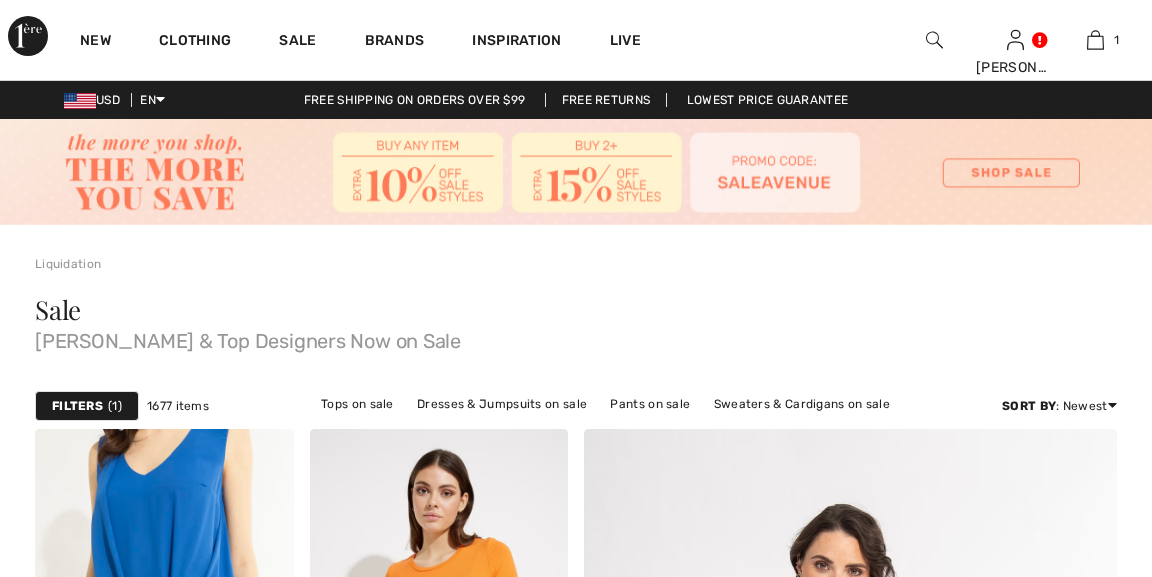 scroll, scrollTop: 0, scrollLeft: 0, axis: both 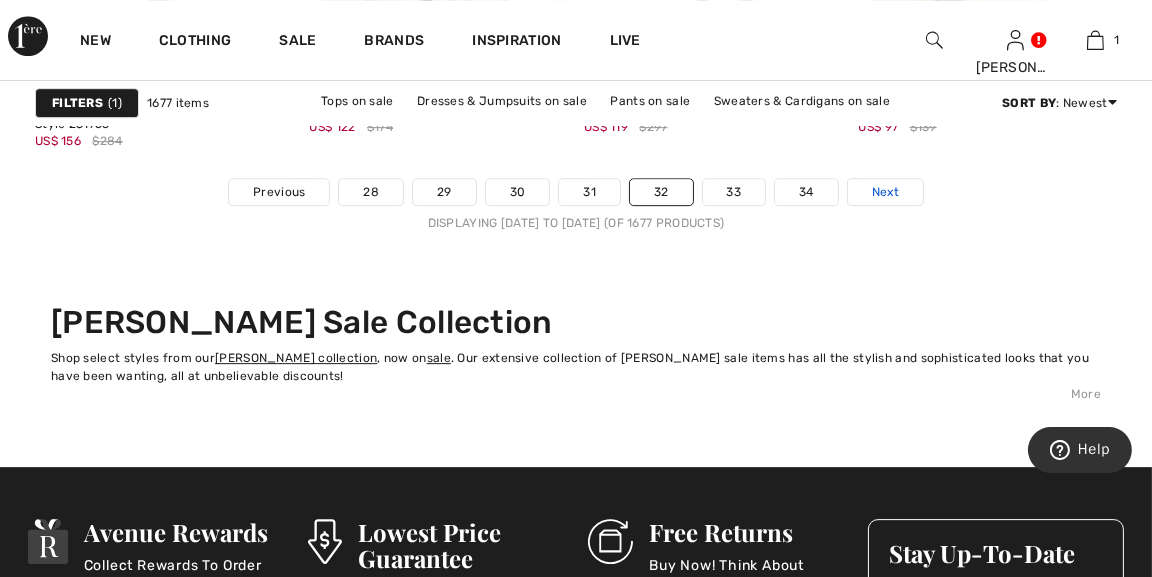 click on "Next" at bounding box center [885, 192] 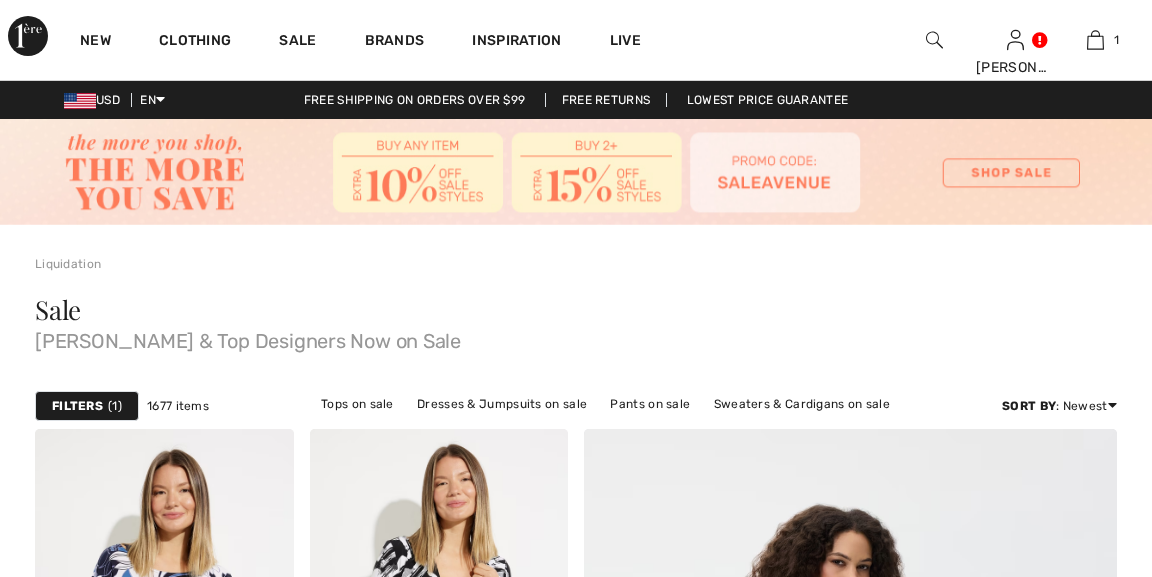 scroll, scrollTop: 0, scrollLeft: 0, axis: both 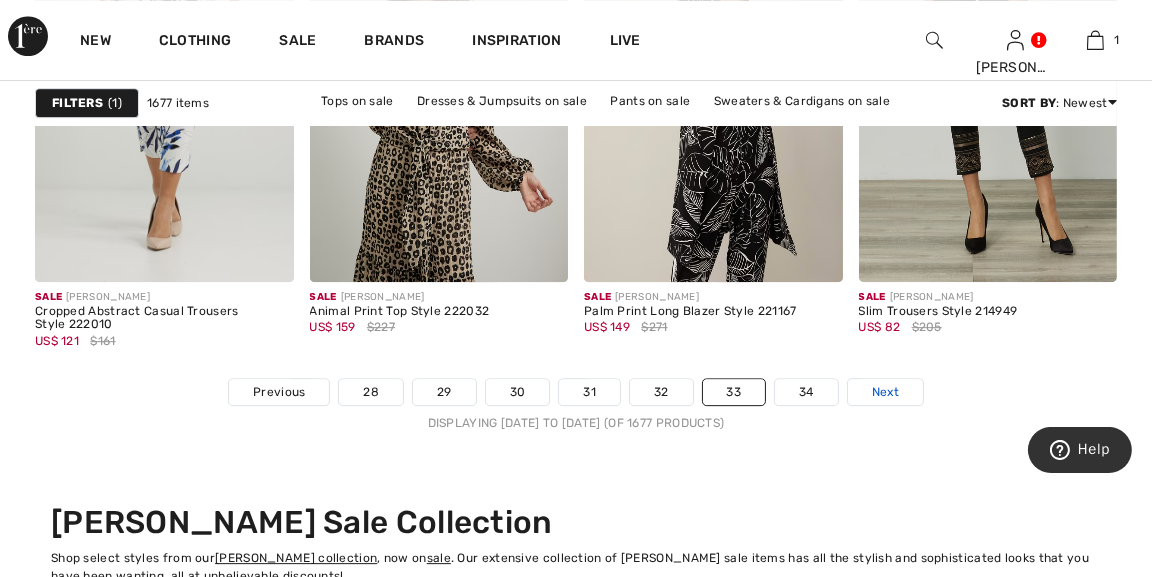 click on "Next" at bounding box center (885, 392) 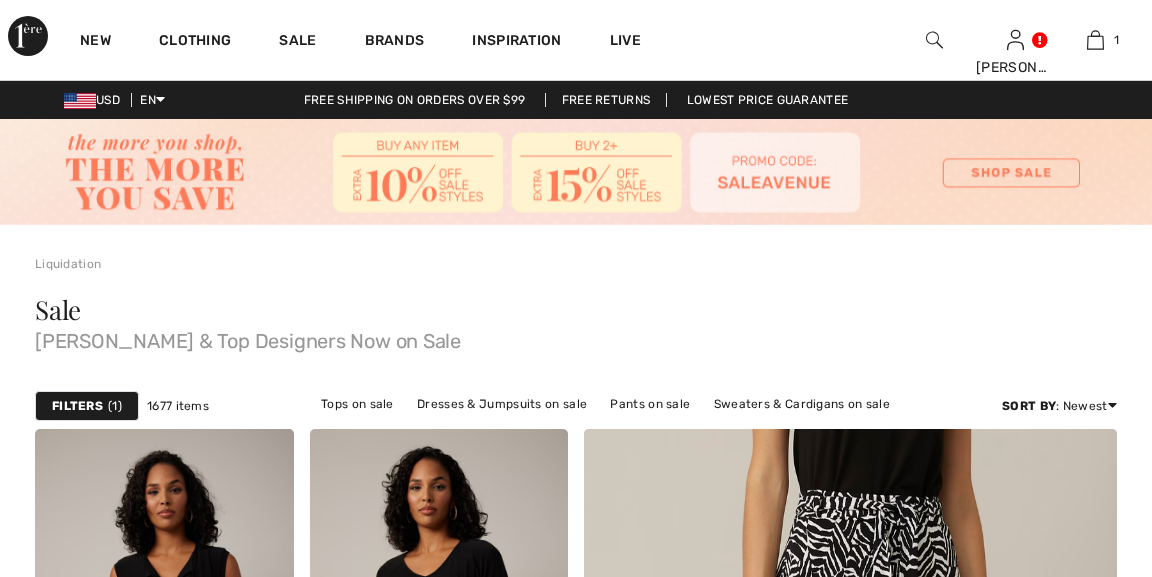 scroll, scrollTop: 0, scrollLeft: 0, axis: both 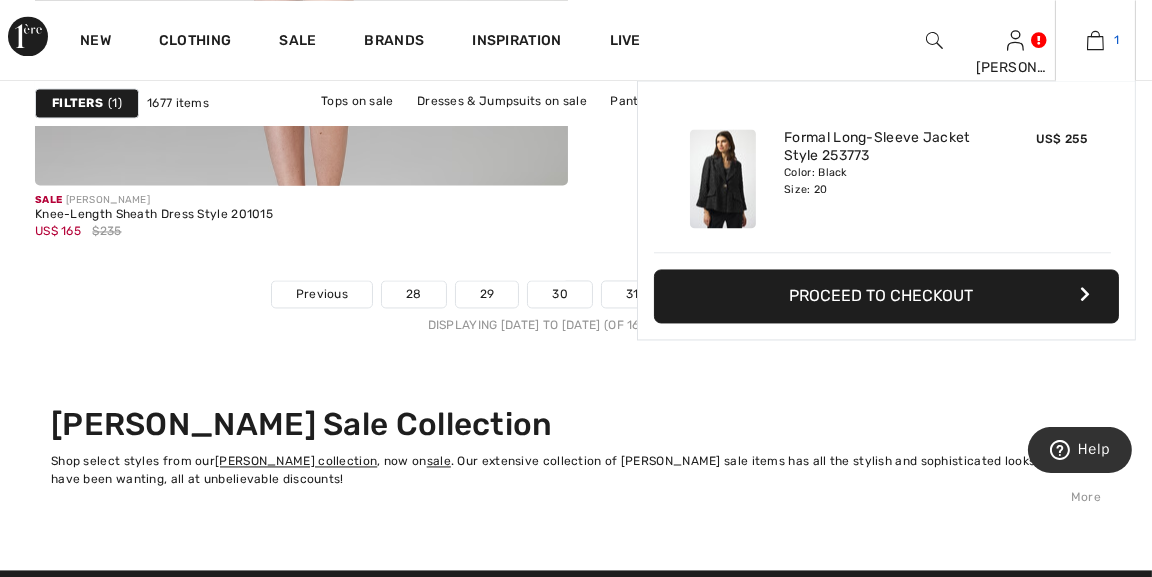click at bounding box center [1095, 40] 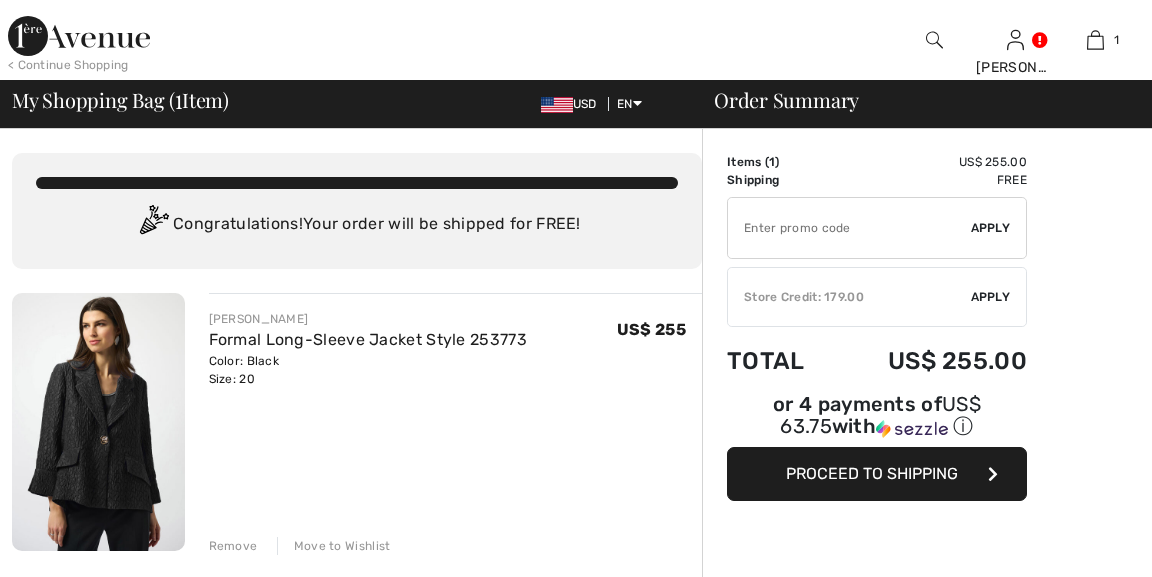 scroll, scrollTop: 0, scrollLeft: 0, axis: both 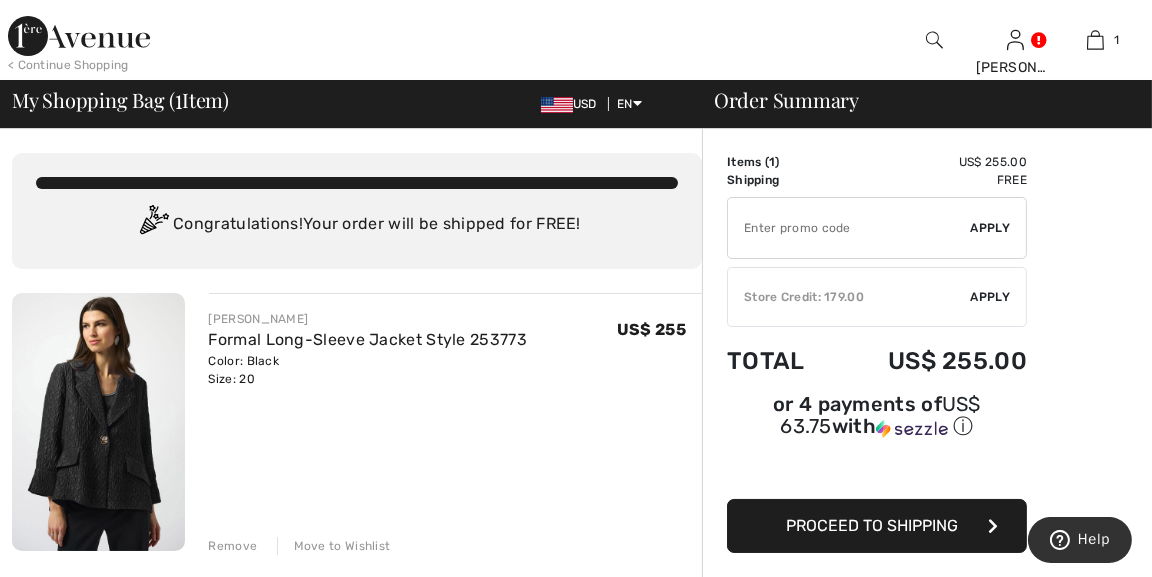 click at bounding box center (849, 228) 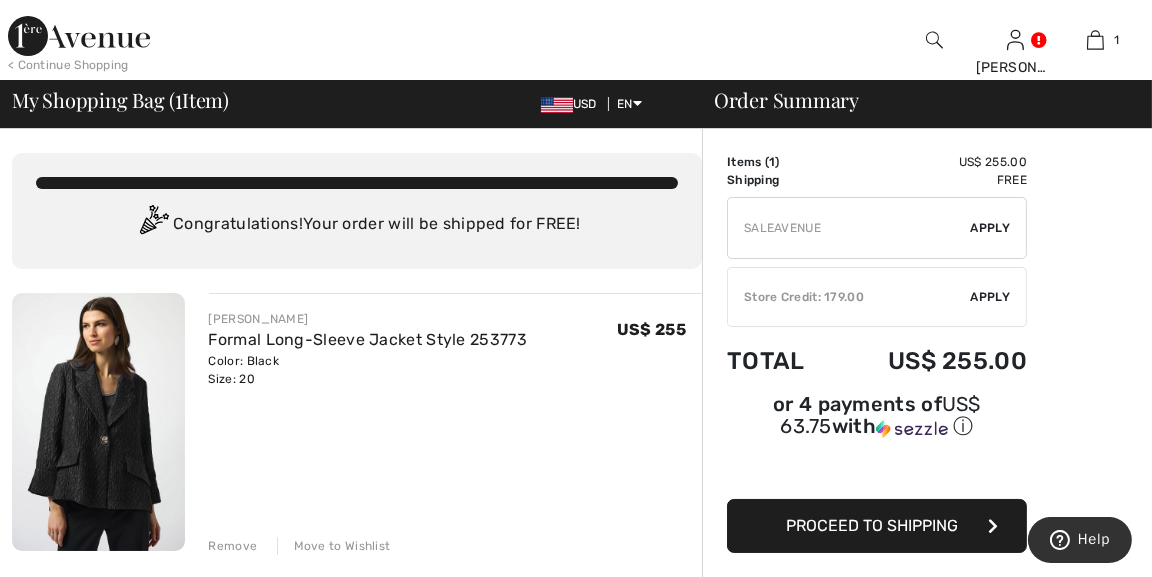 type on "SALEAVENUE" 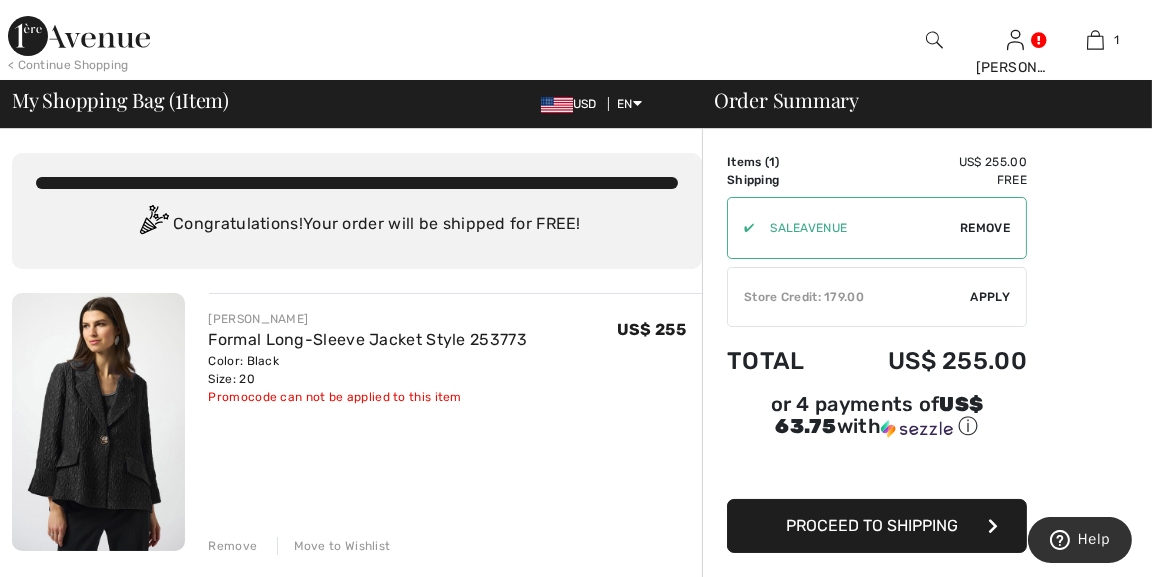 click on "Apply" at bounding box center (991, 297) 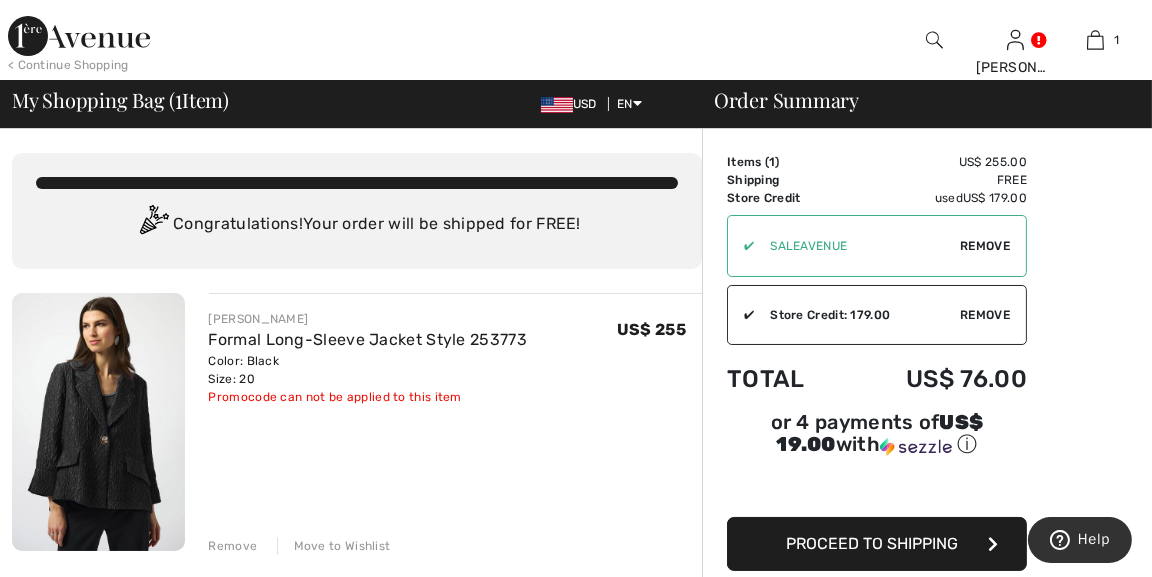 click on "US$ 76.00" at bounding box center (935, 379) 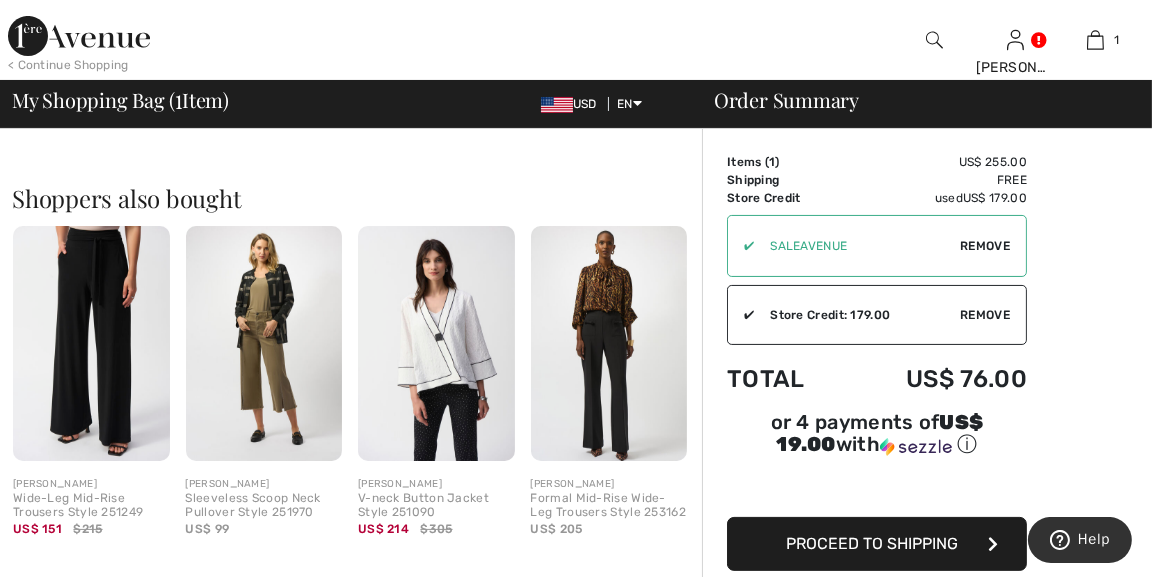 scroll, scrollTop: 453, scrollLeft: 0, axis: vertical 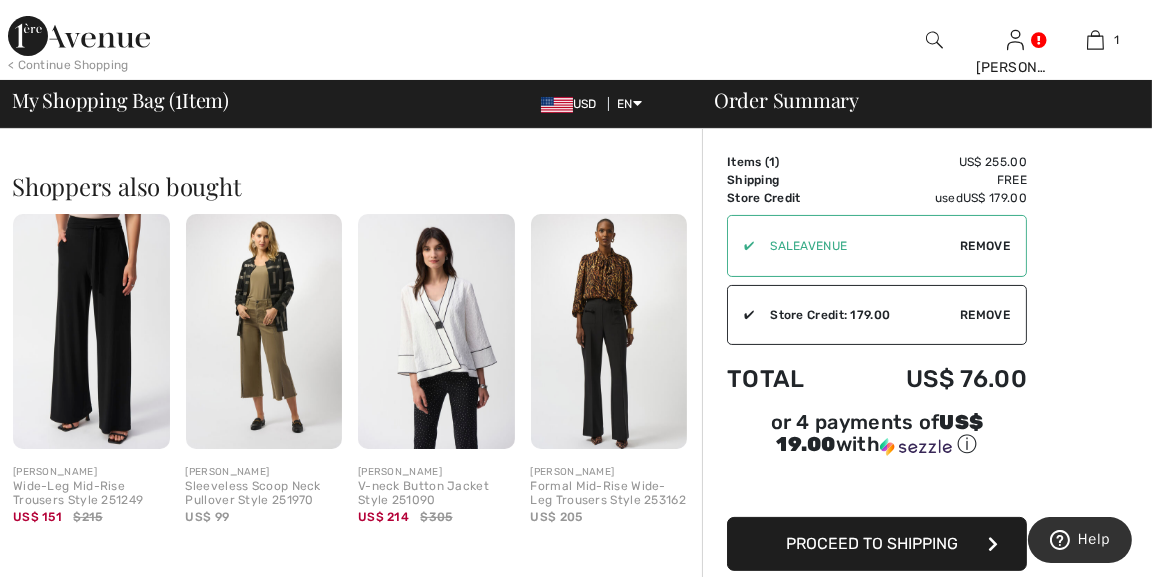 click on "✔
Apply
Remove" at bounding box center [877, 246] 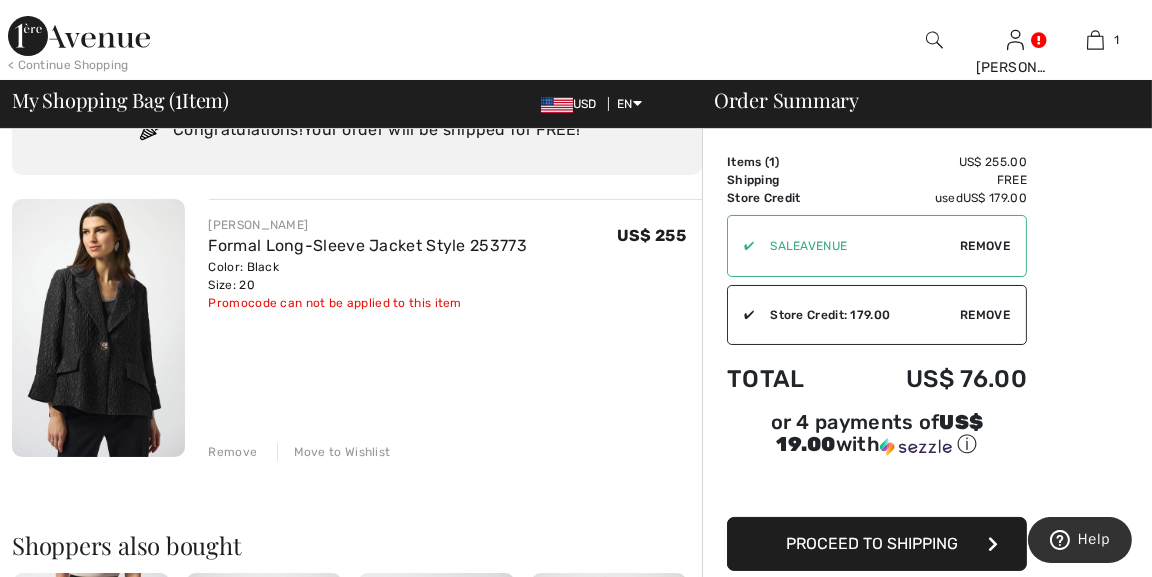 scroll, scrollTop: 80, scrollLeft: 0, axis: vertical 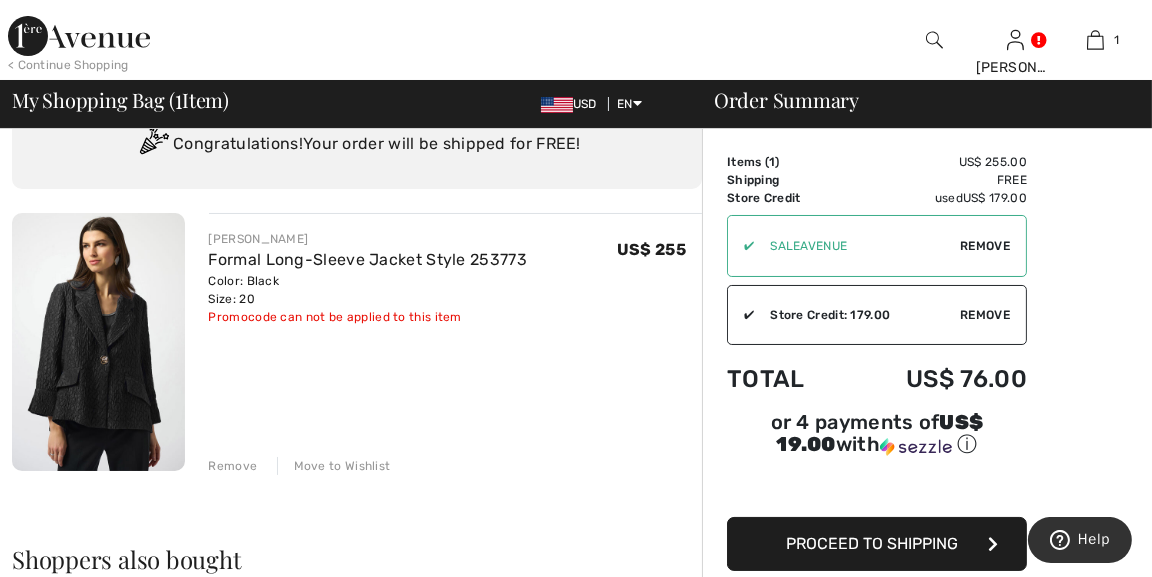 click on "✔
Store Credit: 179.00
Apply
Remove" at bounding box center (877, 315) 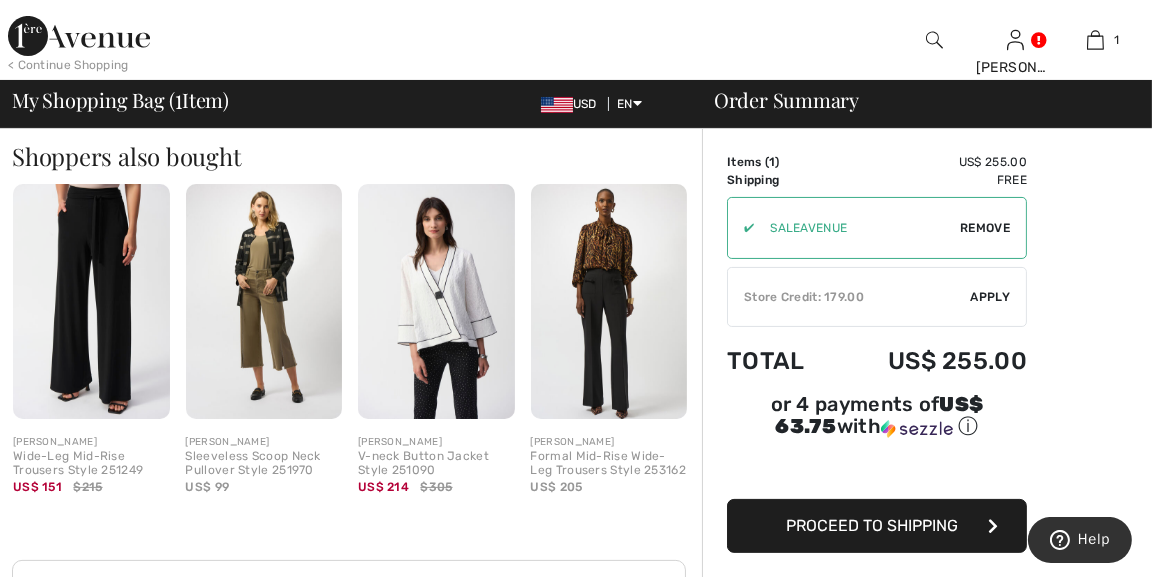 scroll, scrollTop: 484, scrollLeft: 0, axis: vertical 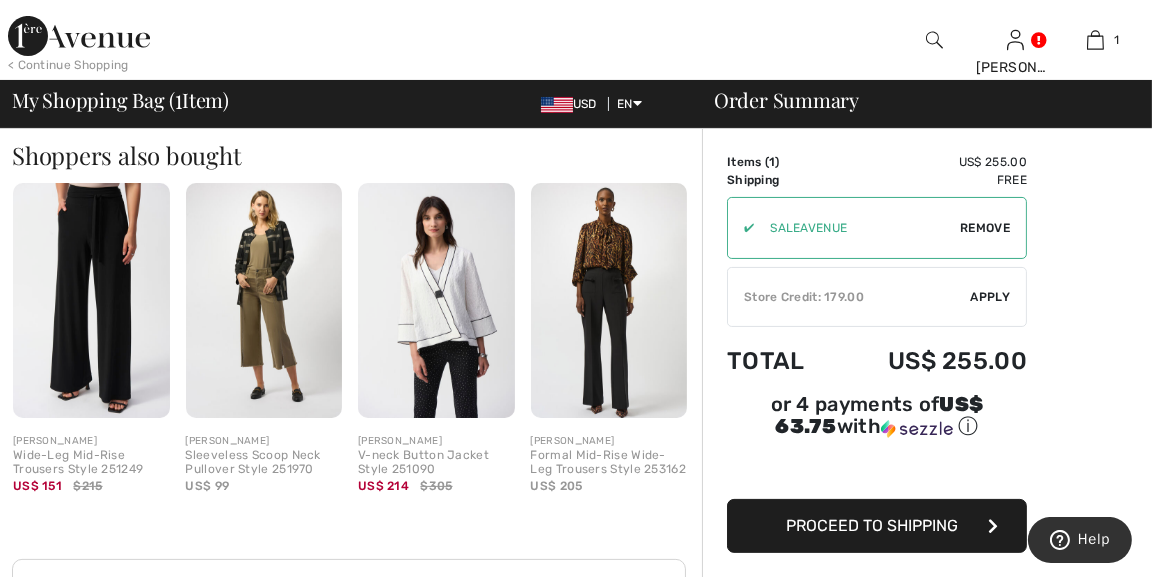 click on "✔
Apply
Remove" at bounding box center [877, 228] 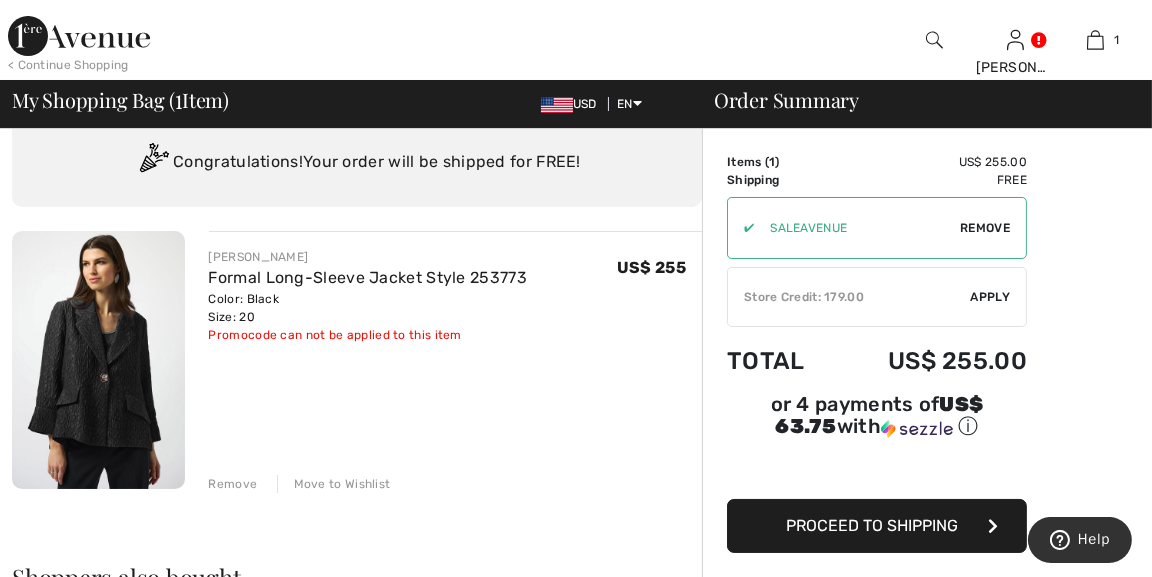 scroll, scrollTop: 70, scrollLeft: 0, axis: vertical 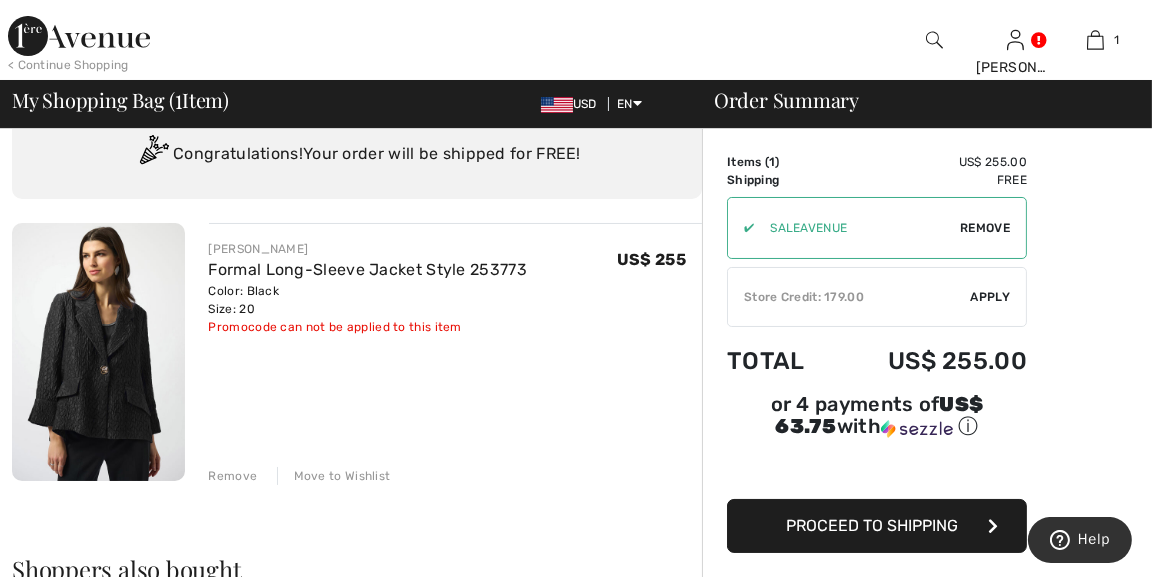 click on "Apply" at bounding box center [991, 297] 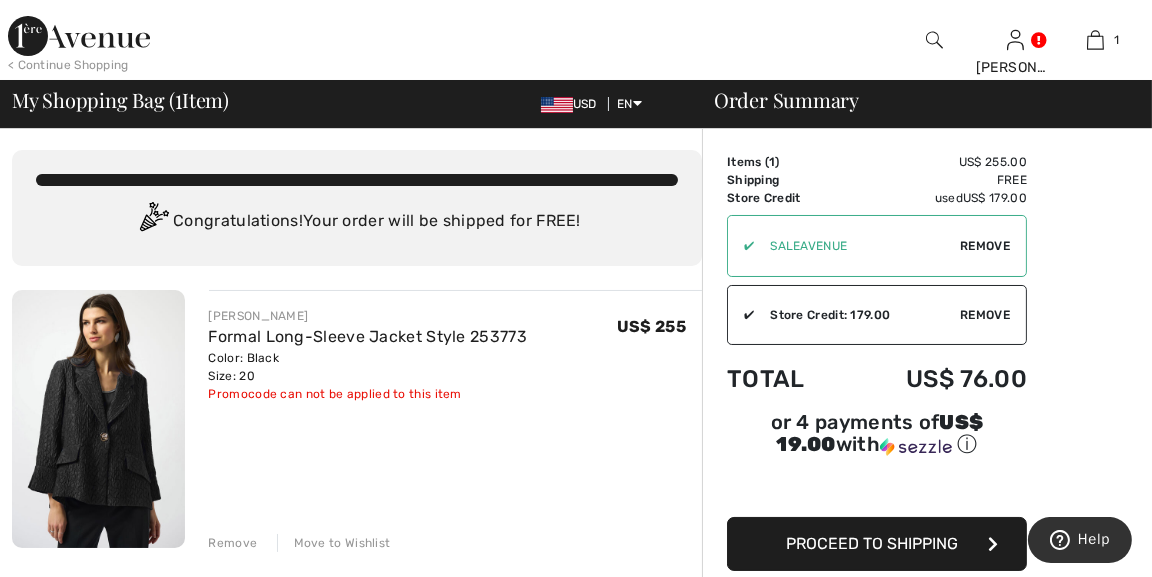 scroll, scrollTop: 0, scrollLeft: 0, axis: both 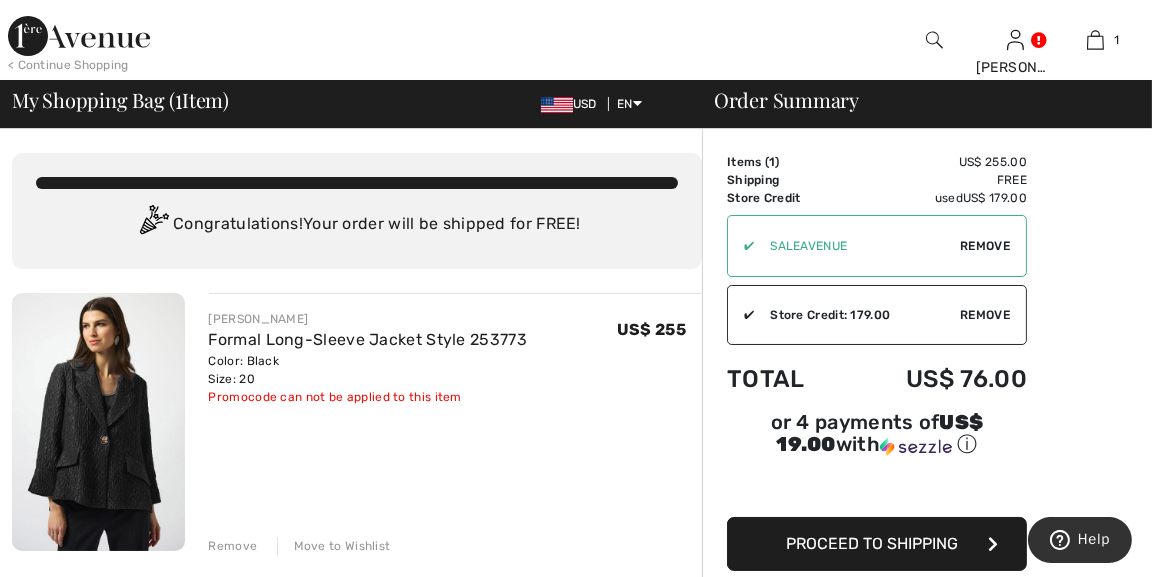 click at bounding box center (98, 422) 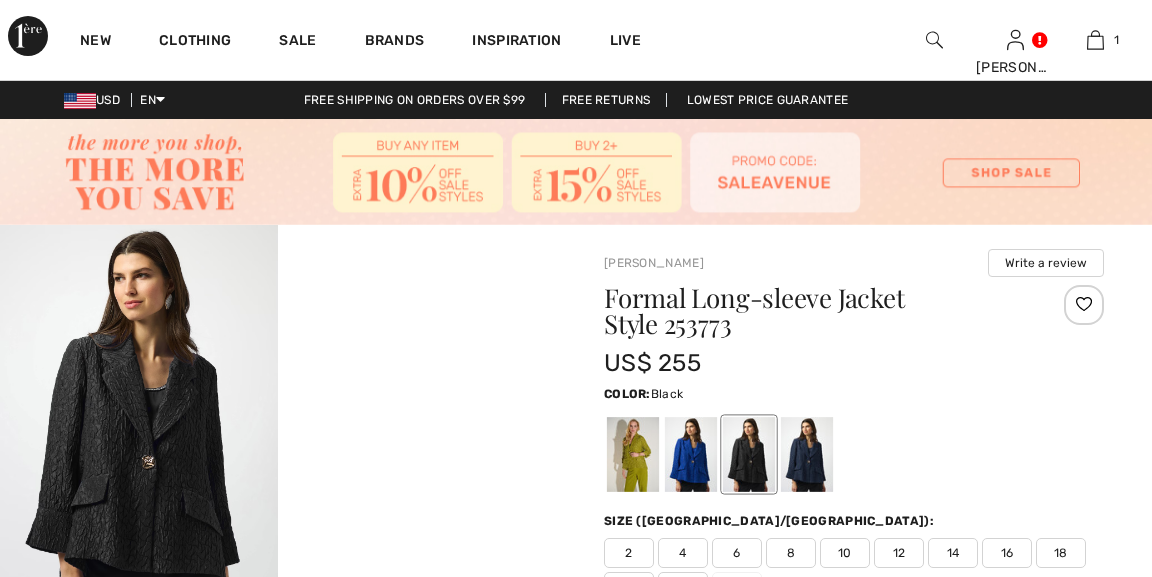 scroll, scrollTop: 0, scrollLeft: 0, axis: both 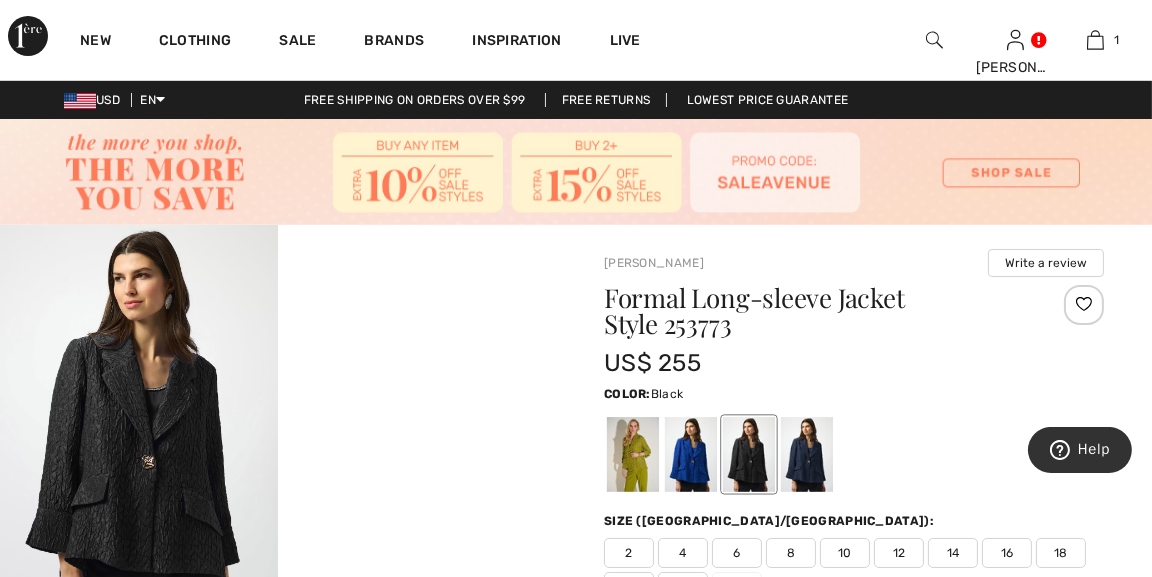 click on "Color:  Black" at bounding box center [854, 393] 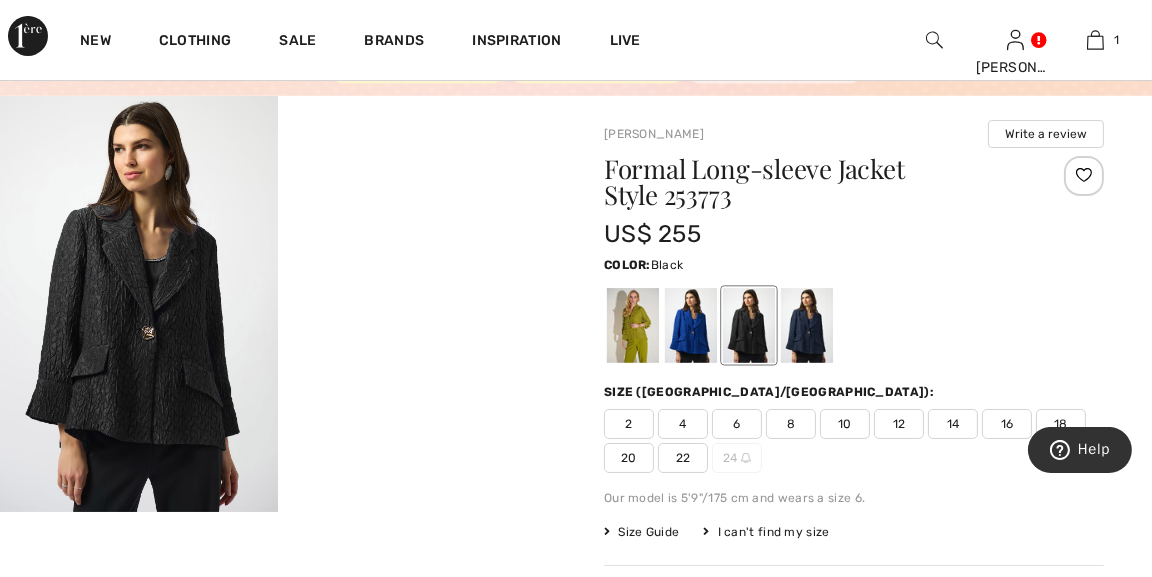 scroll, scrollTop: 0, scrollLeft: 0, axis: both 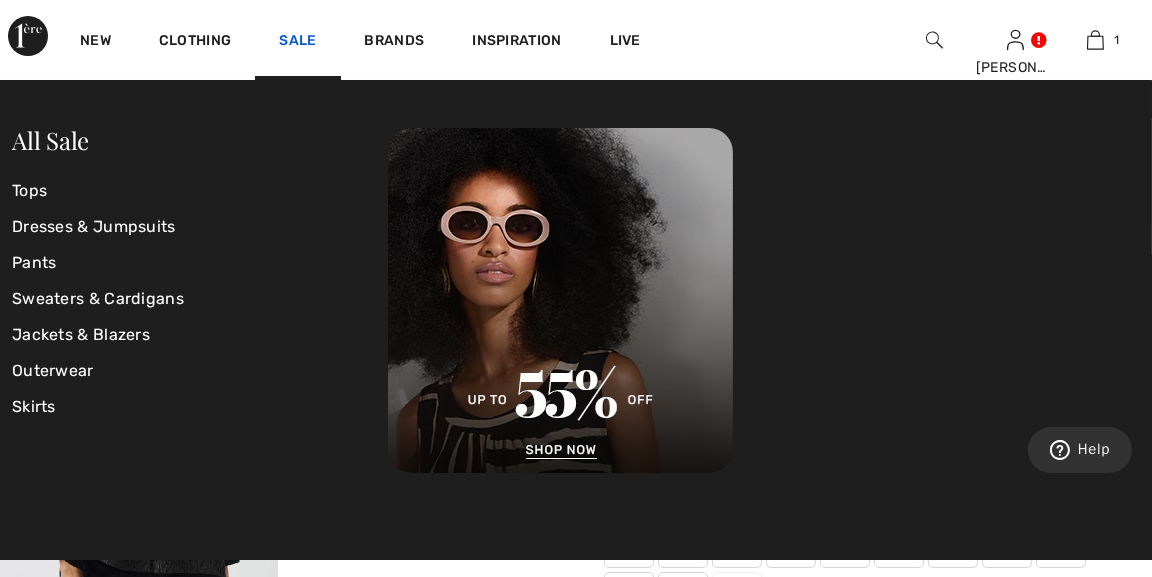 click on "Sale" at bounding box center (297, 42) 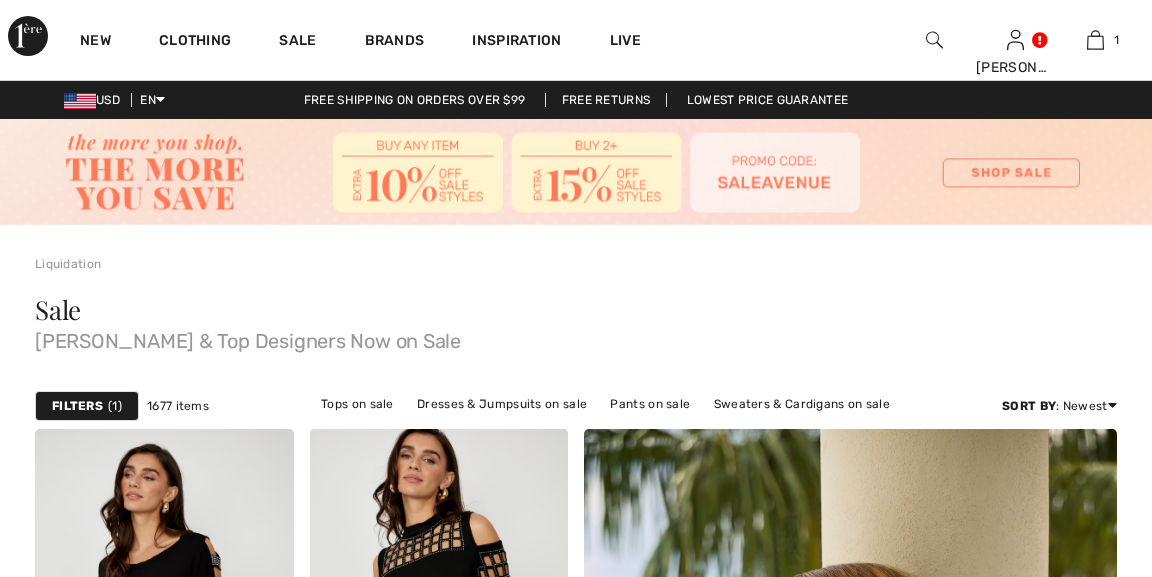 scroll, scrollTop: 0, scrollLeft: 0, axis: both 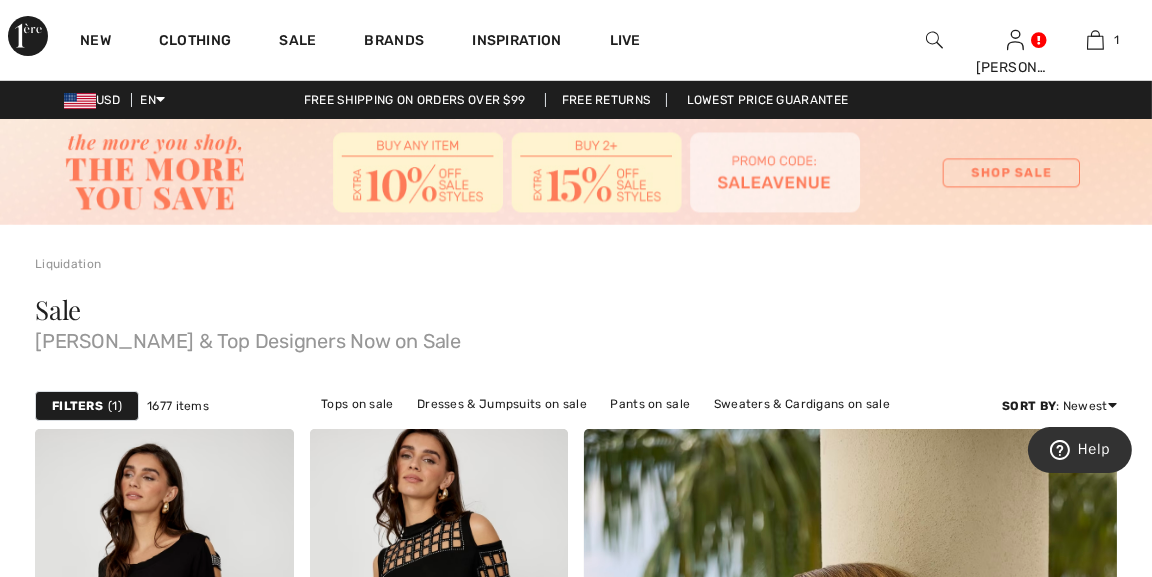 click at bounding box center [851, 908] 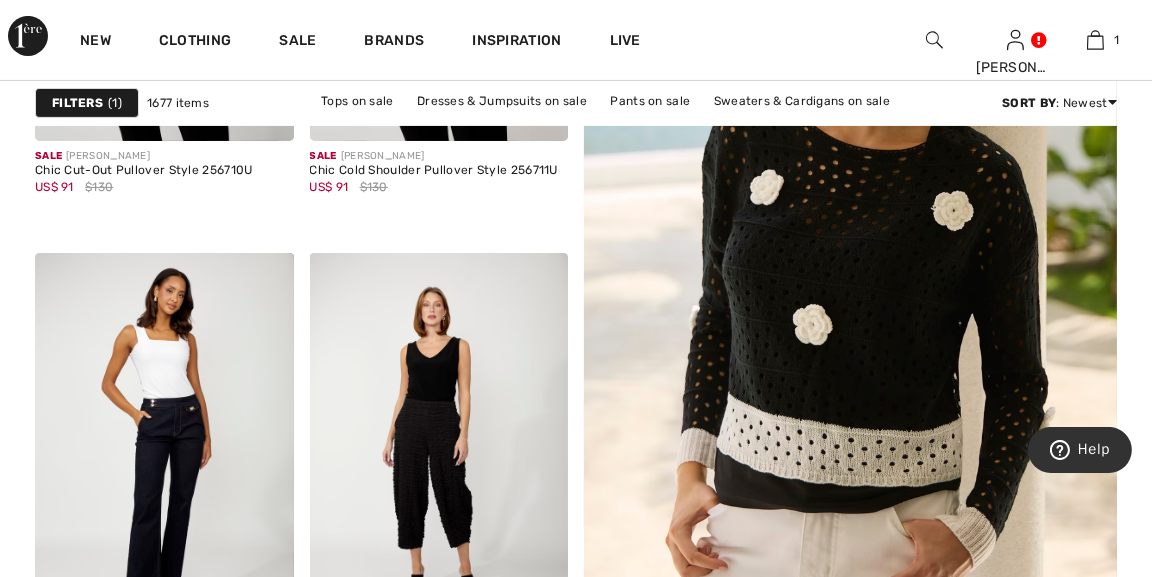 scroll, scrollTop: 731, scrollLeft: 0, axis: vertical 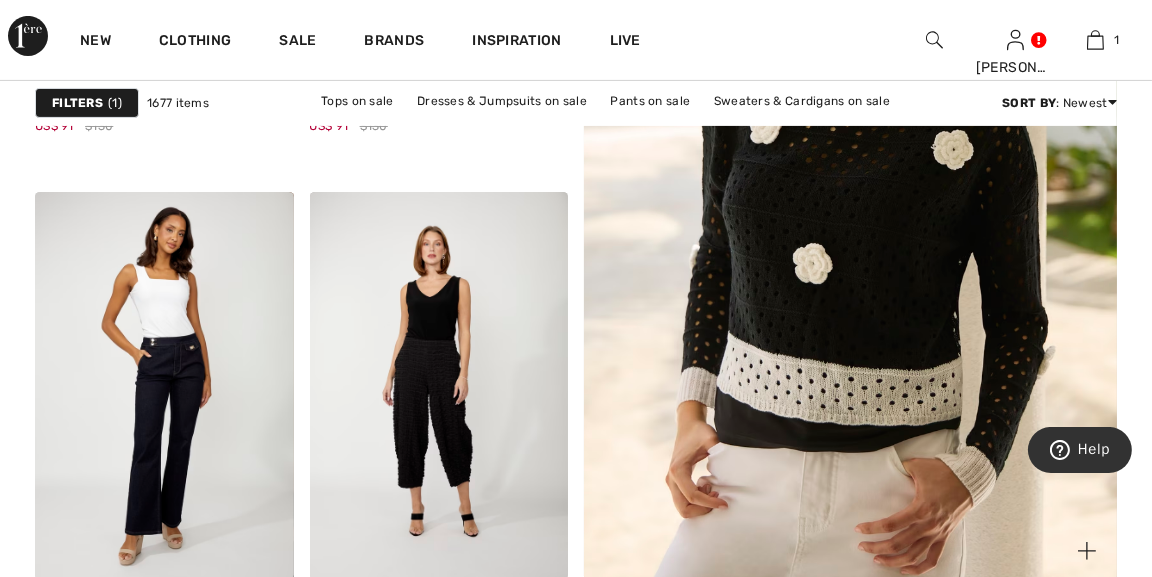 click at bounding box center (851, 172) 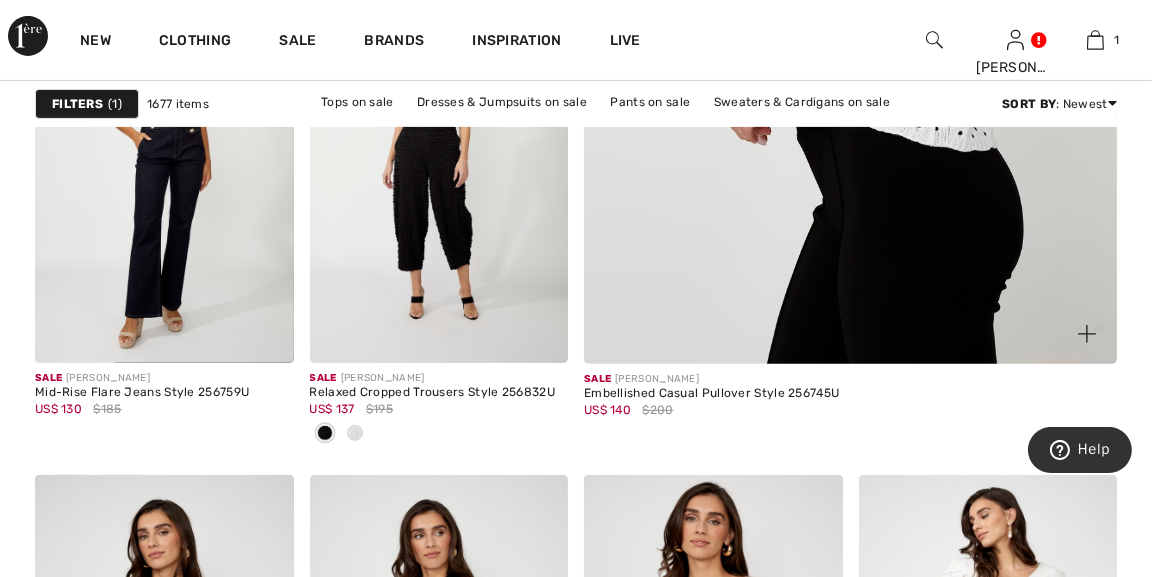 scroll, scrollTop: 962, scrollLeft: 0, axis: vertical 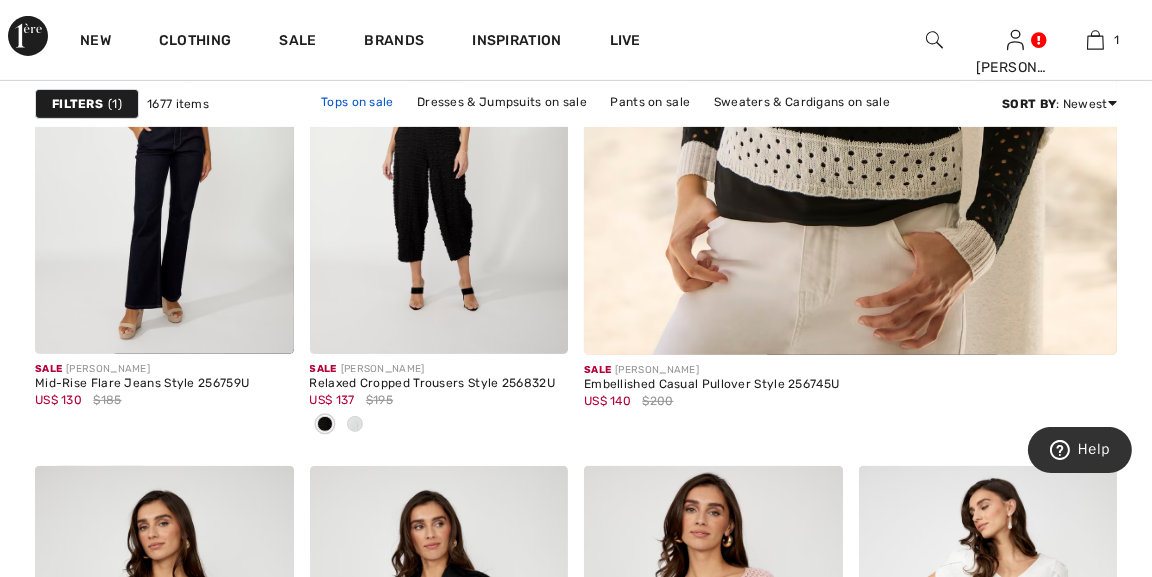 click on "Tops on sale" at bounding box center (357, 101) 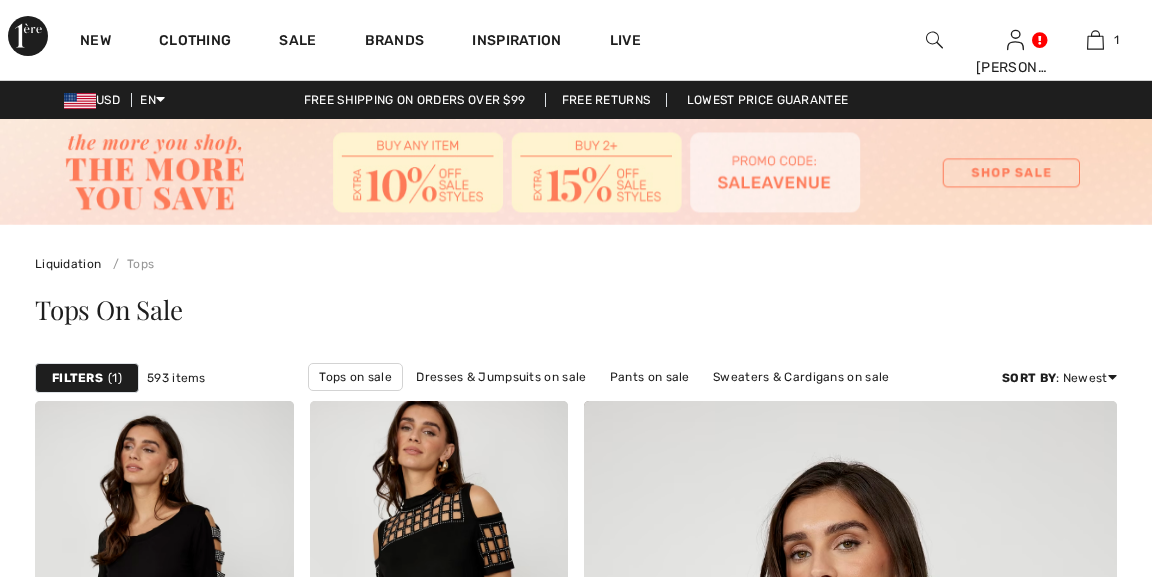 scroll, scrollTop: 0, scrollLeft: 0, axis: both 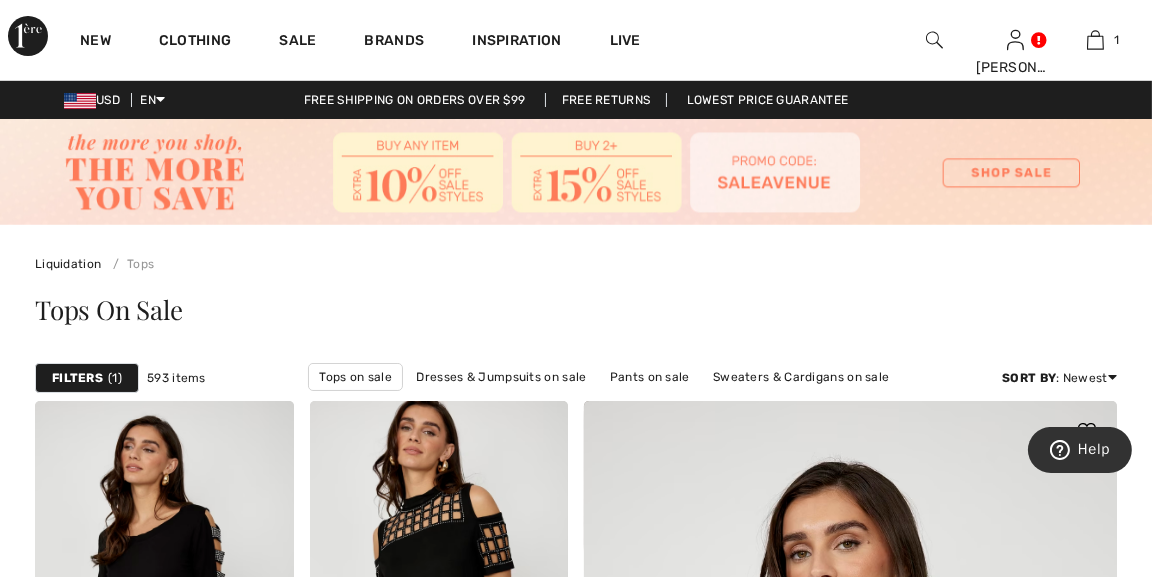 click at bounding box center [851, 880] 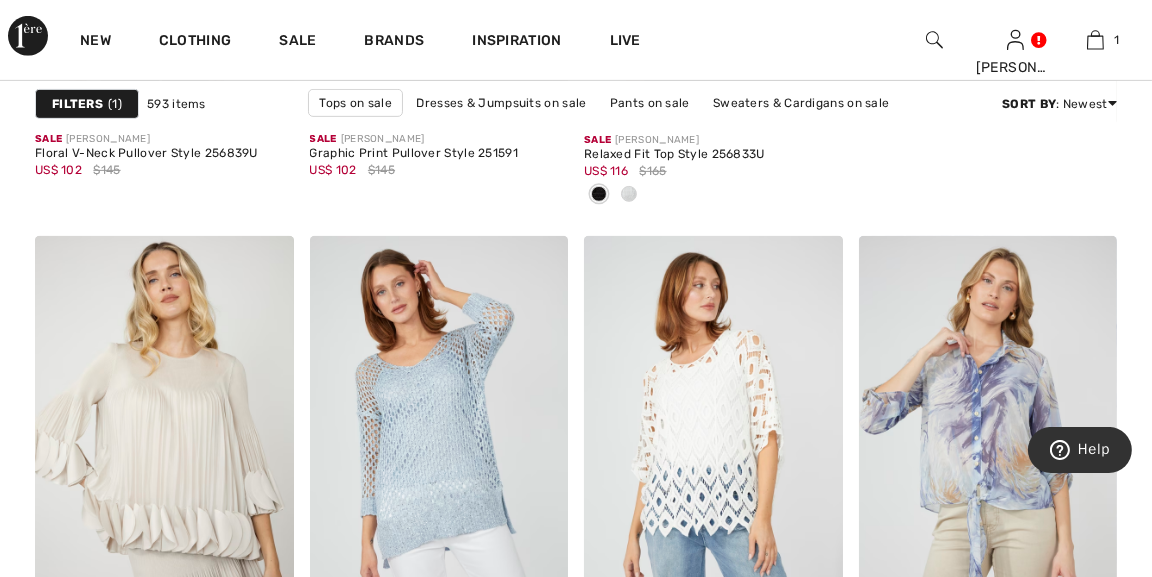 scroll, scrollTop: 1227, scrollLeft: 0, axis: vertical 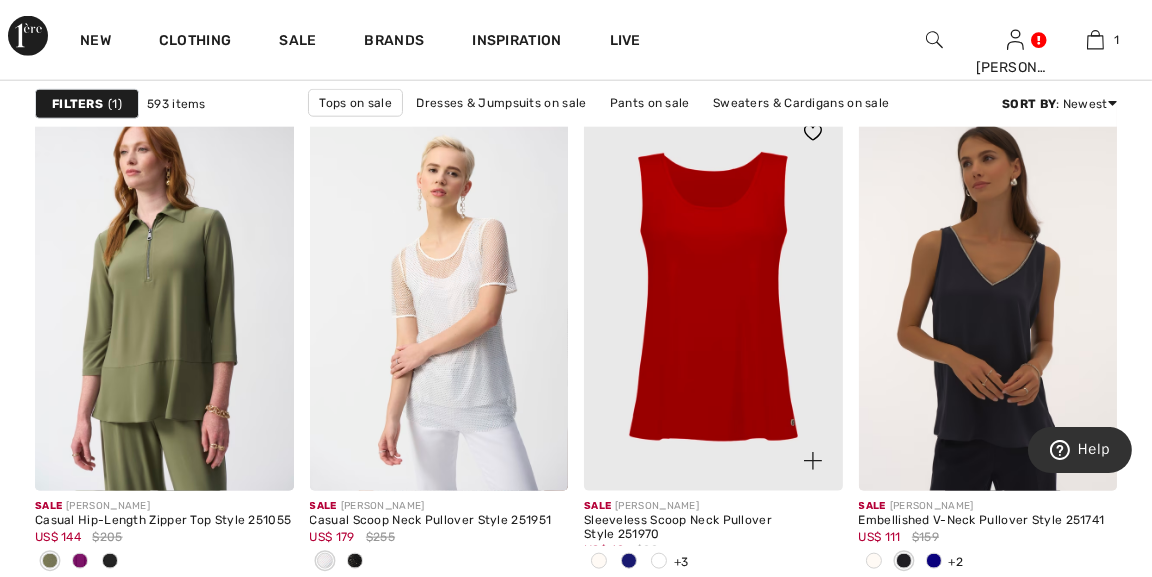 click at bounding box center [713, 297] 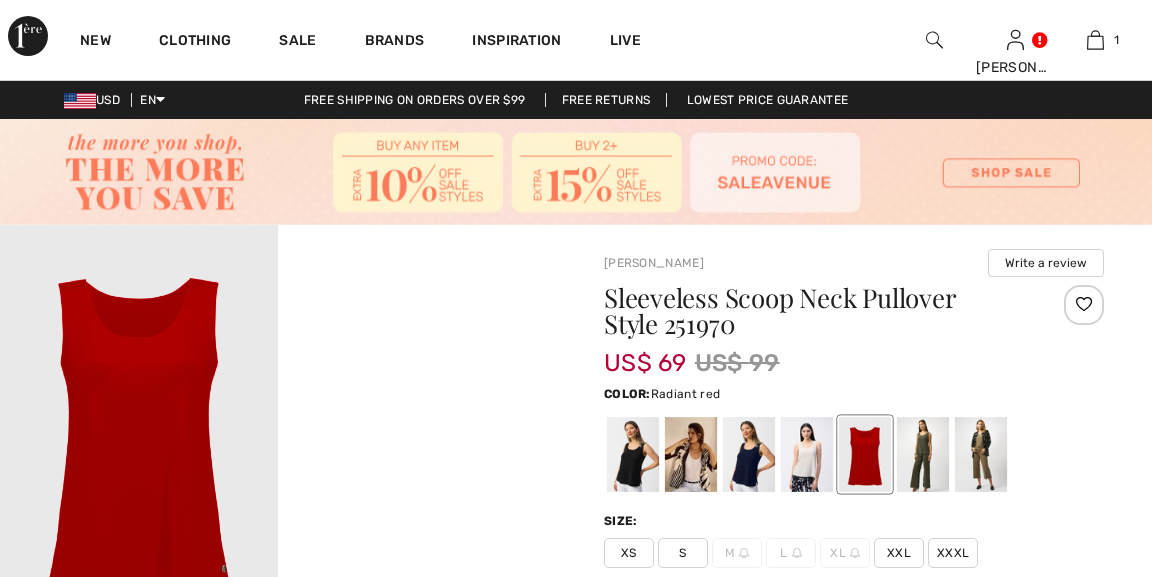 scroll, scrollTop: 0, scrollLeft: 0, axis: both 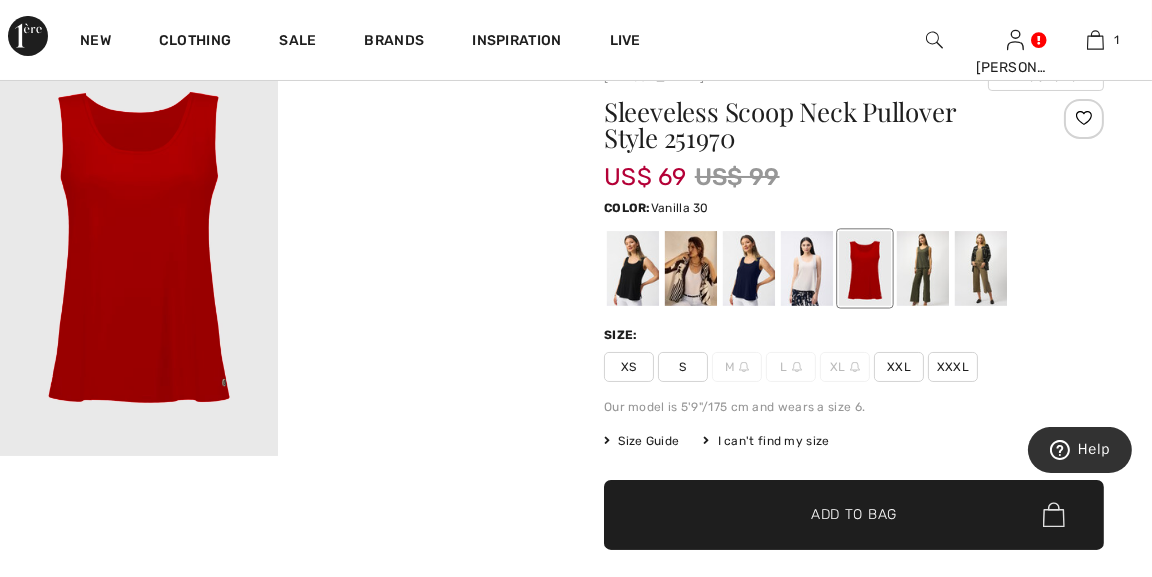 click at bounding box center [691, 268] 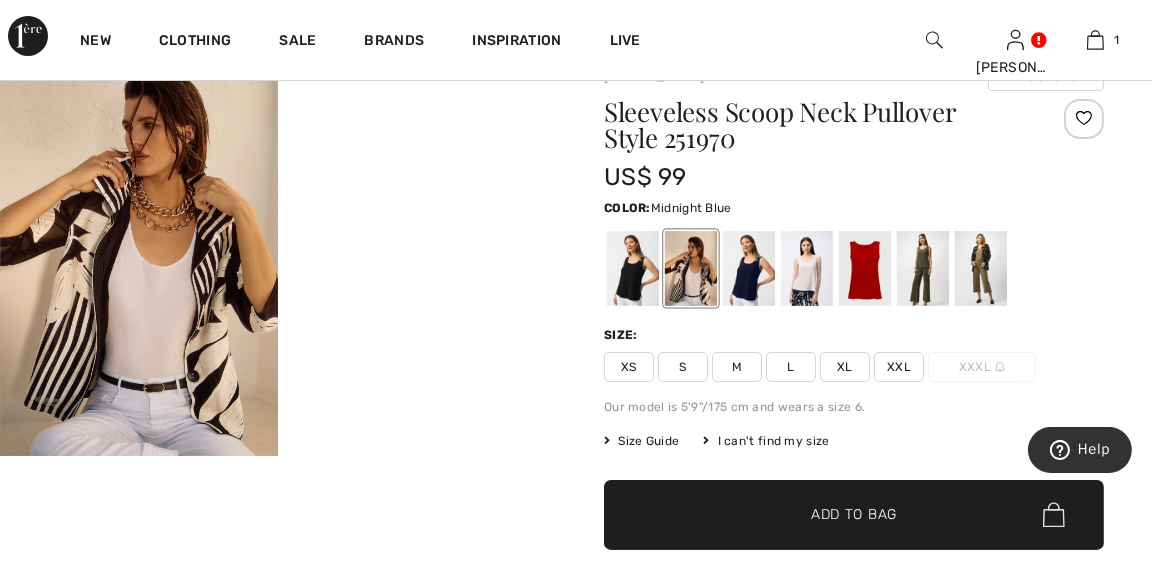 click at bounding box center [749, 268] 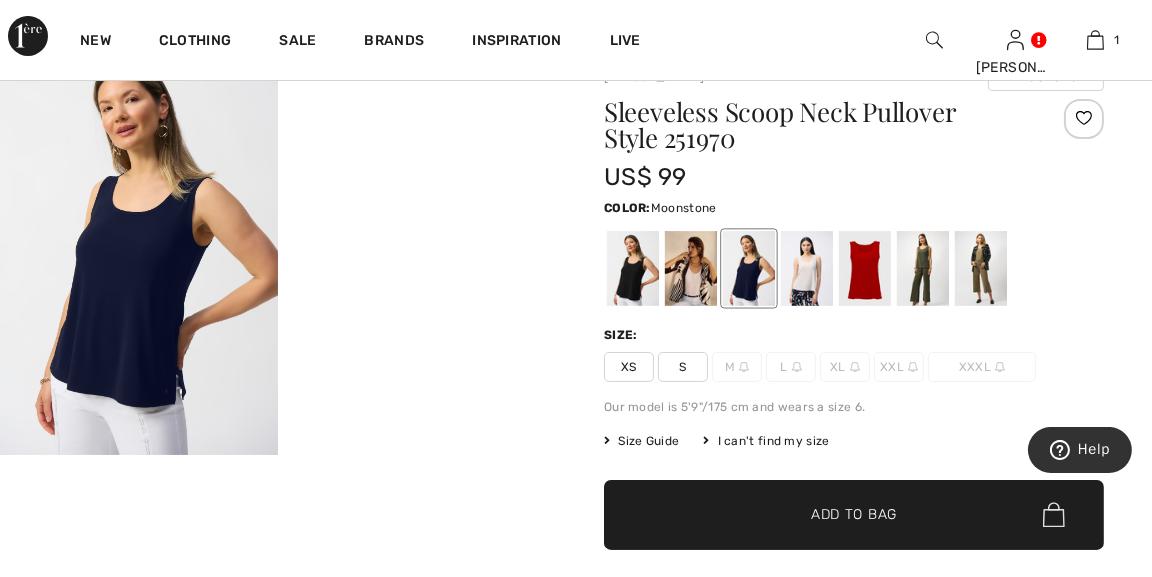 click at bounding box center (807, 268) 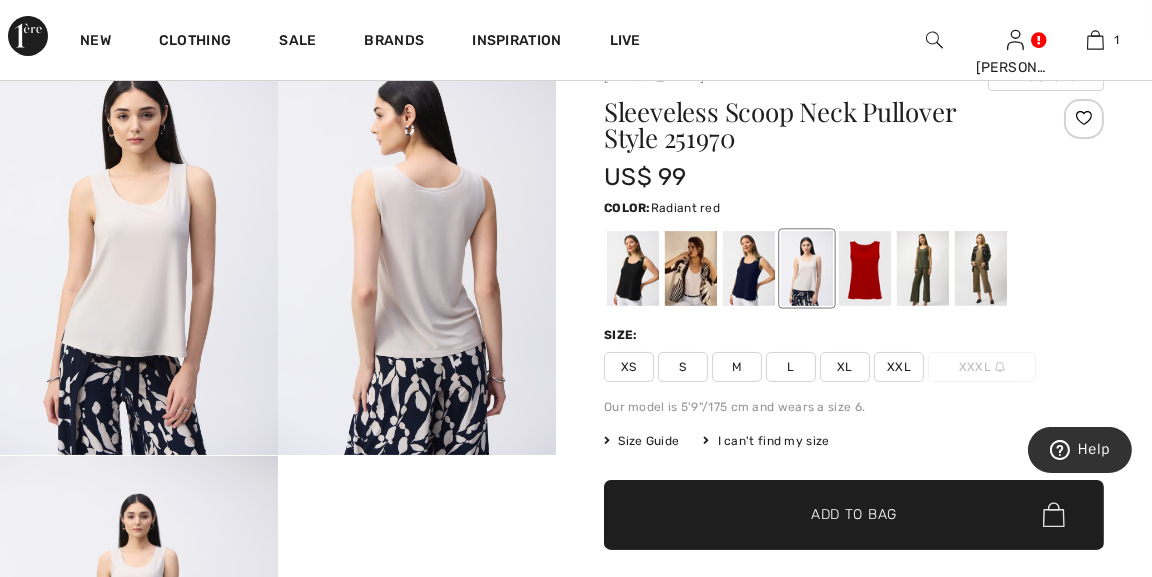click at bounding box center [865, 268] 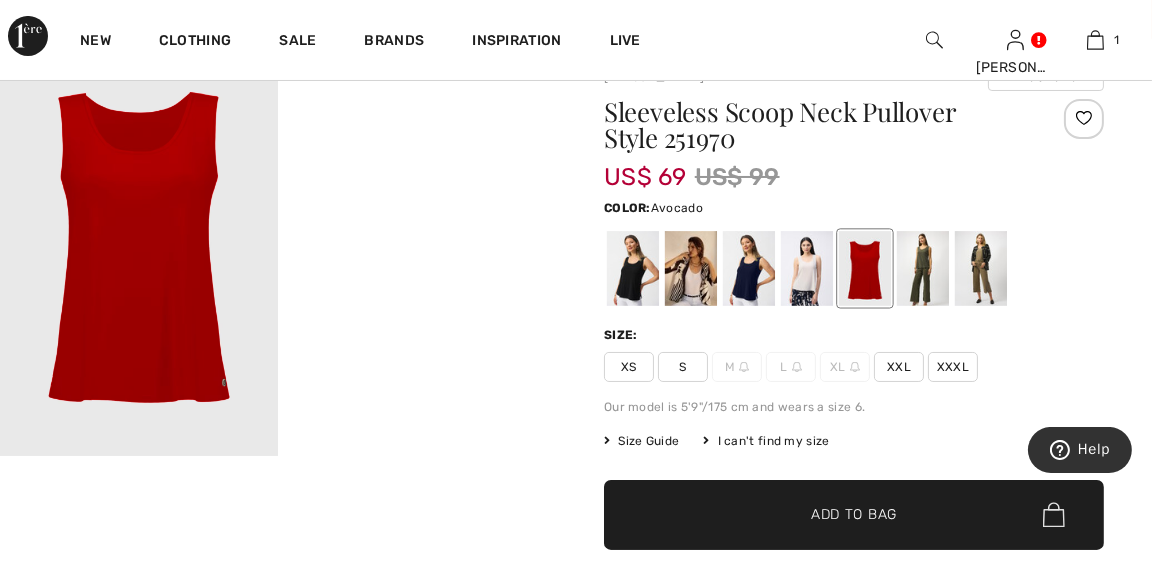 click at bounding box center (923, 268) 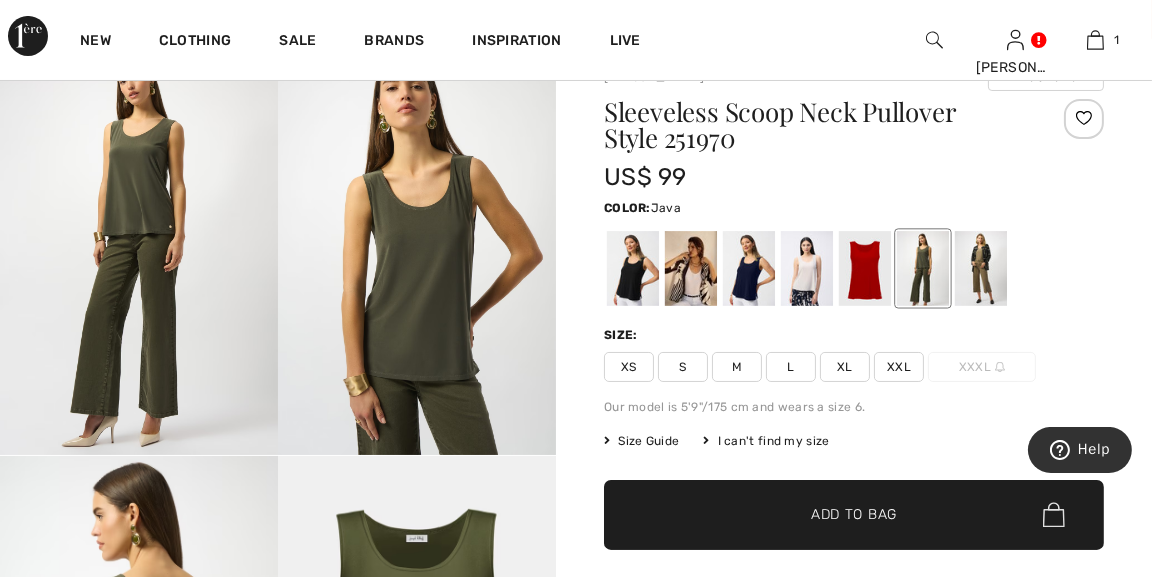 click at bounding box center (981, 268) 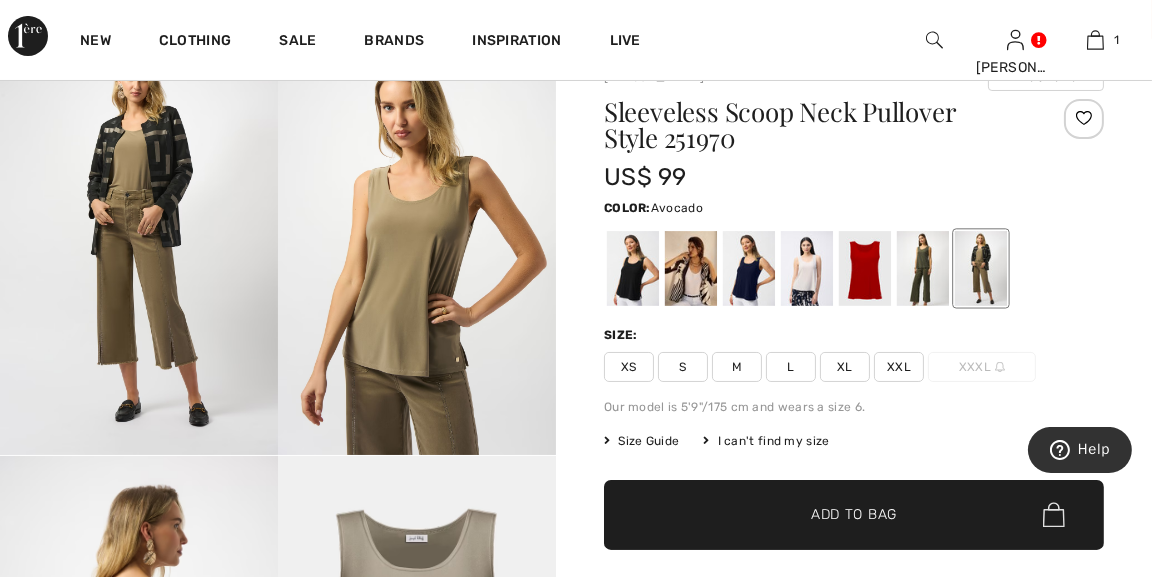 click at bounding box center [923, 268] 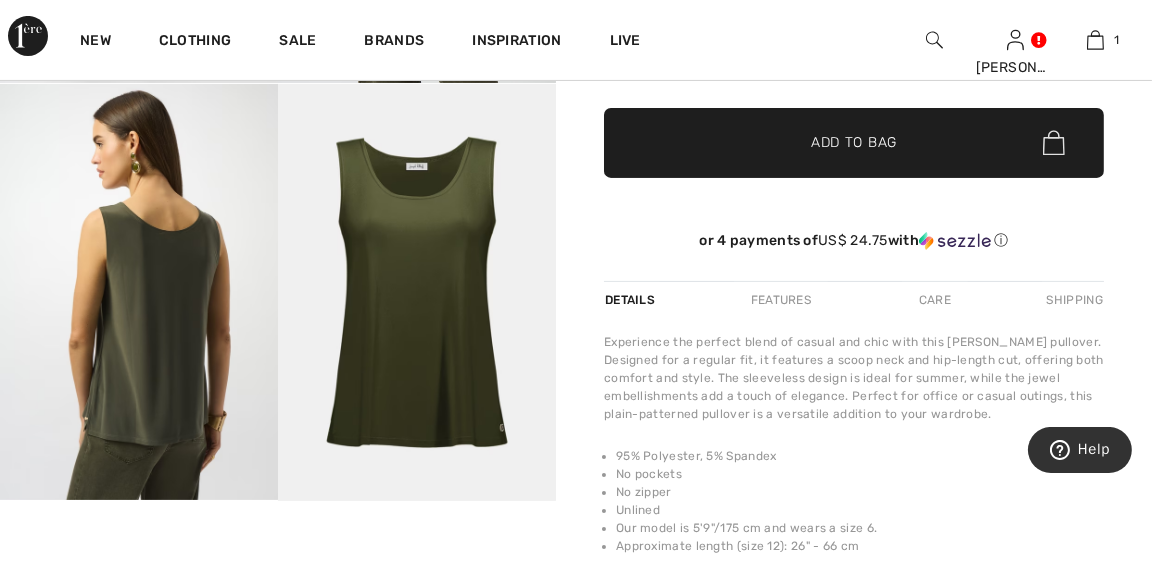 scroll, scrollTop: 443, scrollLeft: 0, axis: vertical 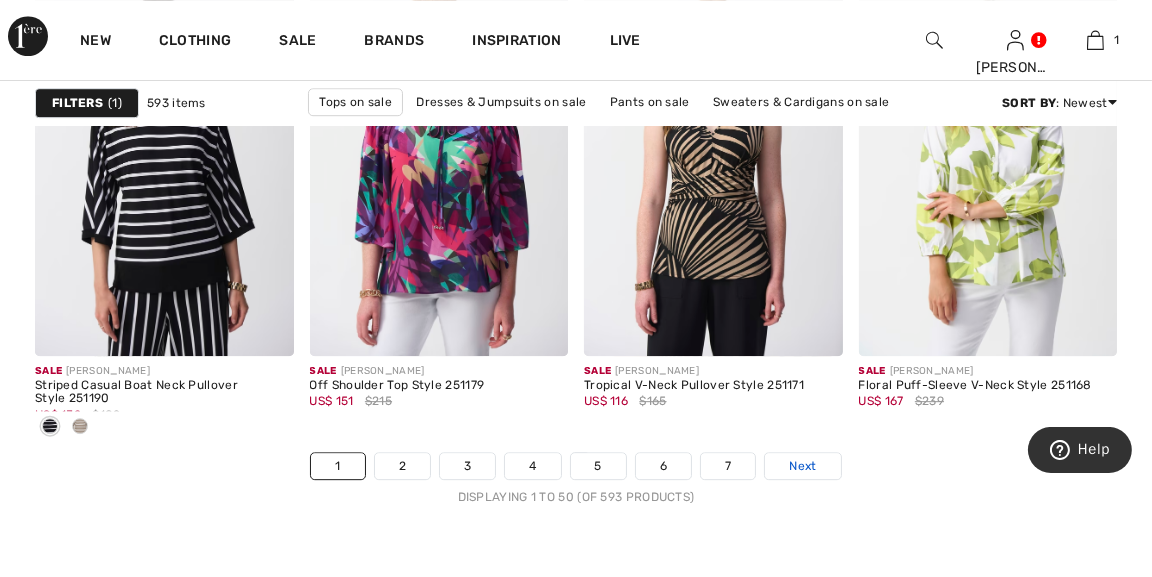 click on "Next" at bounding box center [802, 466] 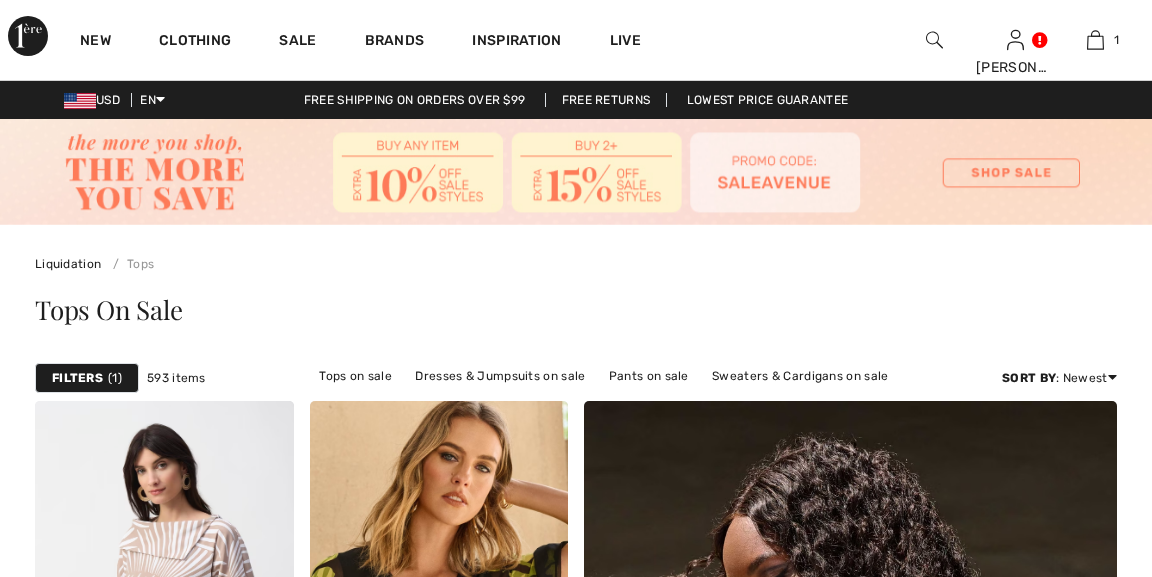 scroll, scrollTop: 0, scrollLeft: 0, axis: both 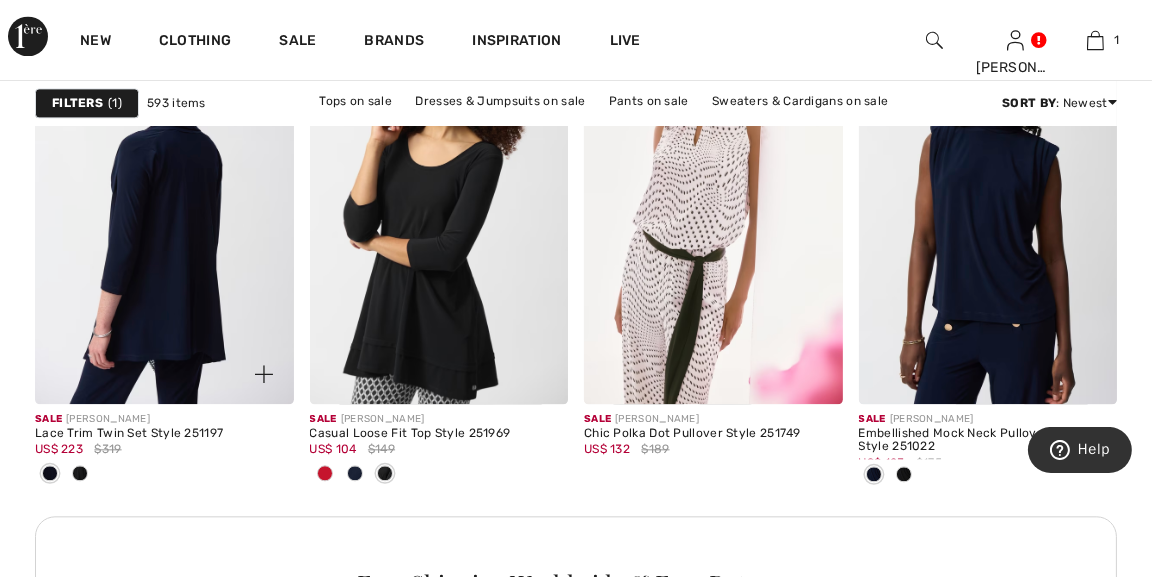 click at bounding box center [164, 210] 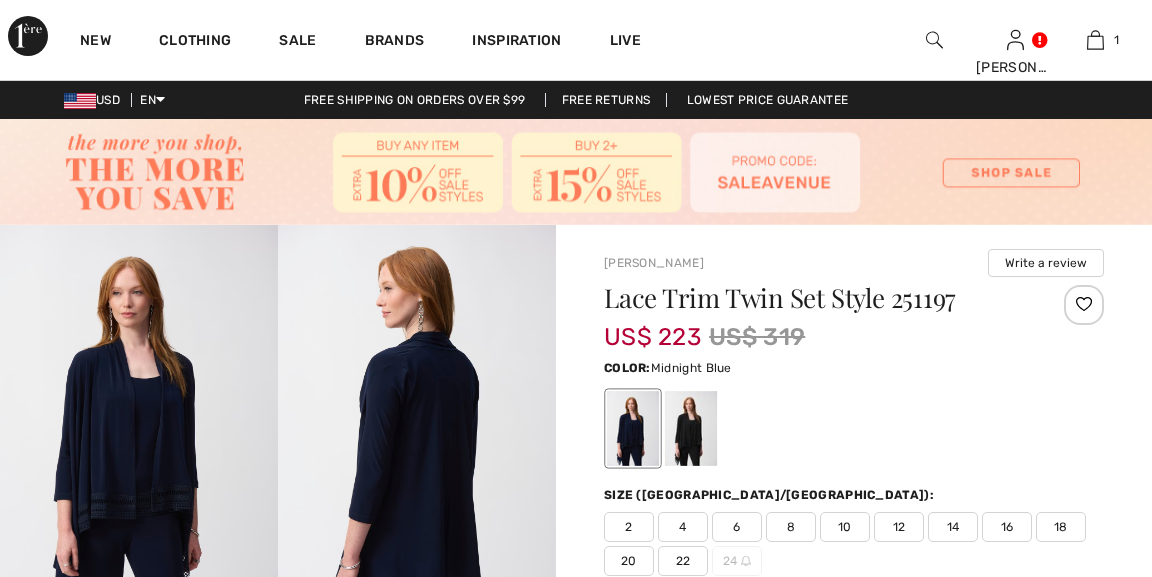 checkbox on "true" 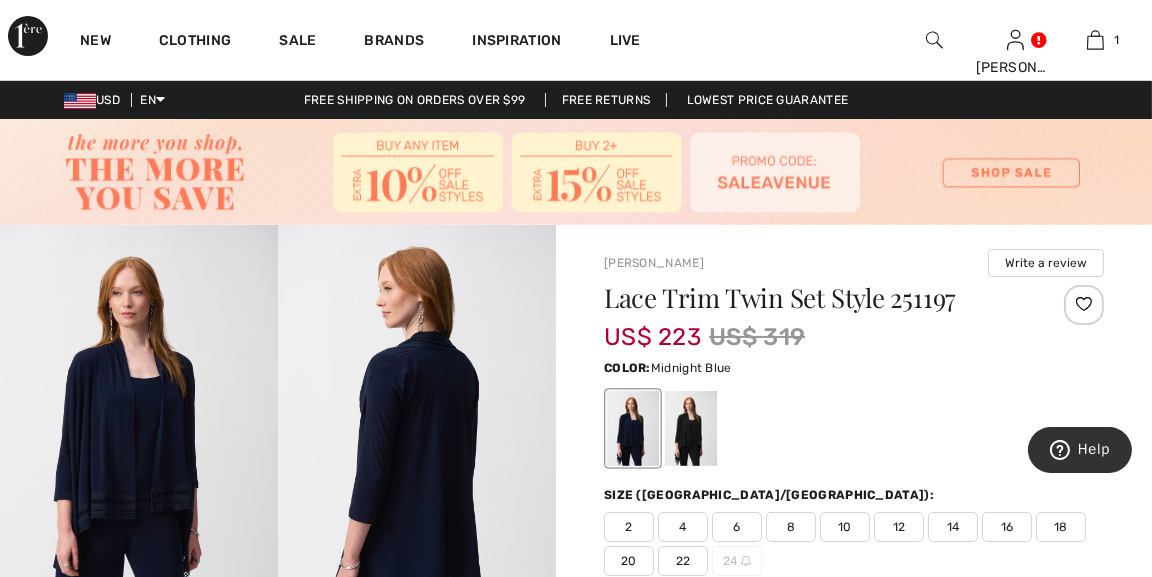scroll, scrollTop: 0, scrollLeft: 0, axis: both 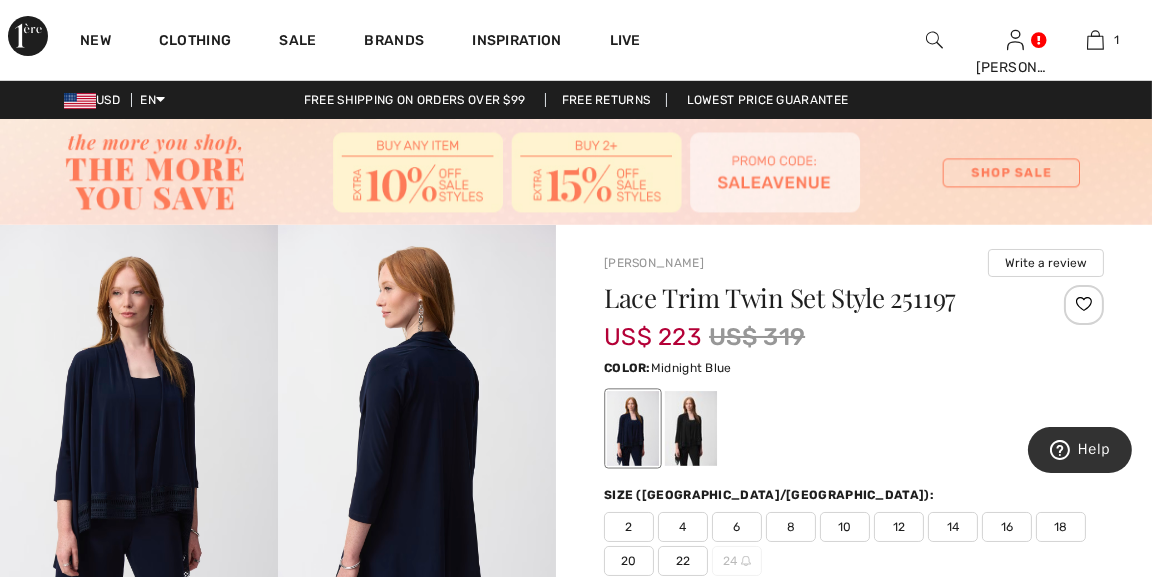 click at bounding box center [854, 428] 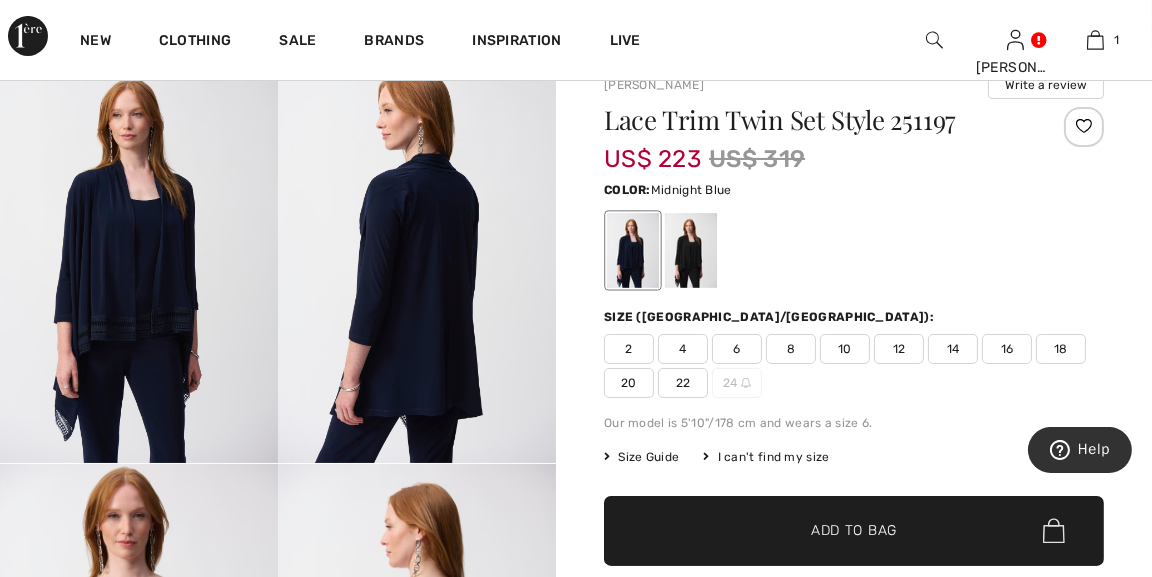 scroll, scrollTop: 178, scrollLeft: 0, axis: vertical 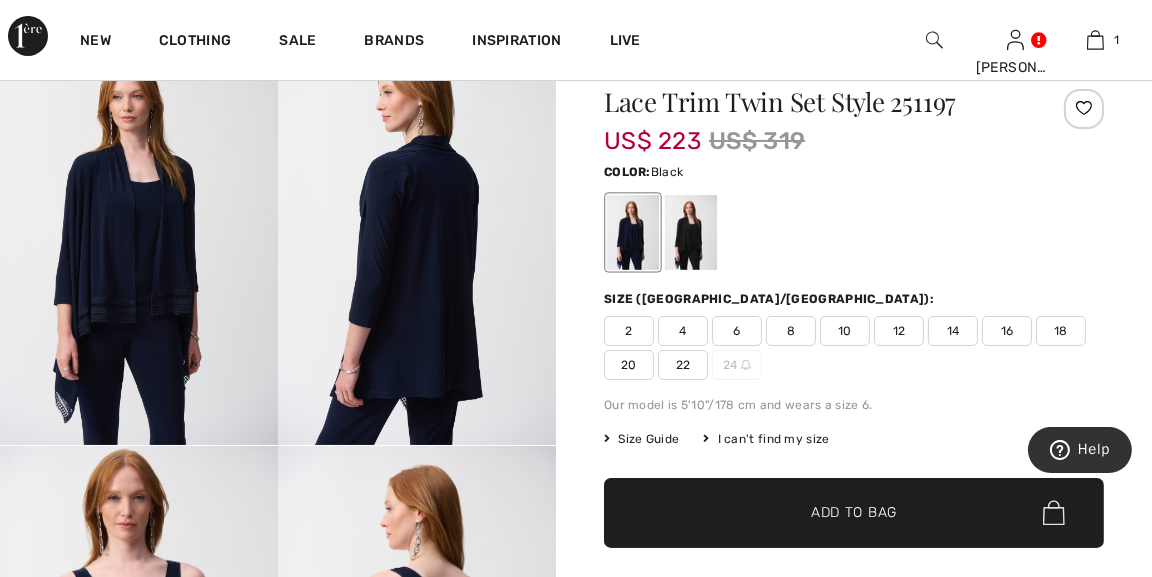 click at bounding box center (691, 232) 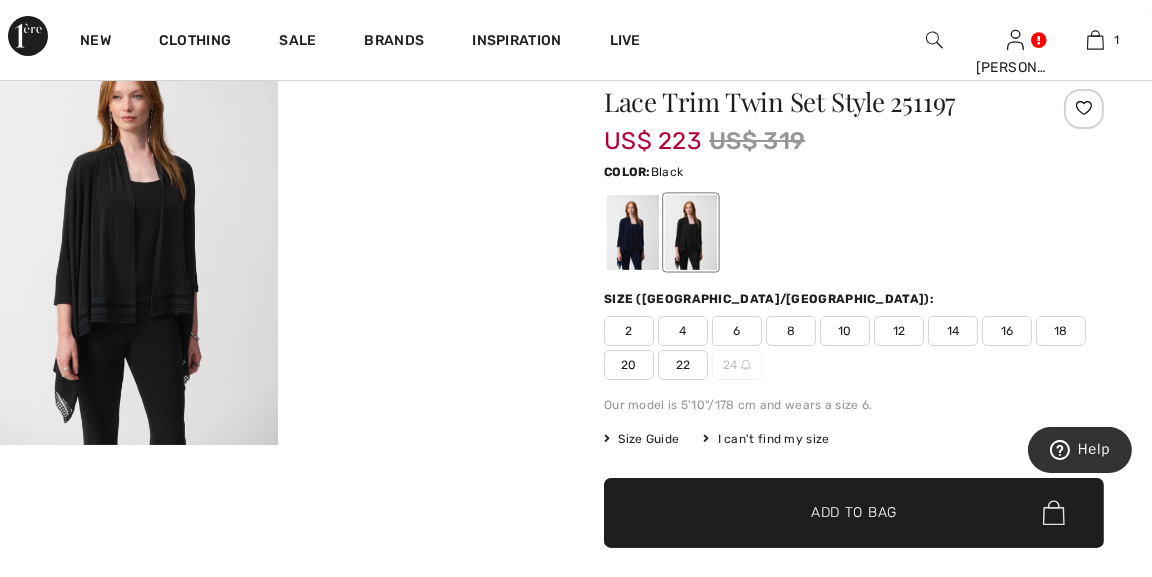 click on "Your browser does not support the video tag." at bounding box center (417, 98) 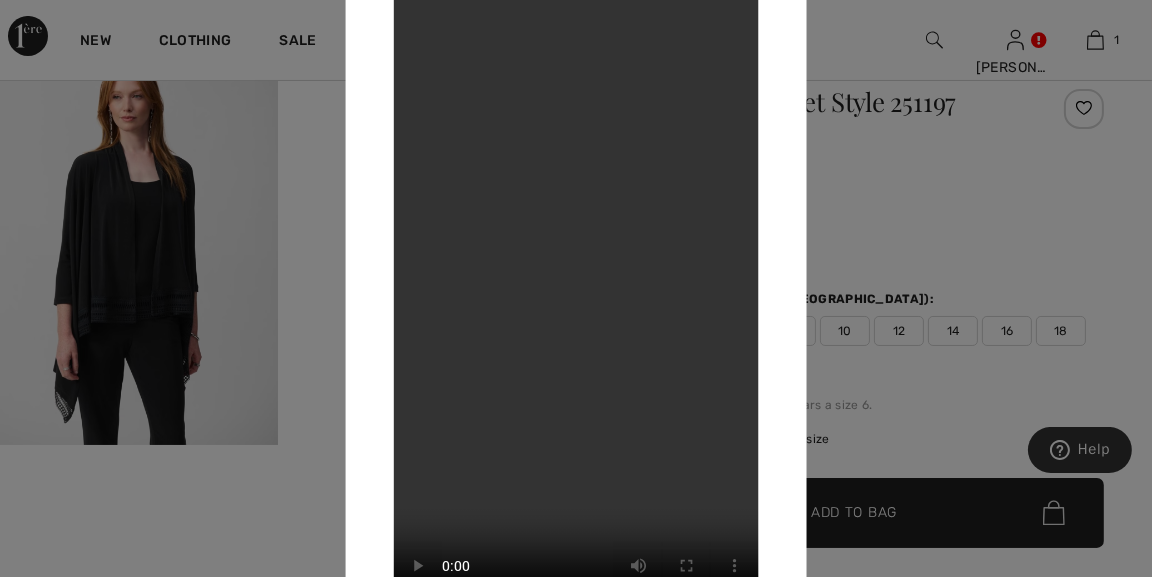click on "Your browser does not support the video tag." at bounding box center (576, 288) 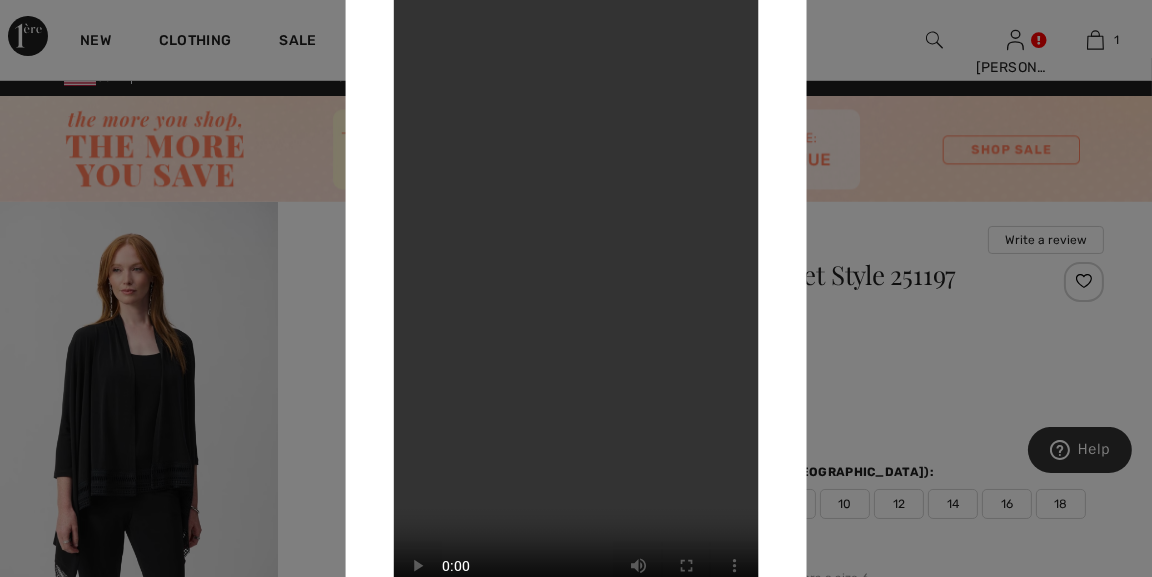 scroll, scrollTop: 0, scrollLeft: 0, axis: both 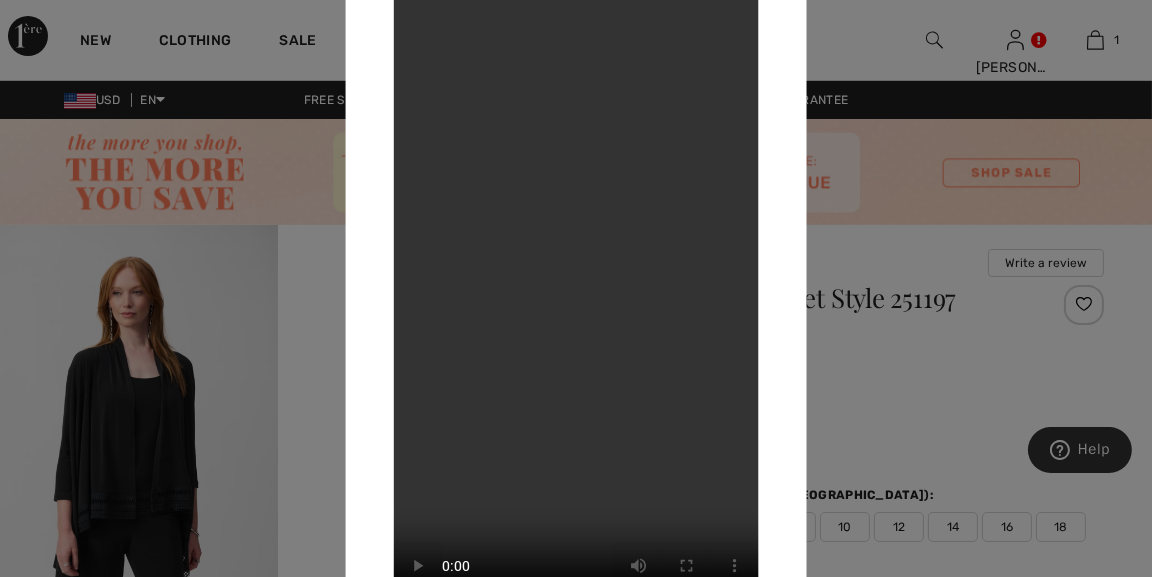 click at bounding box center [576, 288] 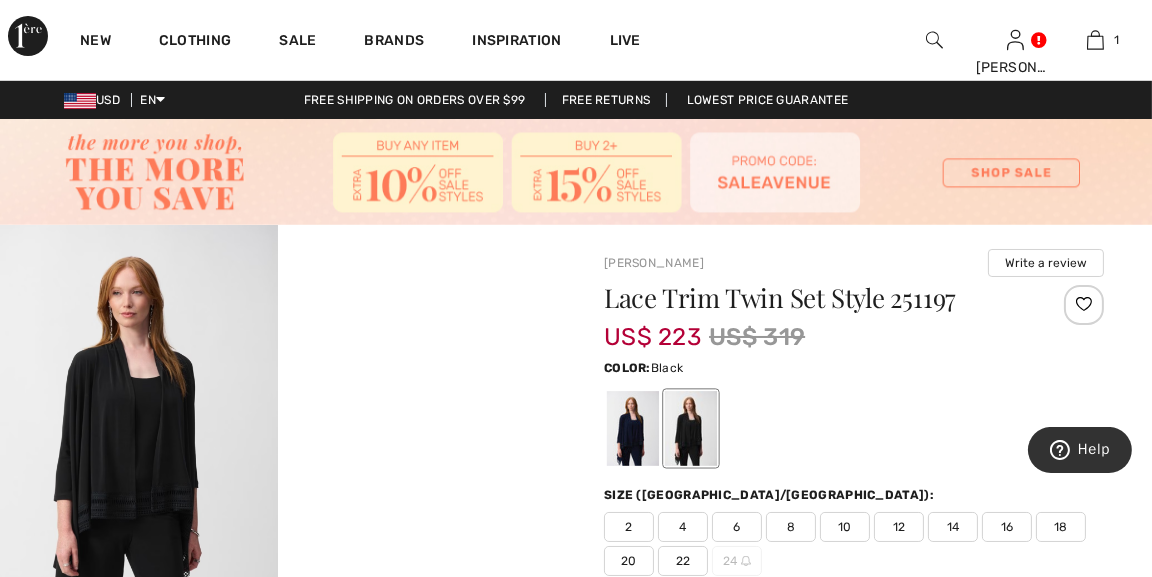 click at bounding box center [854, 428] 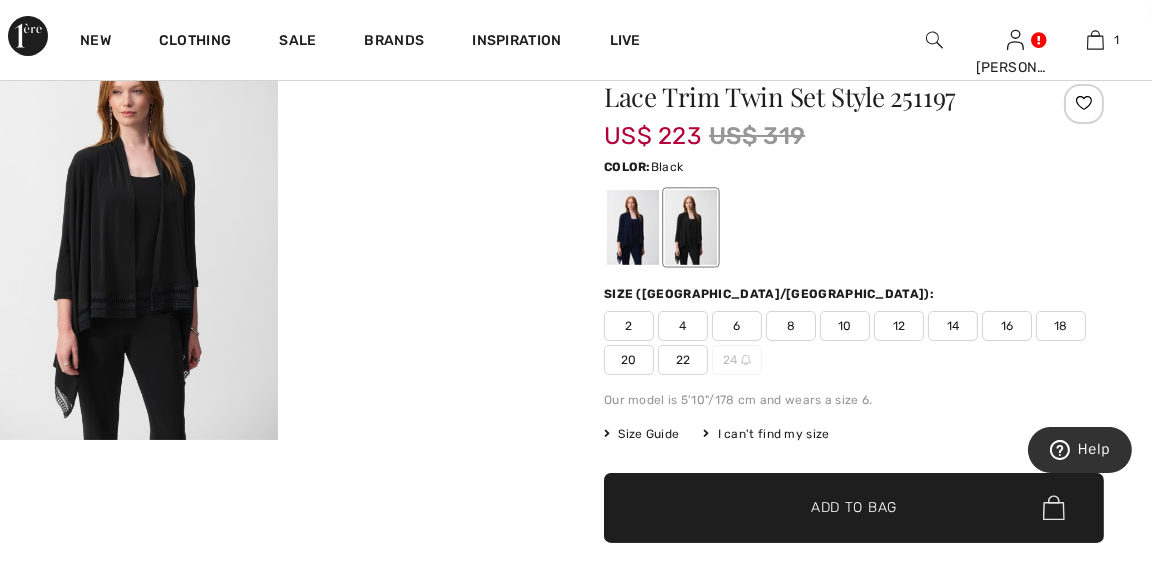 scroll, scrollTop: 208, scrollLeft: 0, axis: vertical 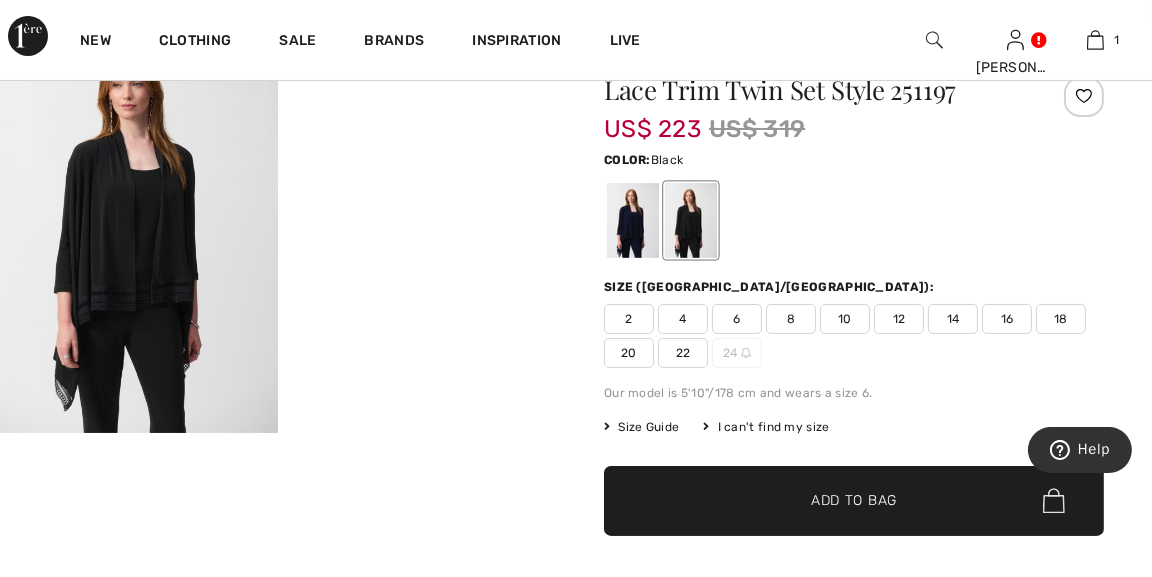 click on "16" at bounding box center (1007, 319) 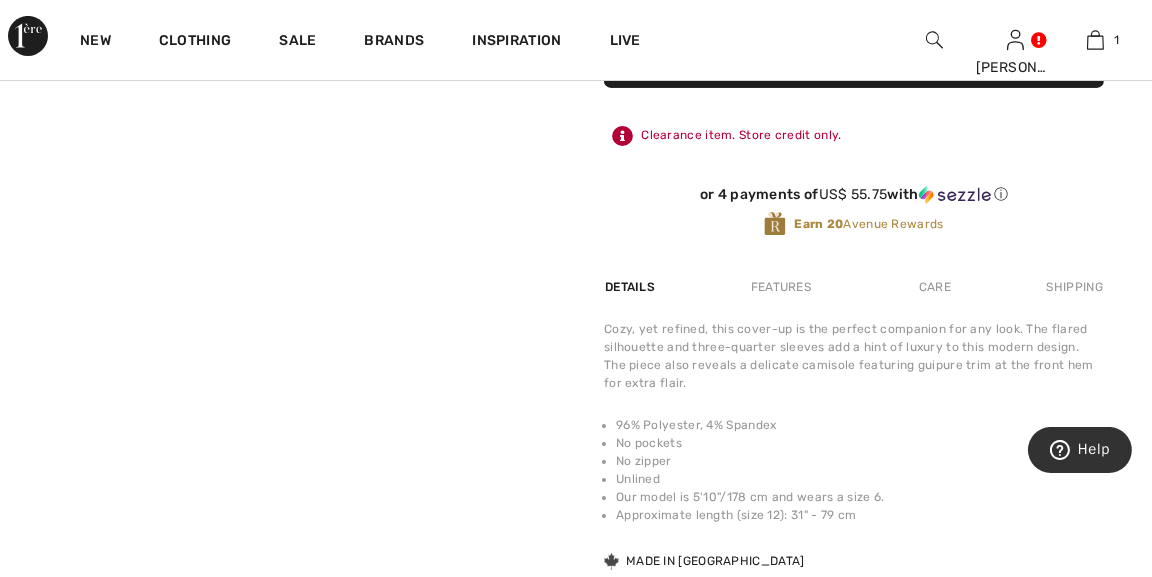 scroll, scrollTop: 657, scrollLeft: 0, axis: vertical 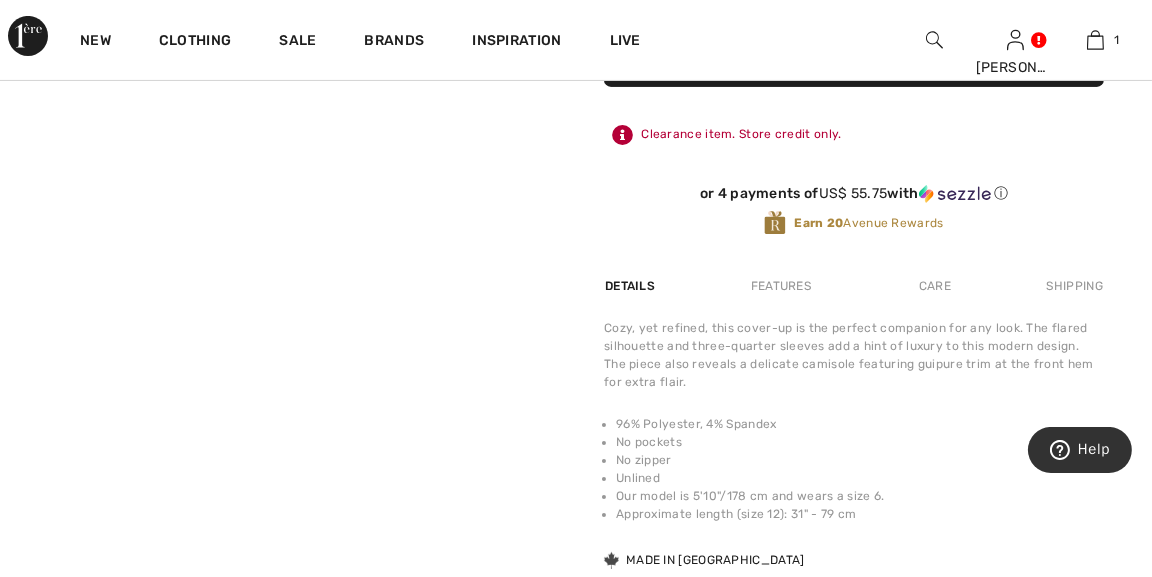 click on "Details
Features
Care
Shipping" at bounding box center (854, 286) 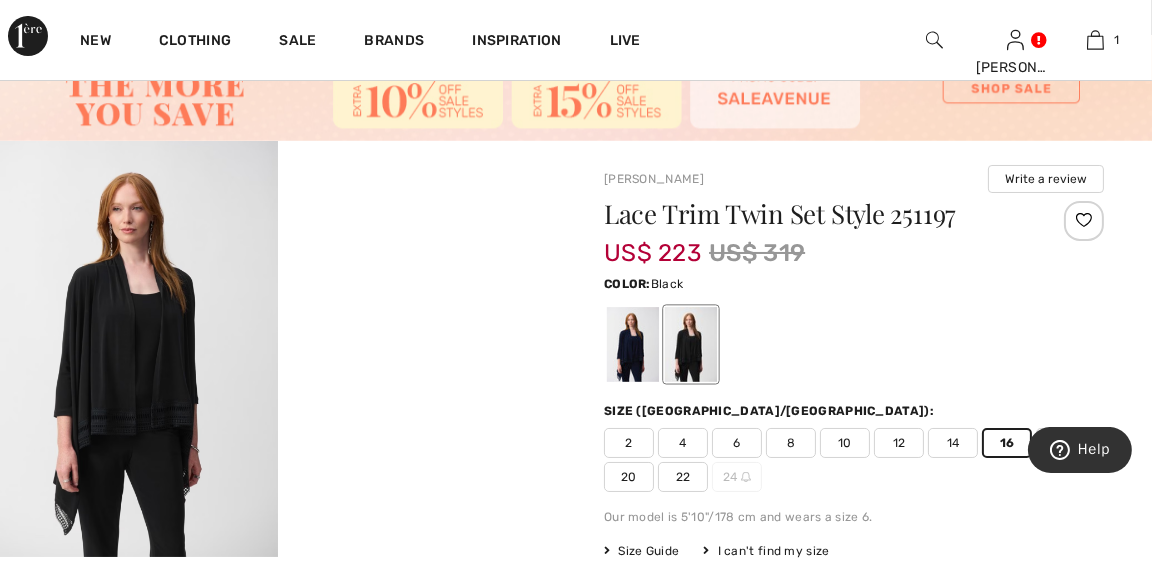 scroll, scrollTop: 80, scrollLeft: 0, axis: vertical 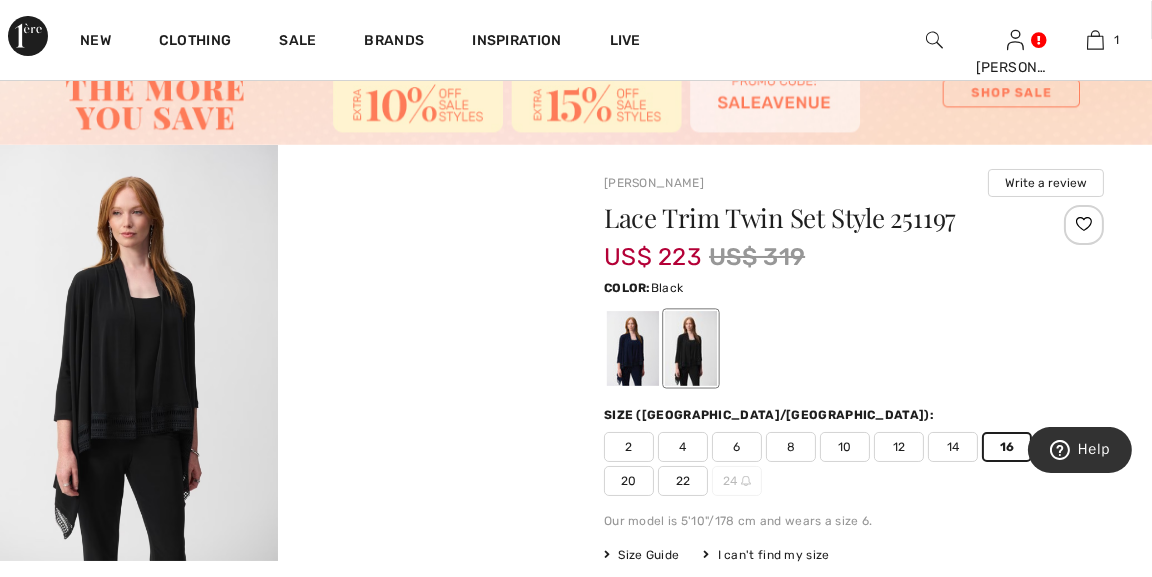 click at bounding box center [854, 348] 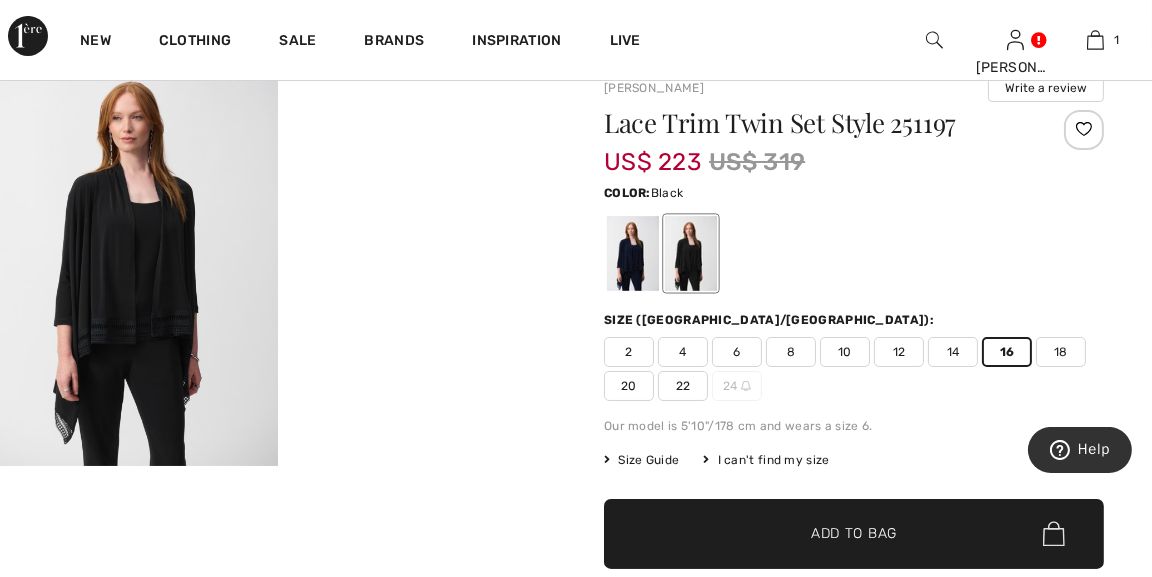 scroll, scrollTop: 179, scrollLeft: 0, axis: vertical 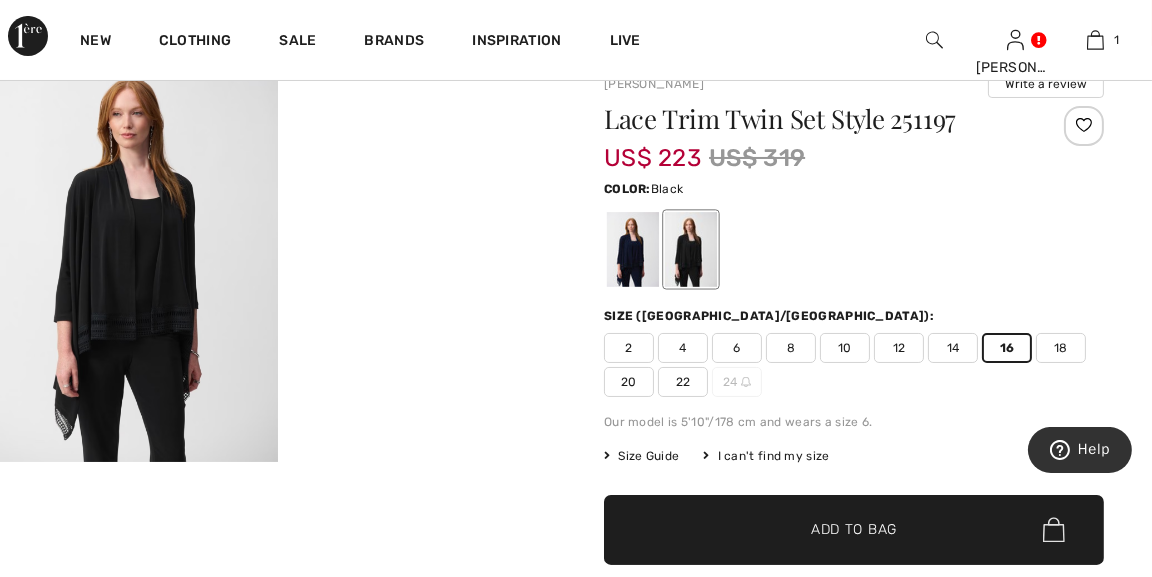 click on "Your browser does not support the video tag." at bounding box center (417, 115) 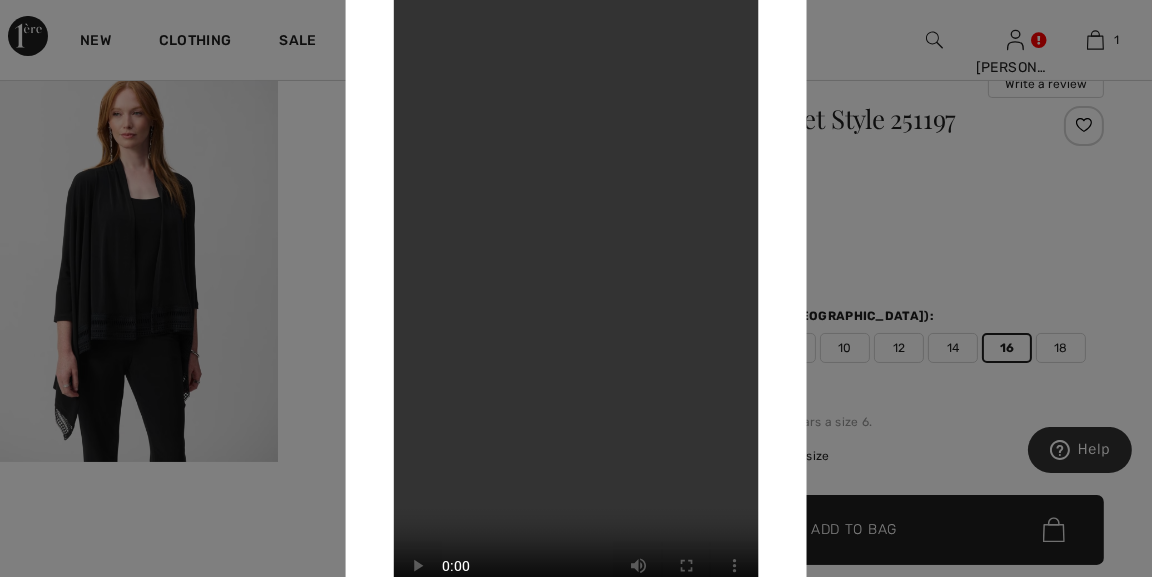 drag, startPoint x: 829, startPoint y: 291, endPoint x: 202, endPoint y: 337, distance: 628.6851 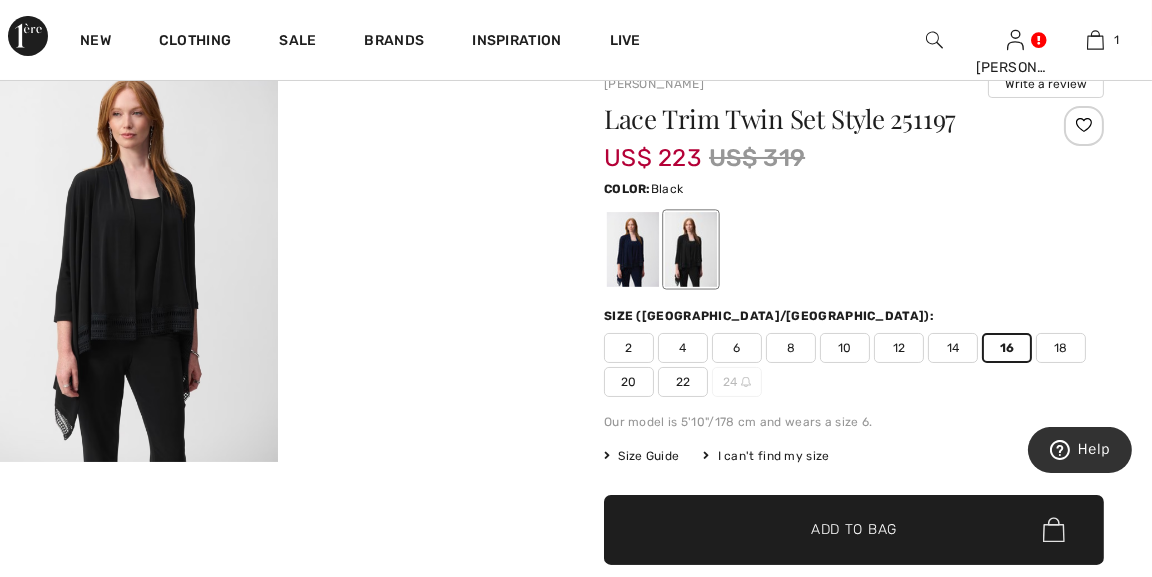 click at bounding box center (691, 249) 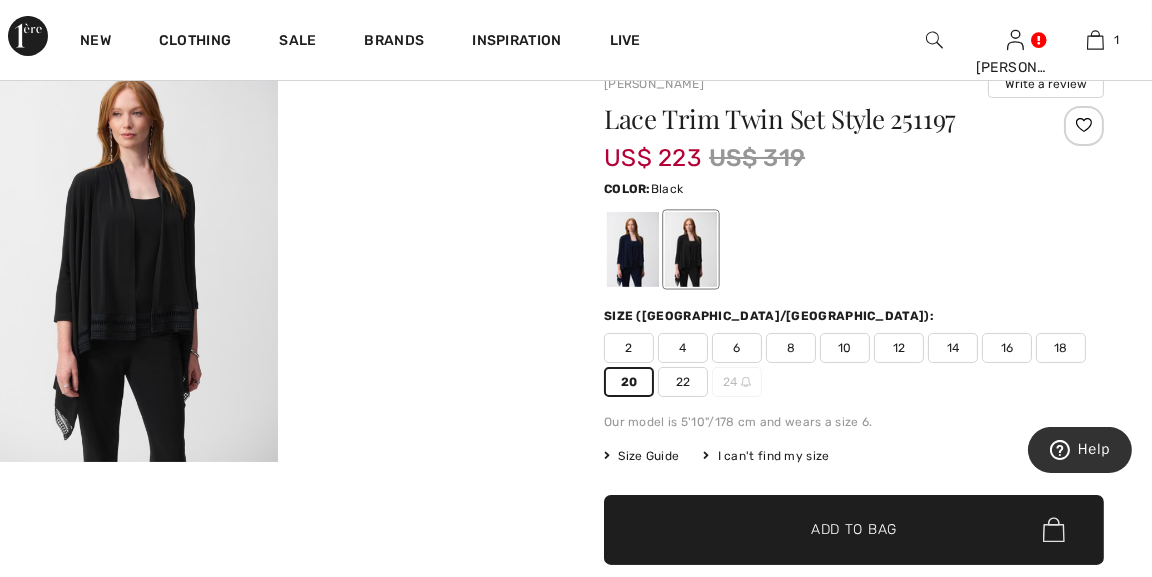 click at bounding box center (854, 249) 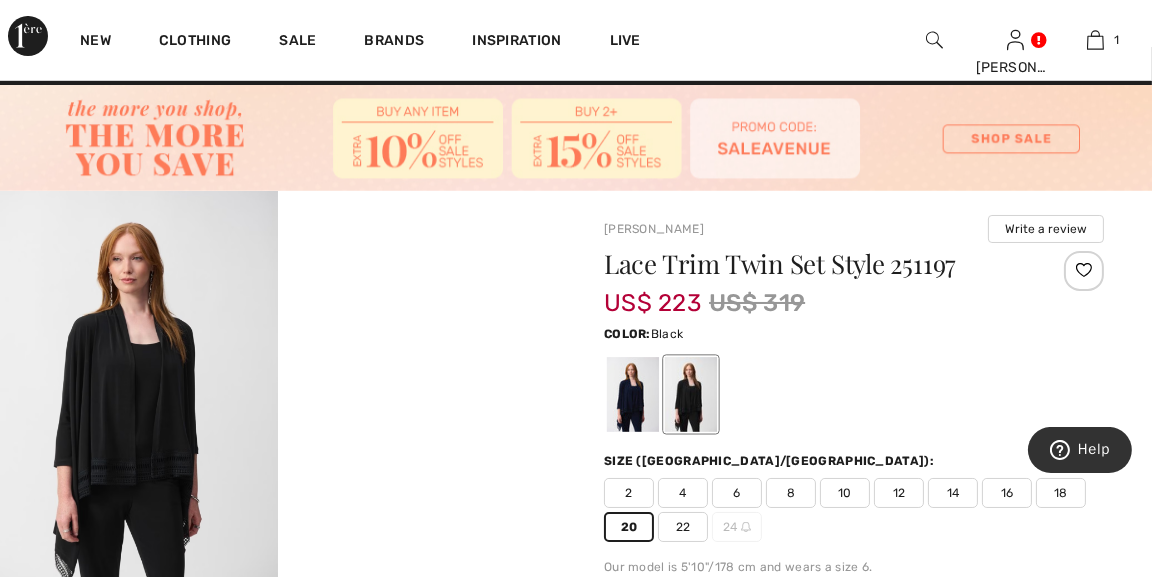 scroll, scrollTop: 27, scrollLeft: 0, axis: vertical 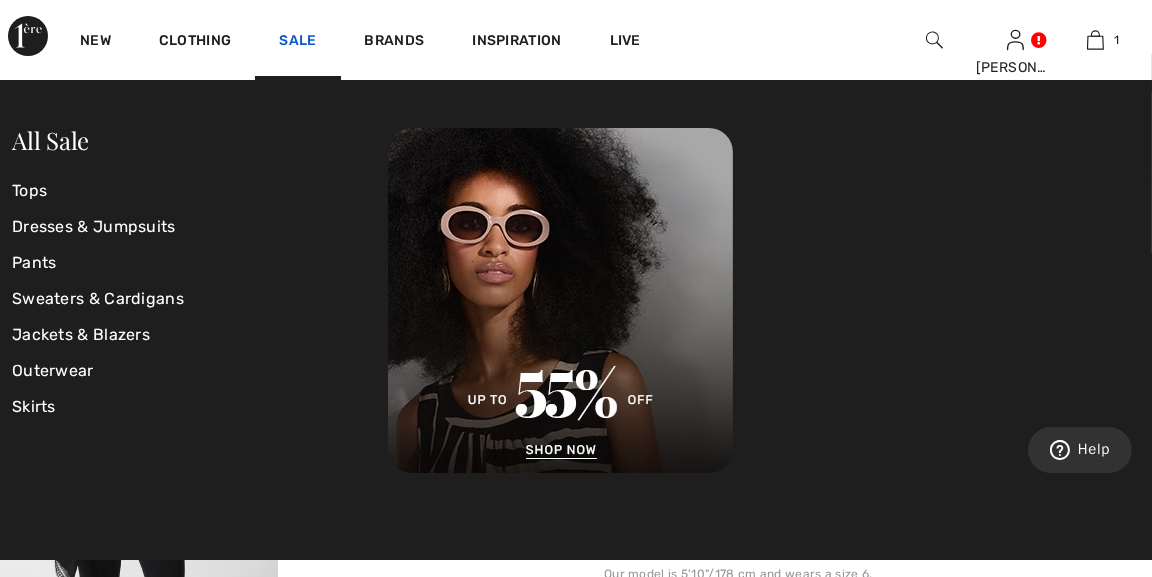 click on "Sale" at bounding box center [297, 42] 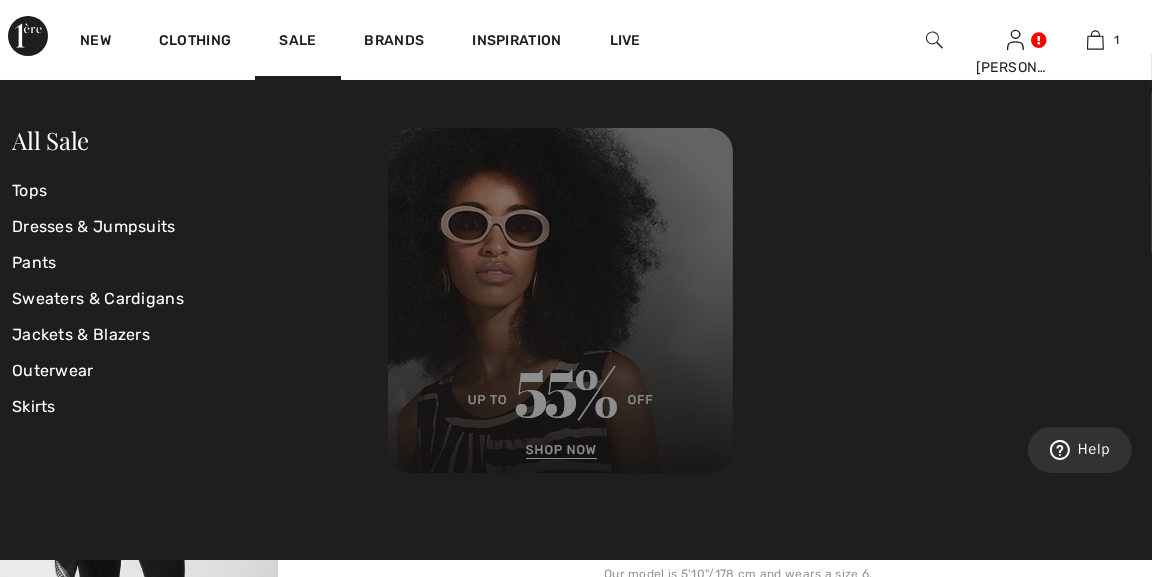 click at bounding box center [560, 300] 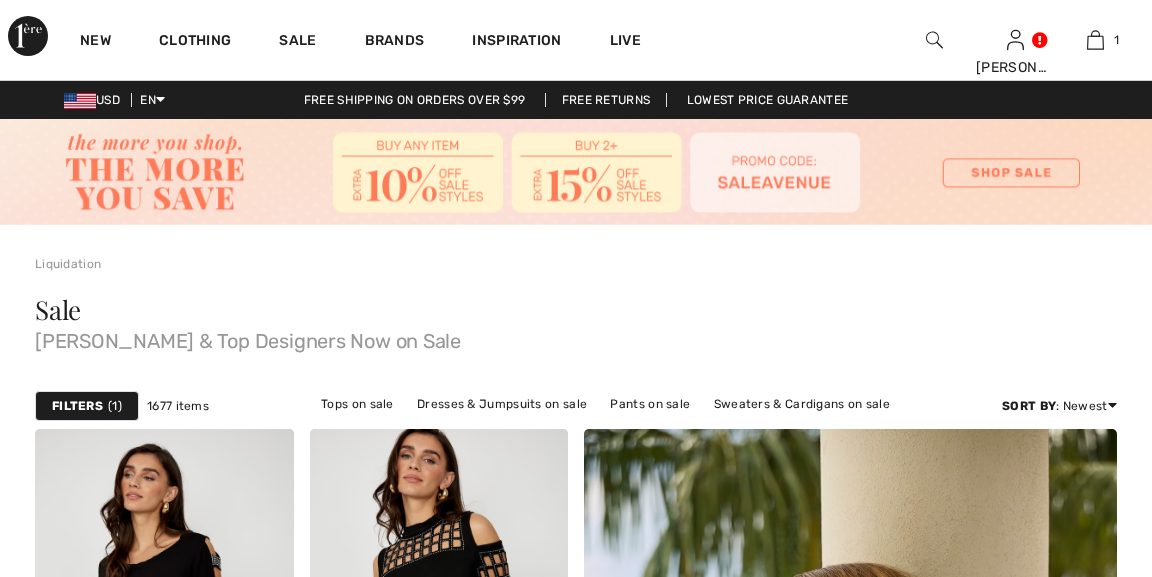 scroll, scrollTop: 0, scrollLeft: 0, axis: both 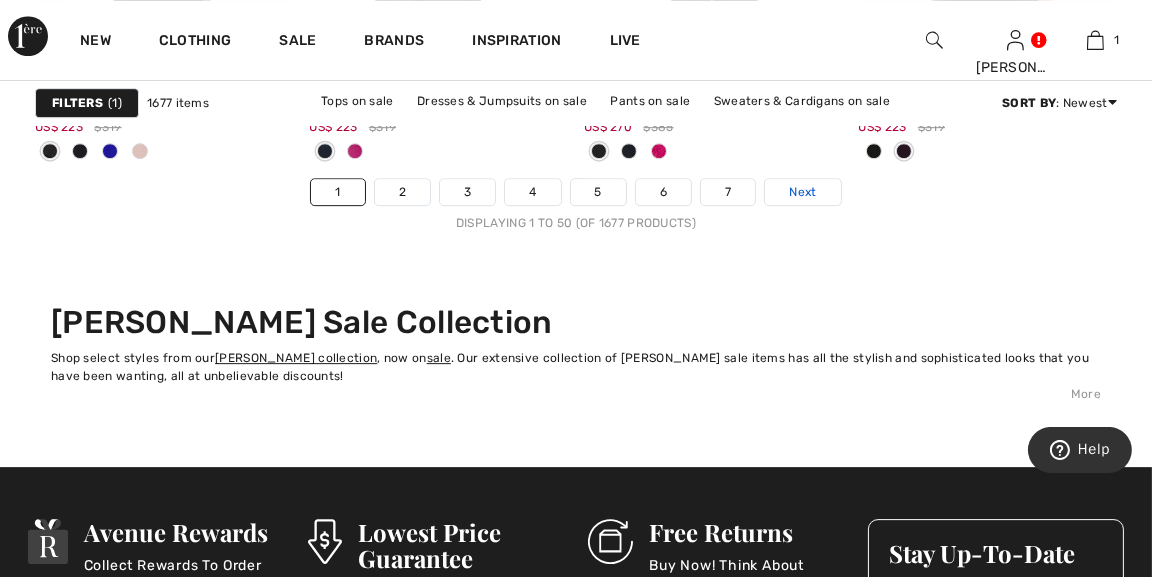 click on "Next" at bounding box center (802, 192) 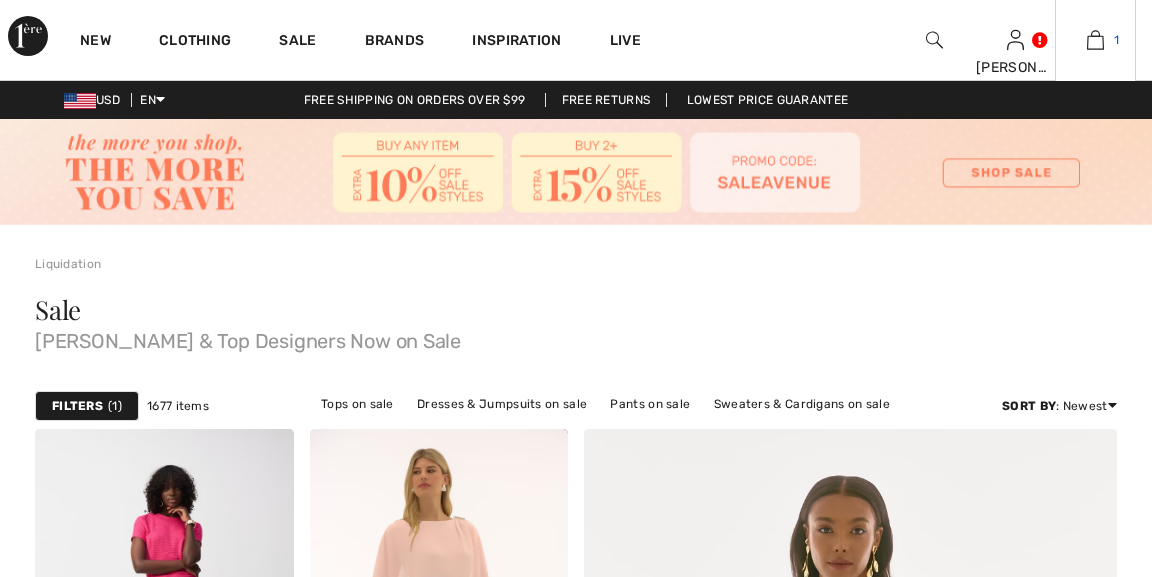 scroll, scrollTop: 0, scrollLeft: 0, axis: both 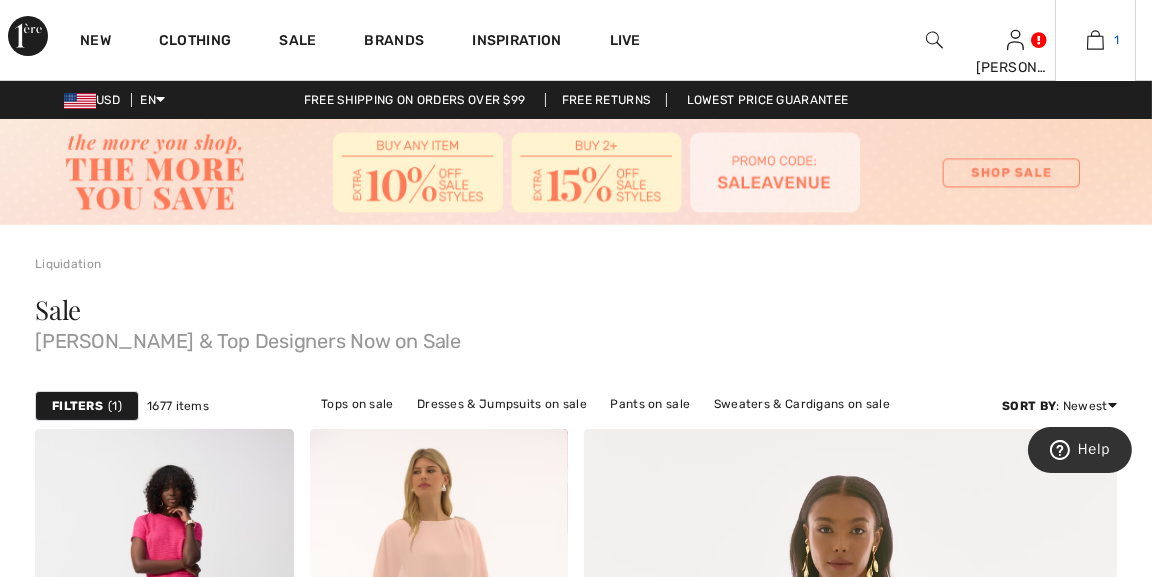click at bounding box center (1095, 40) 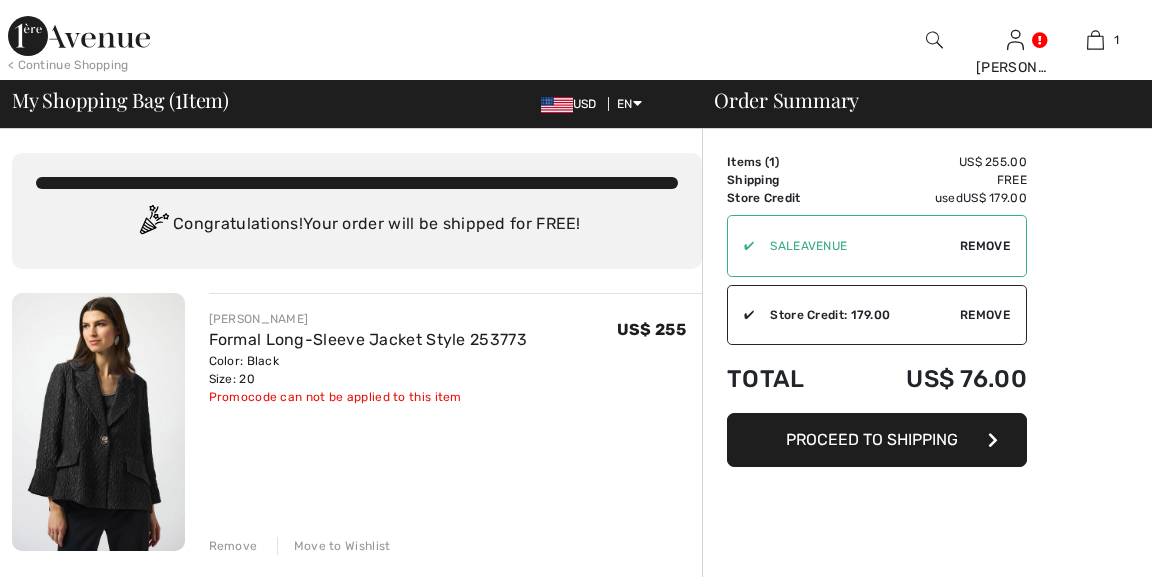 scroll, scrollTop: 0, scrollLeft: 0, axis: both 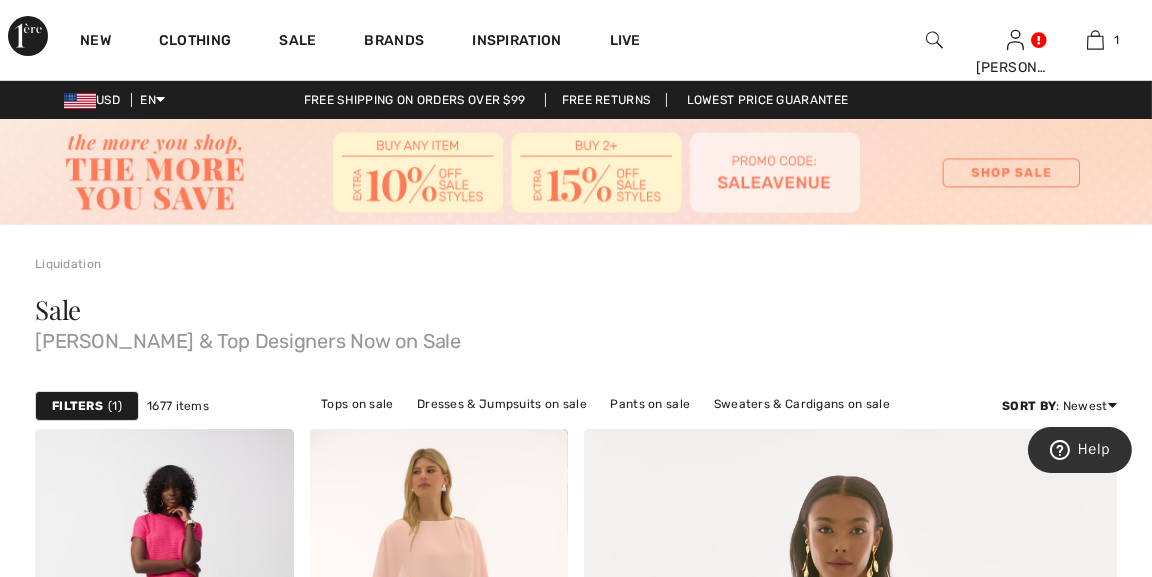 click on "Sale   [PERSON_NAME] & Top Designers Now on Sale" at bounding box center [576, 328] 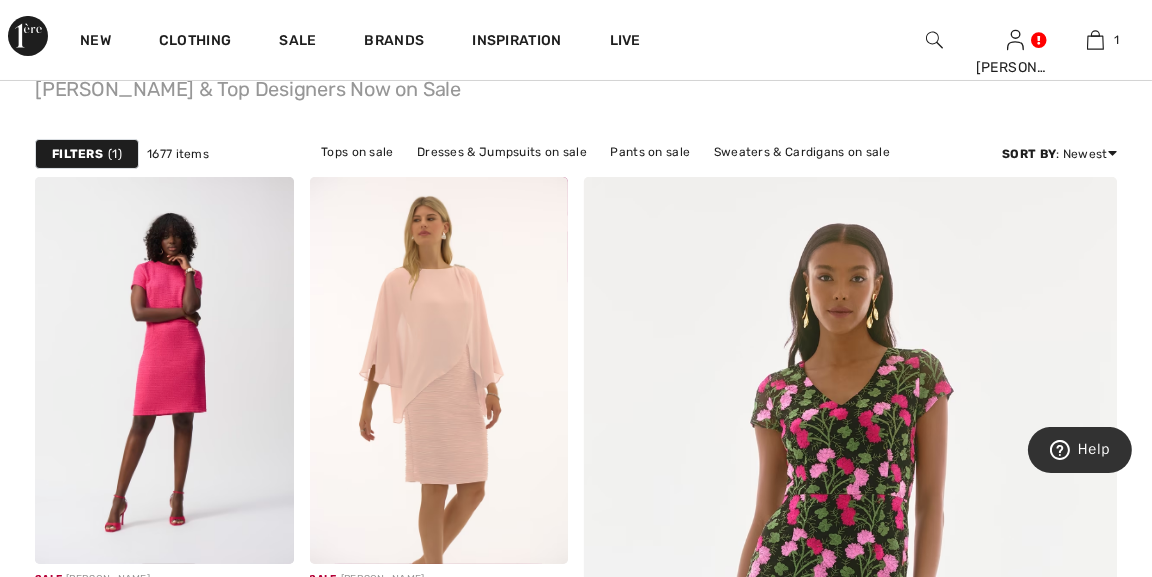 scroll, scrollTop: 250, scrollLeft: 0, axis: vertical 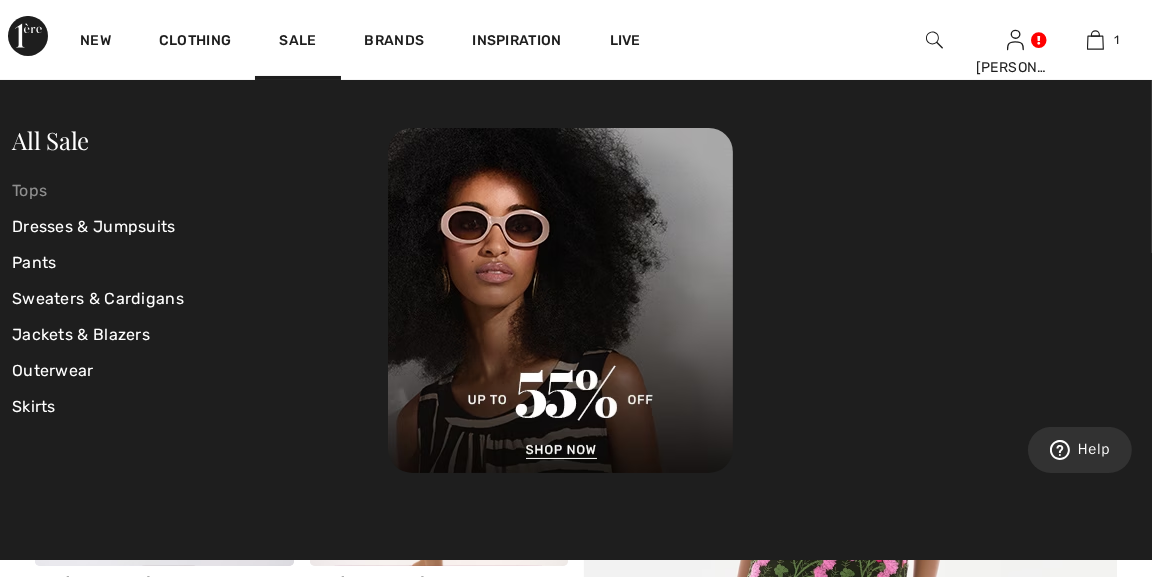 click on "Tops" at bounding box center (200, 191) 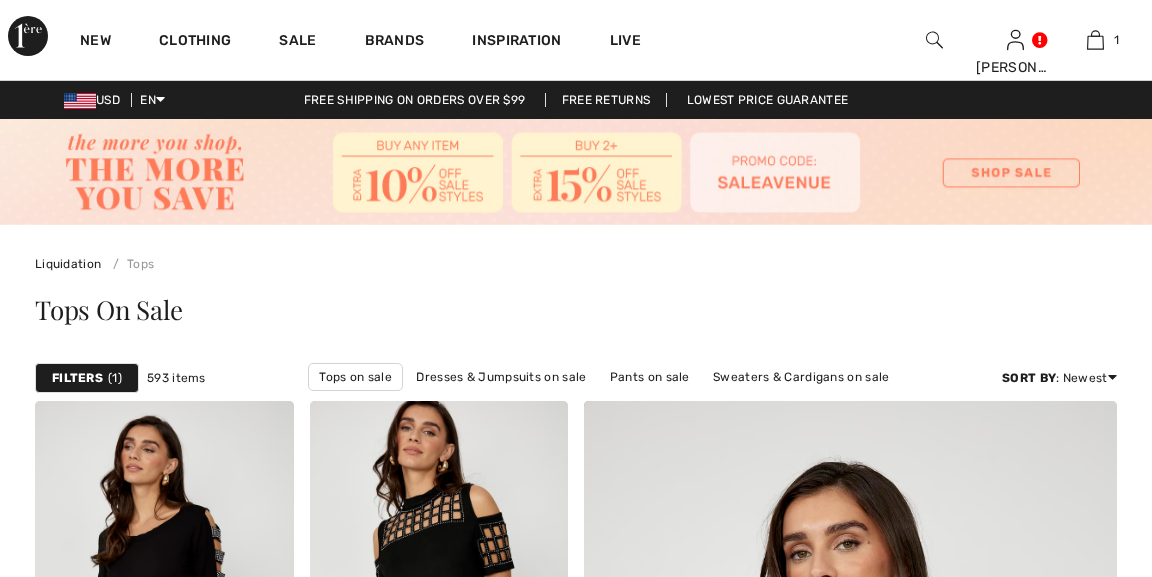 scroll, scrollTop: 0, scrollLeft: 0, axis: both 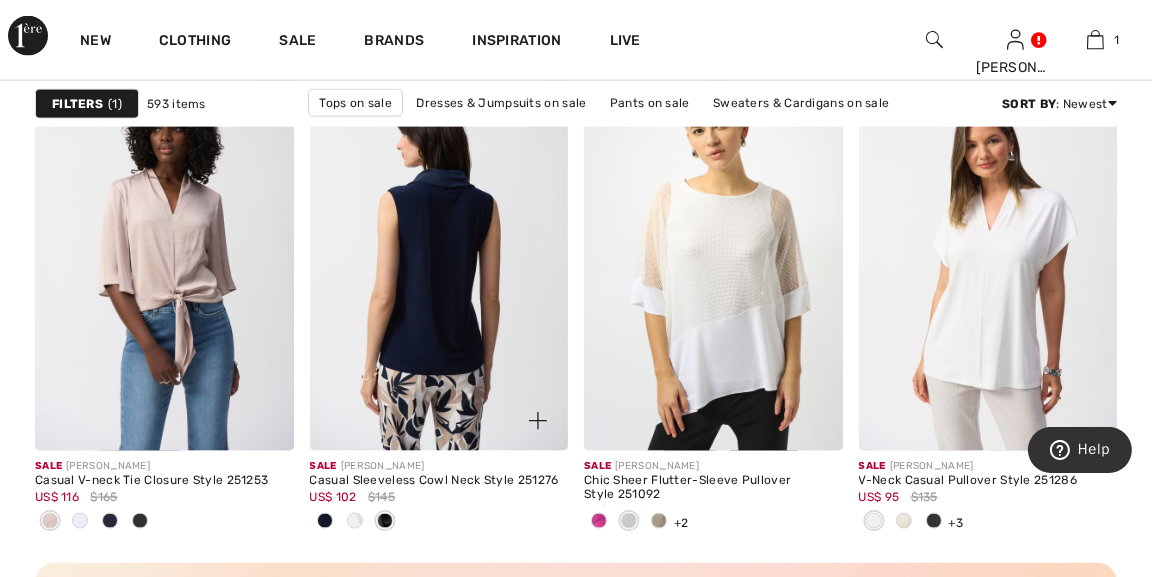 click at bounding box center (439, 258) 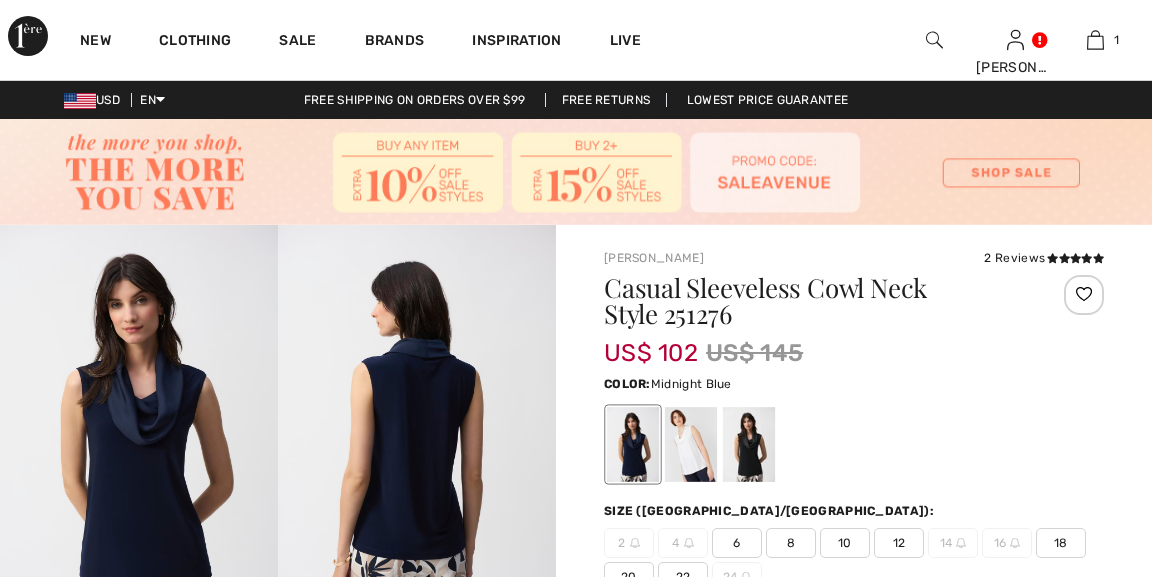 scroll, scrollTop: 0, scrollLeft: 0, axis: both 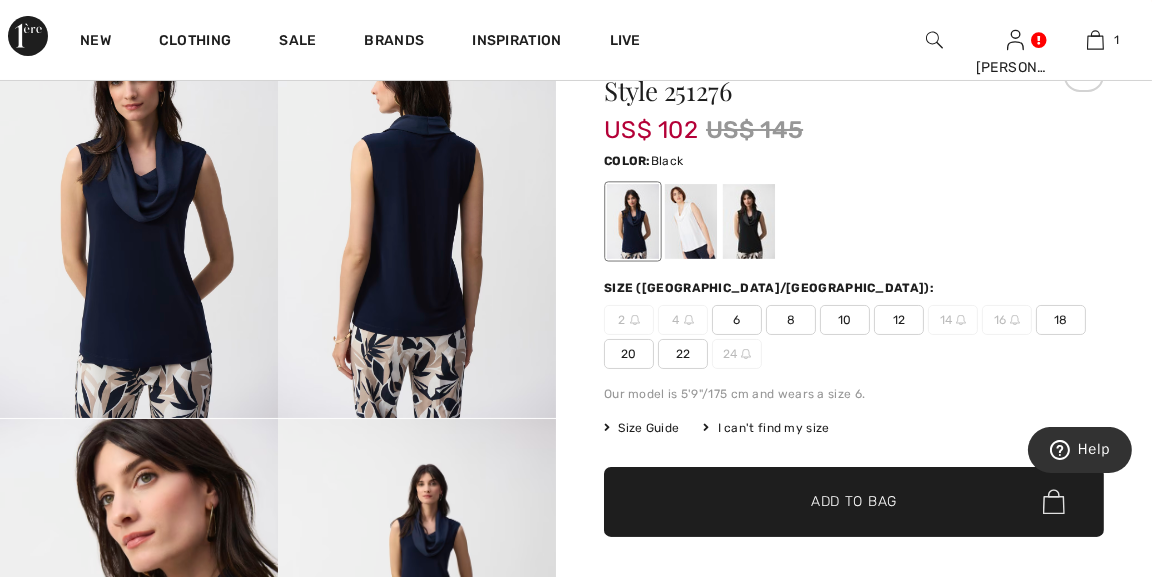 click at bounding box center [749, 221] 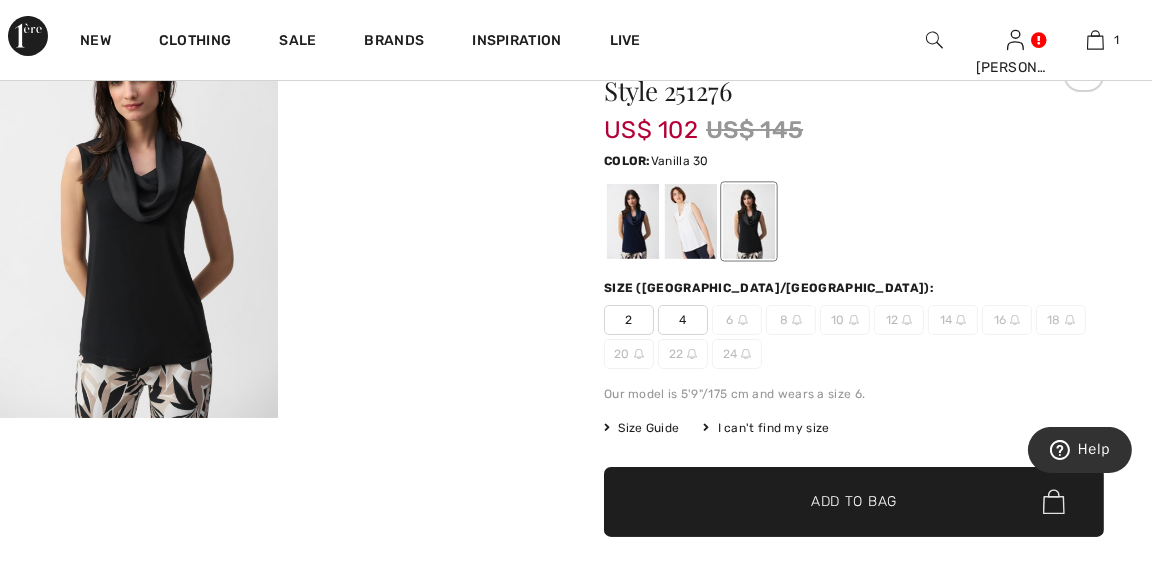 click at bounding box center (691, 221) 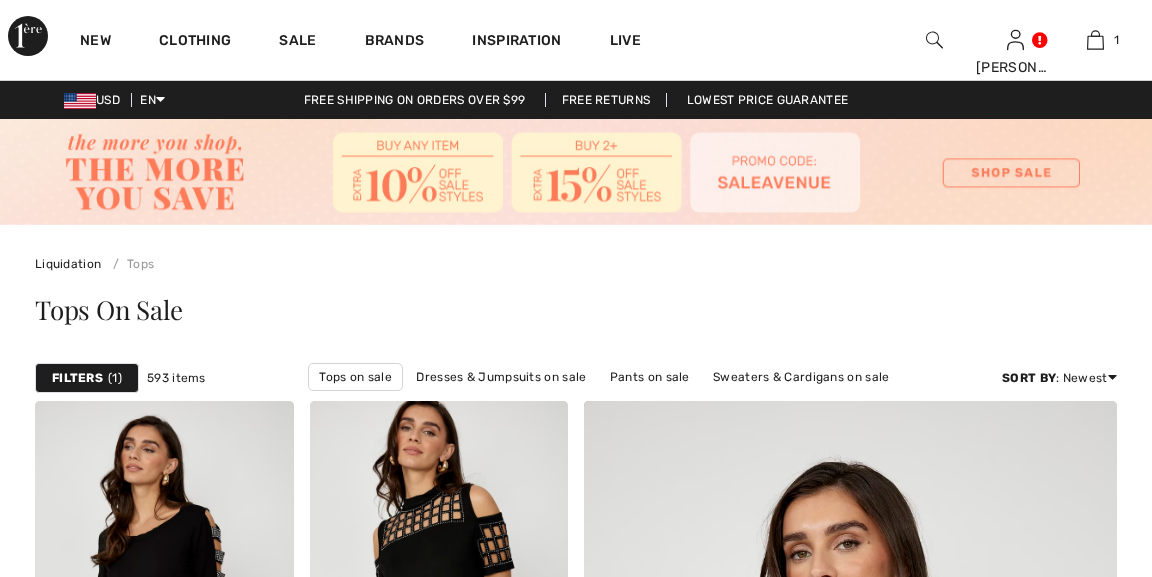 scroll, scrollTop: 3526, scrollLeft: 0, axis: vertical 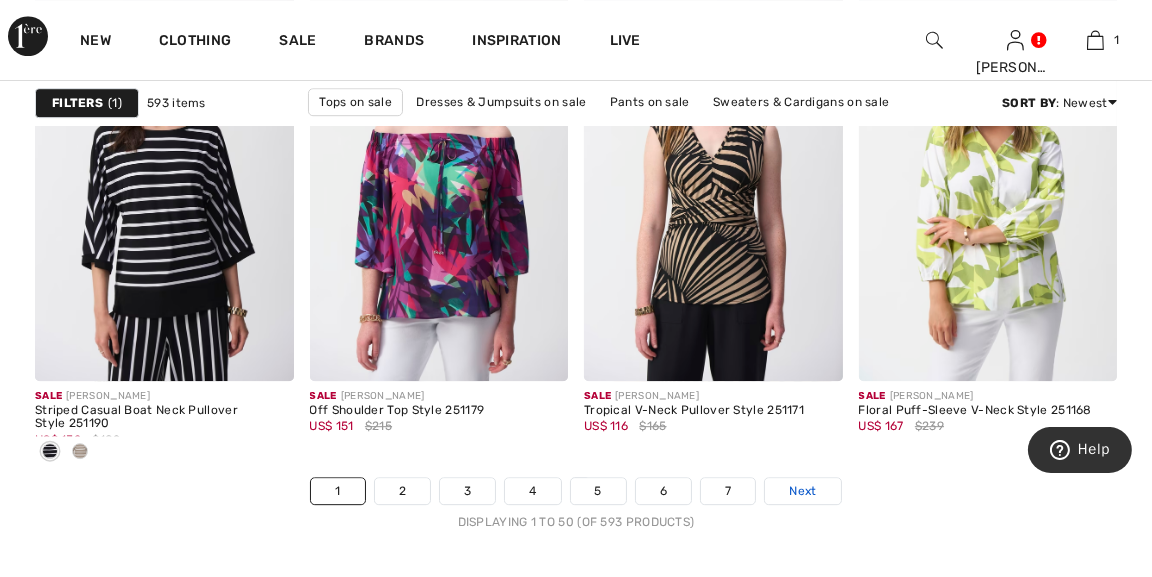 click on "Next" at bounding box center [802, 491] 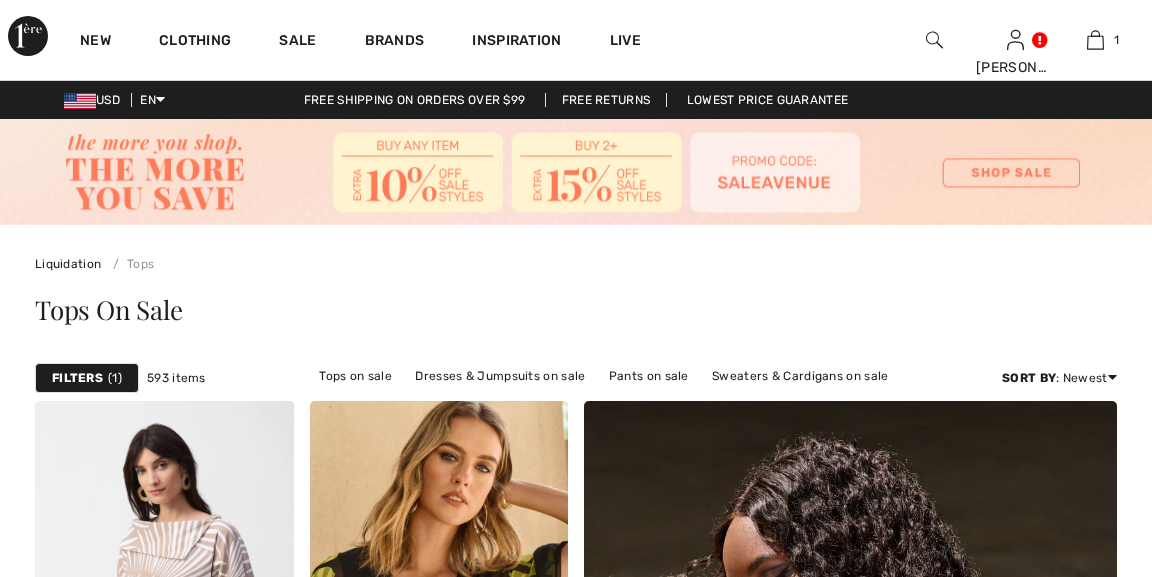 scroll, scrollTop: 0, scrollLeft: 0, axis: both 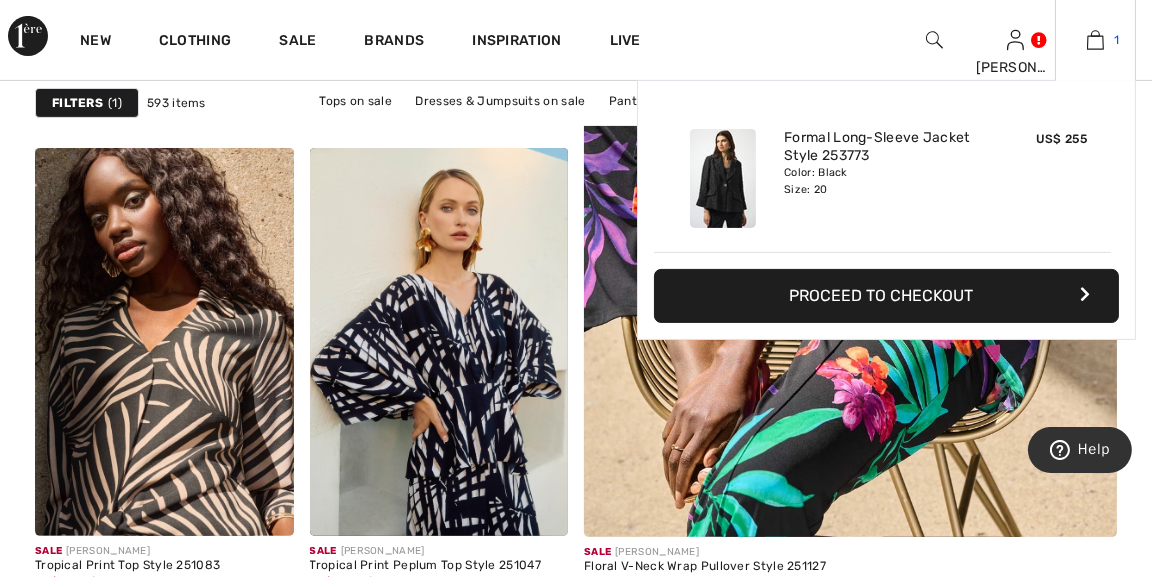 click at bounding box center (1095, 40) 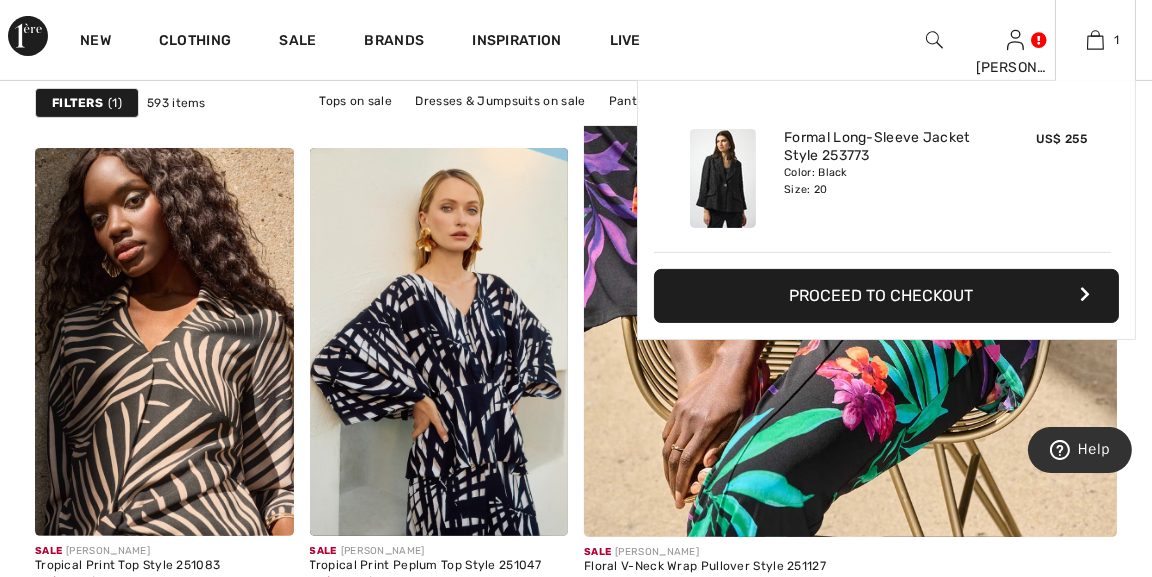 click on "Proceed to Checkout" at bounding box center (886, 296) 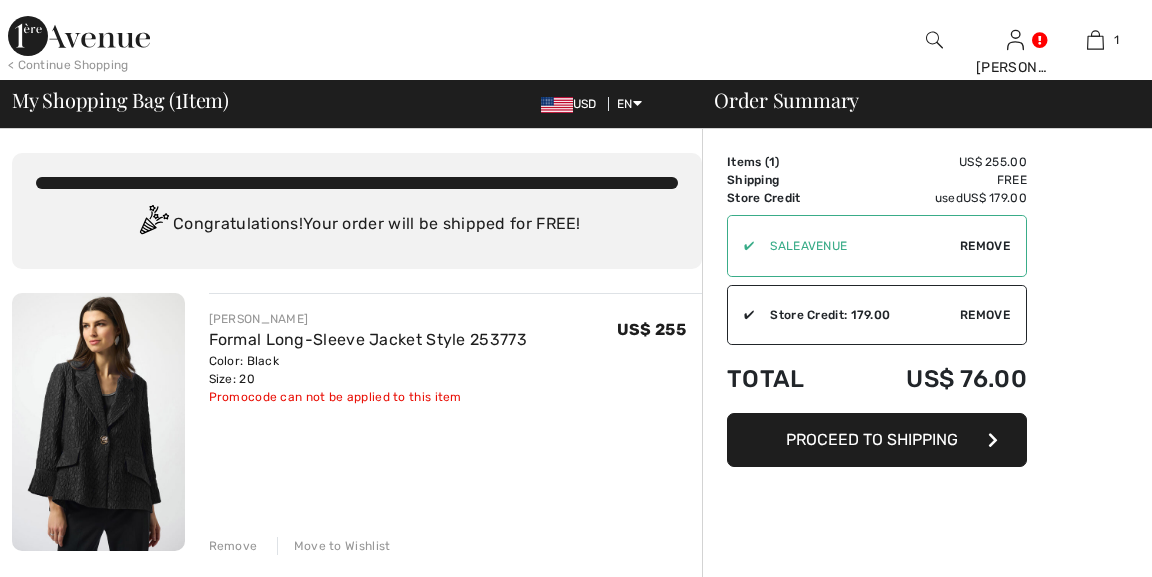 scroll, scrollTop: 0, scrollLeft: 0, axis: both 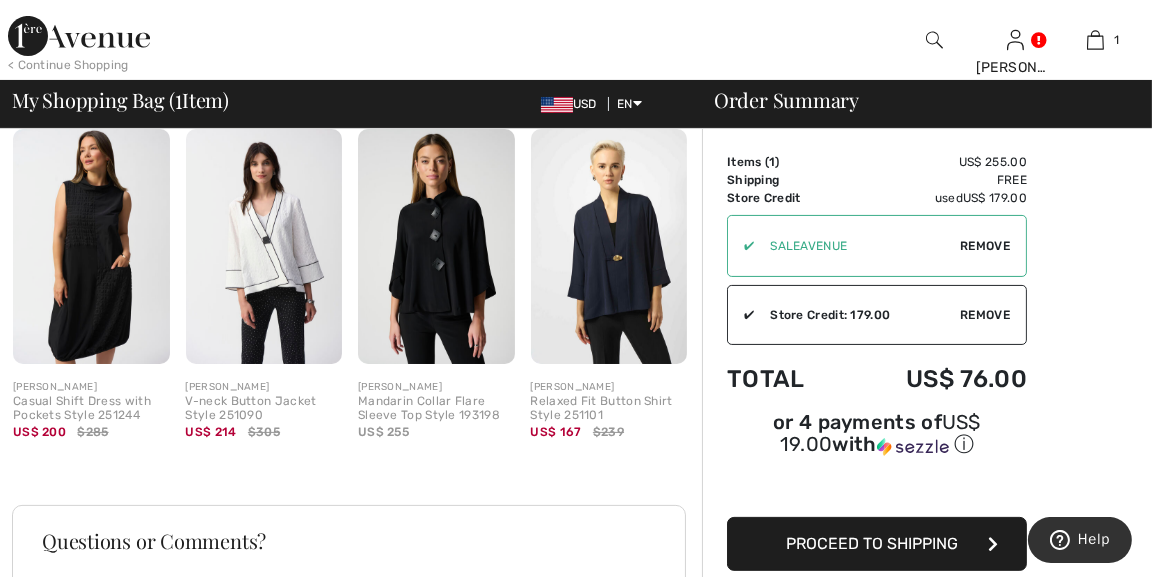 drag, startPoint x: 608, startPoint y: 281, endPoint x: 588, endPoint y: 255, distance: 32.80244 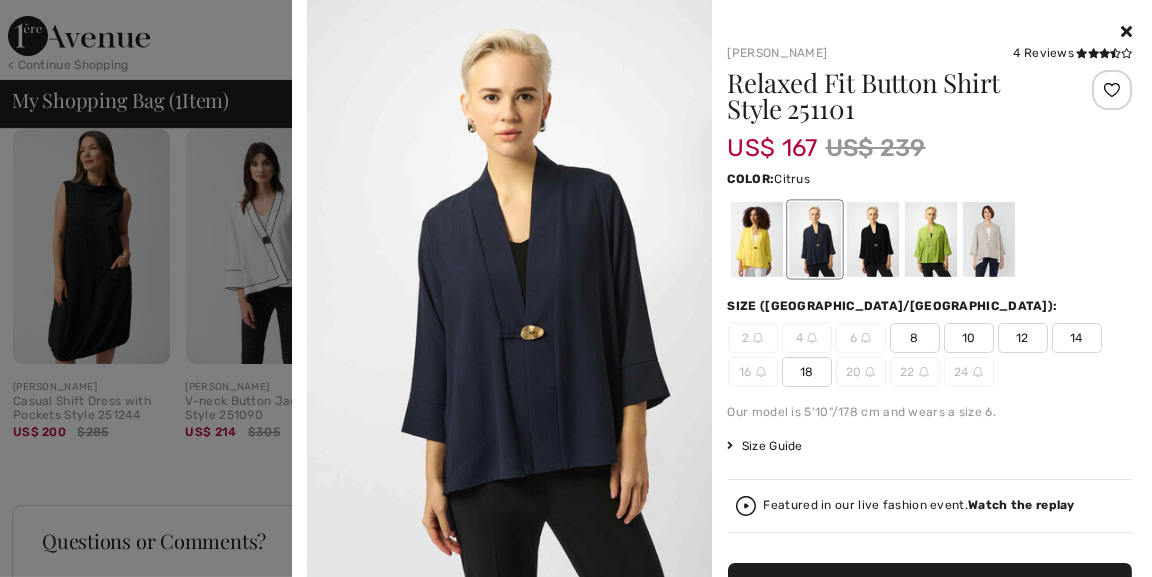click at bounding box center [756, 239] 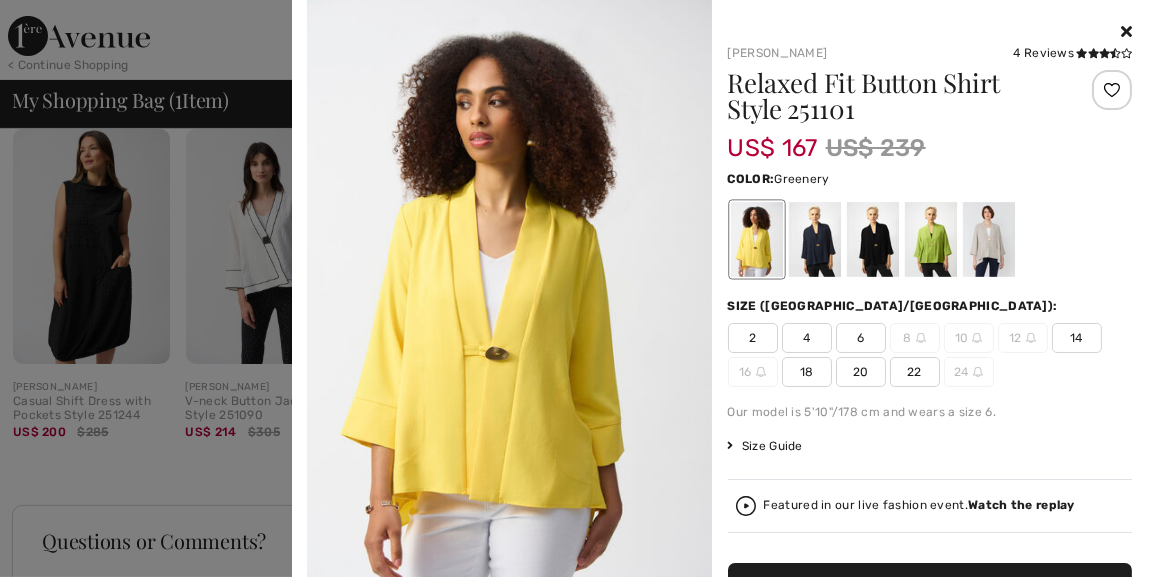 click at bounding box center (930, 239) 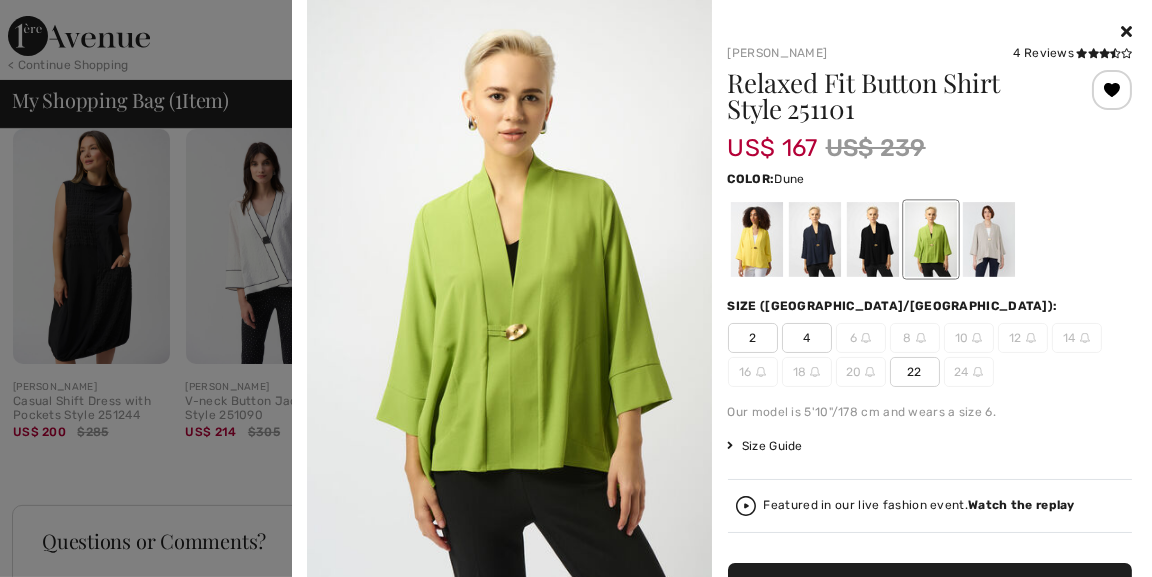 click at bounding box center [988, 239] 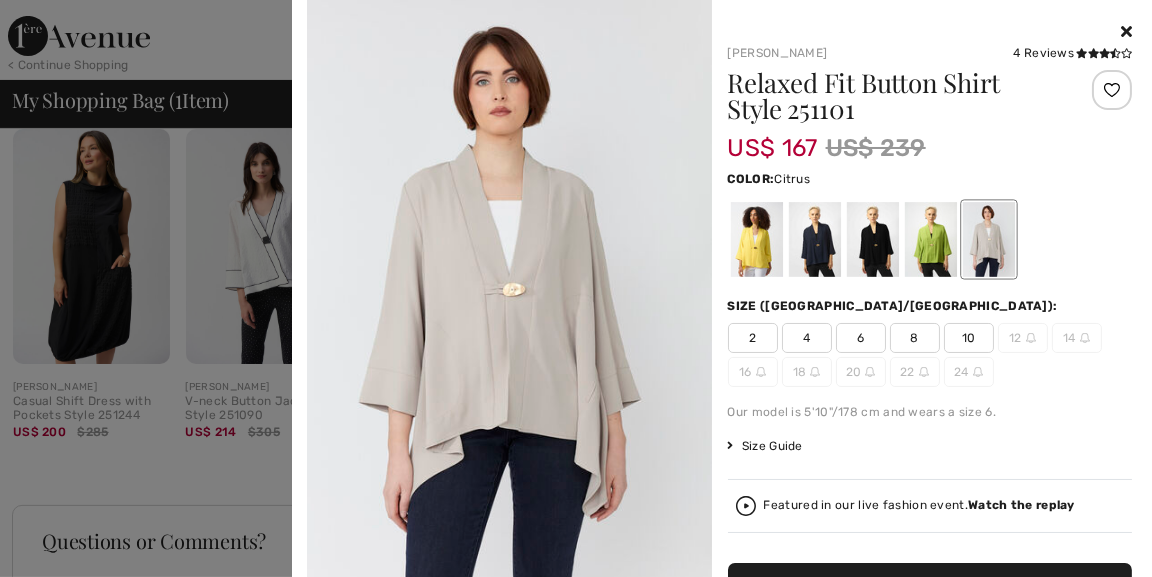 click at bounding box center [756, 239] 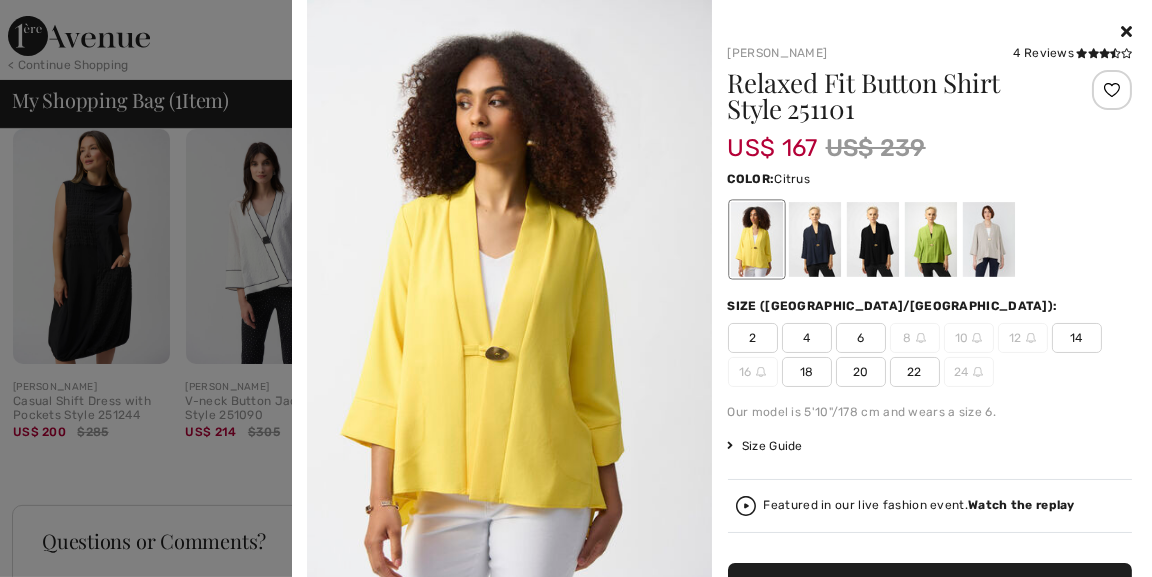 click on "20" at bounding box center [861, 372] 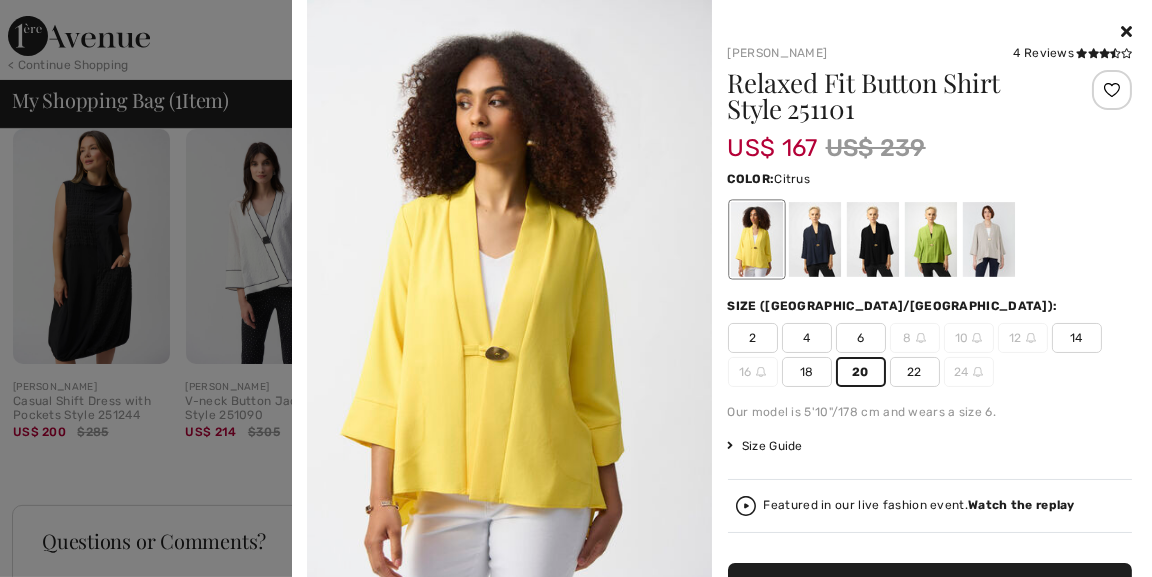 click at bounding box center (509, 303) 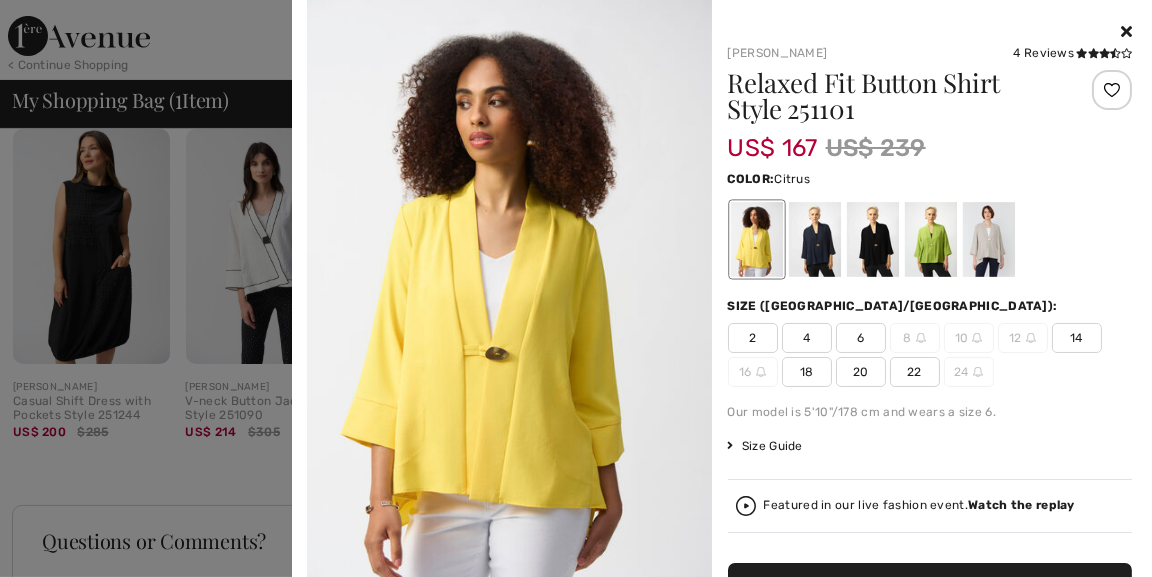 click on "20" at bounding box center (861, 372) 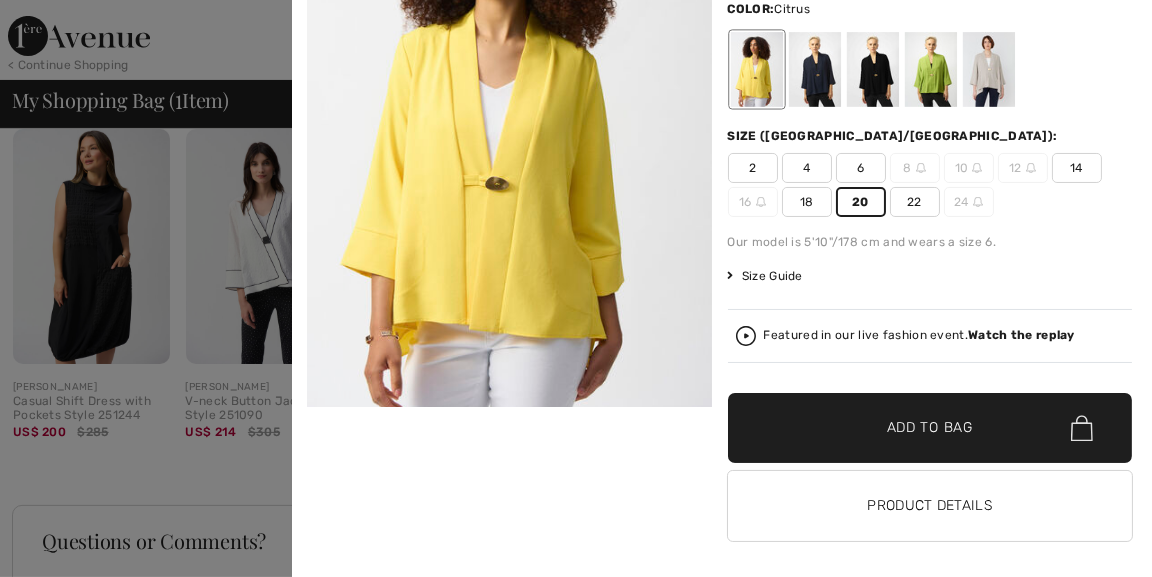 scroll, scrollTop: 180, scrollLeft: 0, axis: vertical 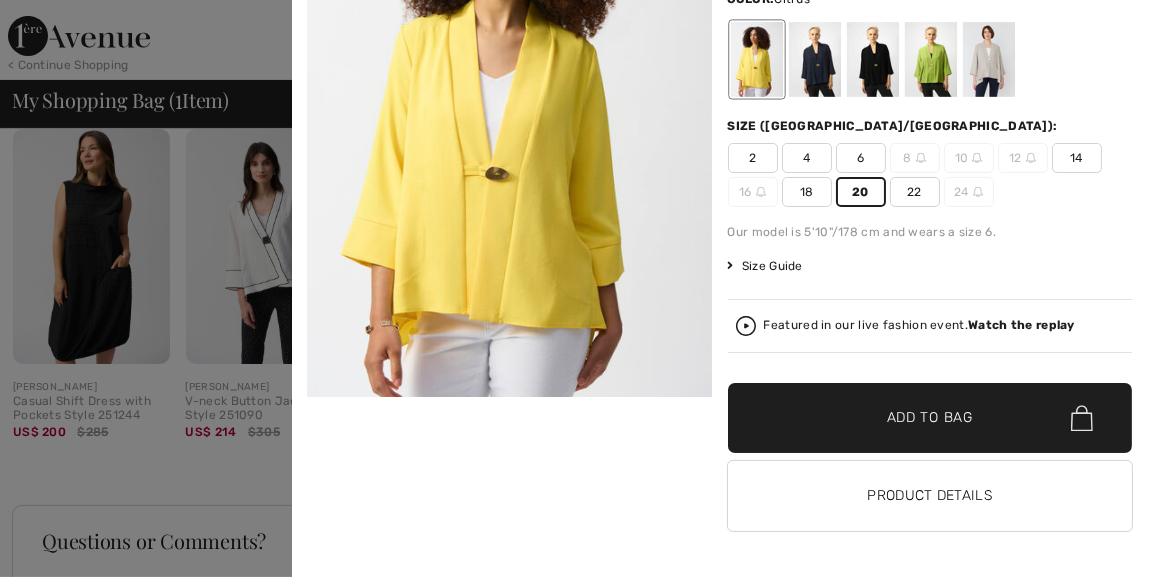 click on "Add to Bag" at bounding box center (930, 418) 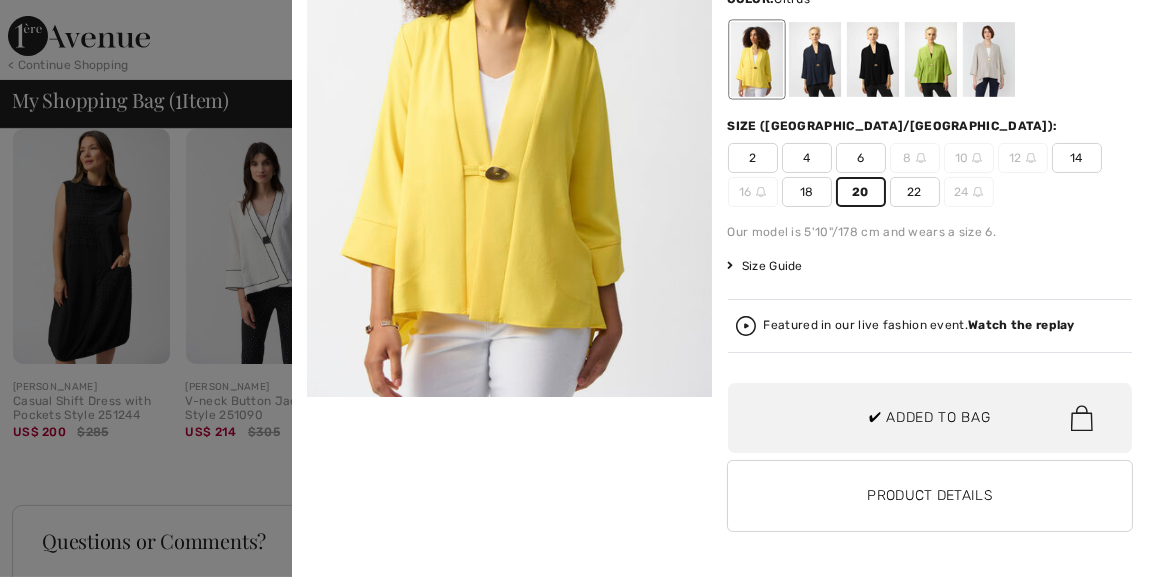 scroll, scrollTop: 60, scrollLeft: 0, axis: vertical 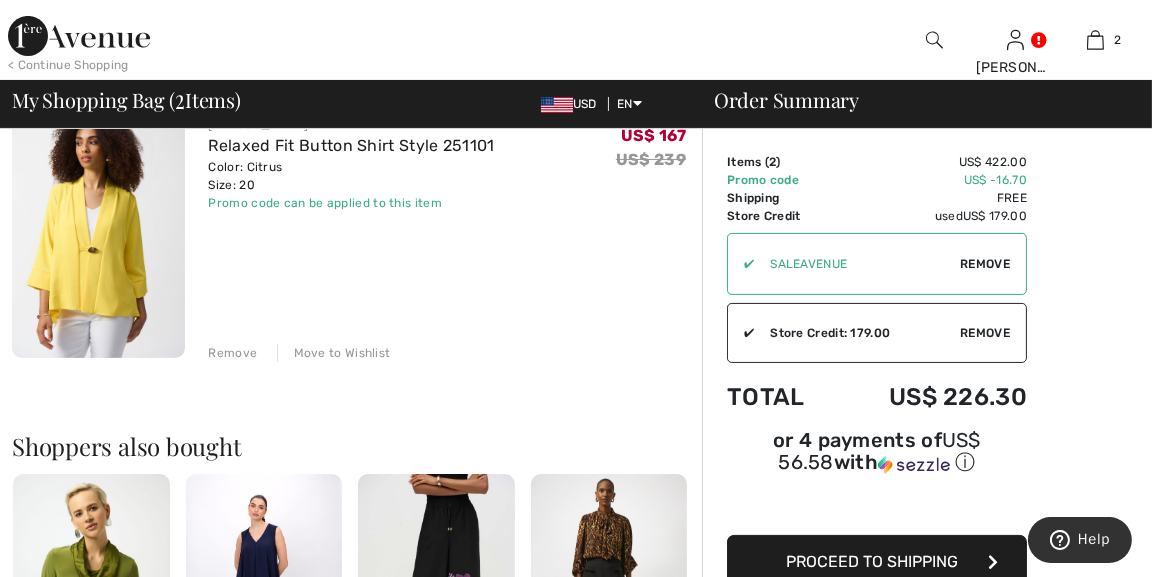 click on "✔
Store Credit: 179.00
Apply
Remove" at bounding box center [877, 333] 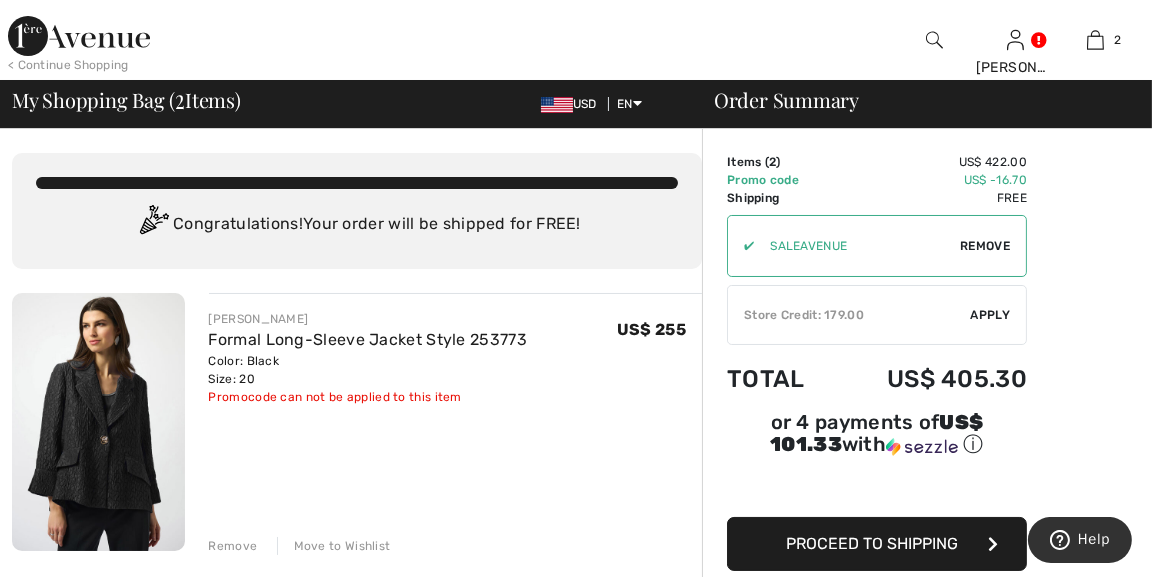 scroll, scrollTop: 0, scrollLeft: 0, axis: both 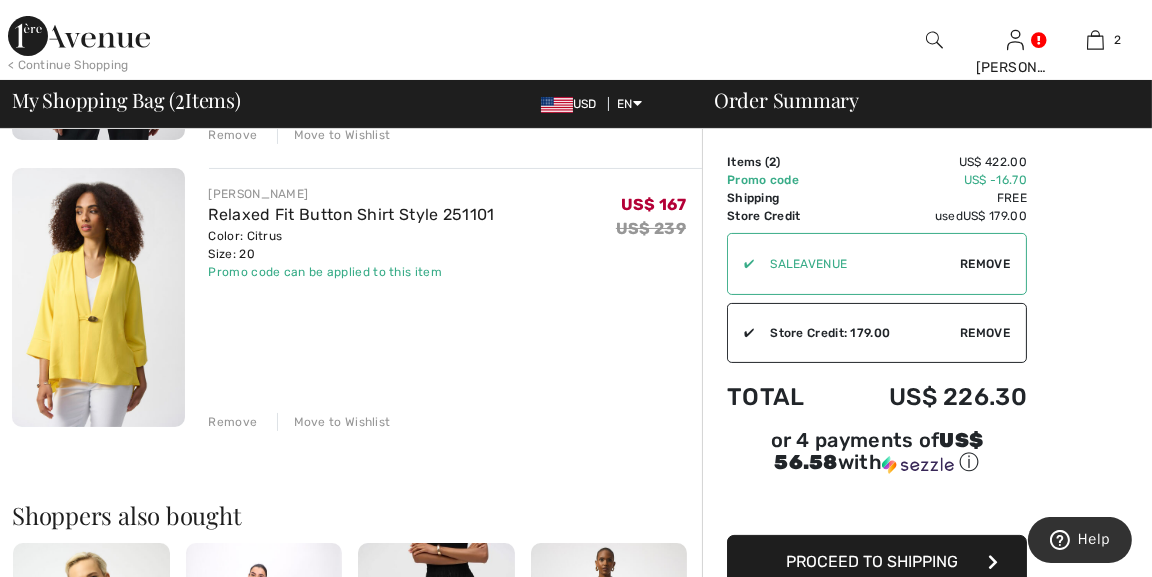 click at bounding box center (98, 297) 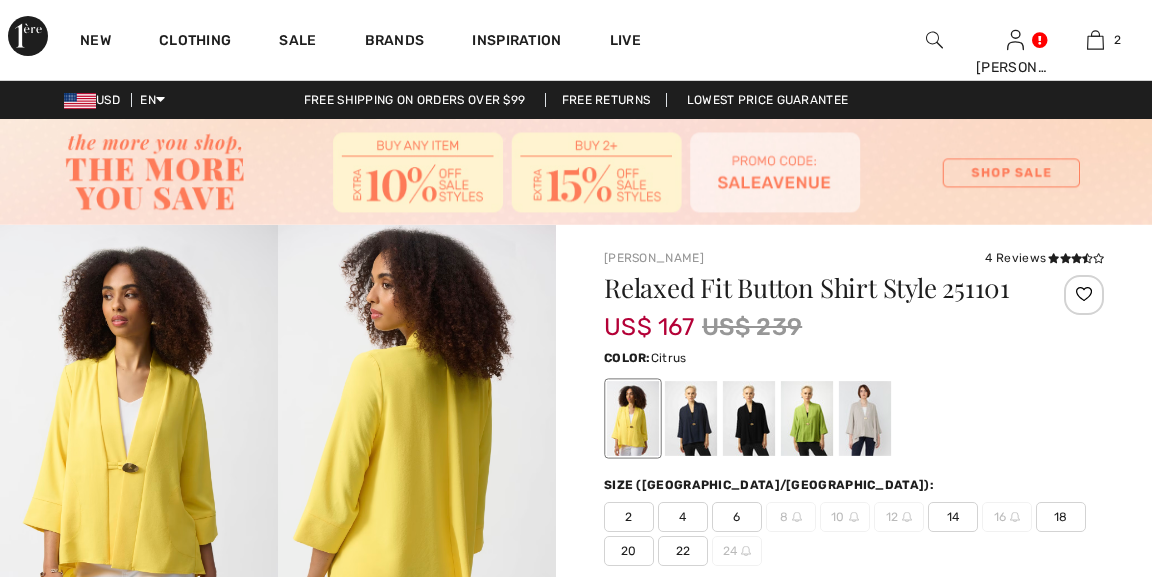scroll, scrollTop: 0, scrollLeft: 0, axis: both 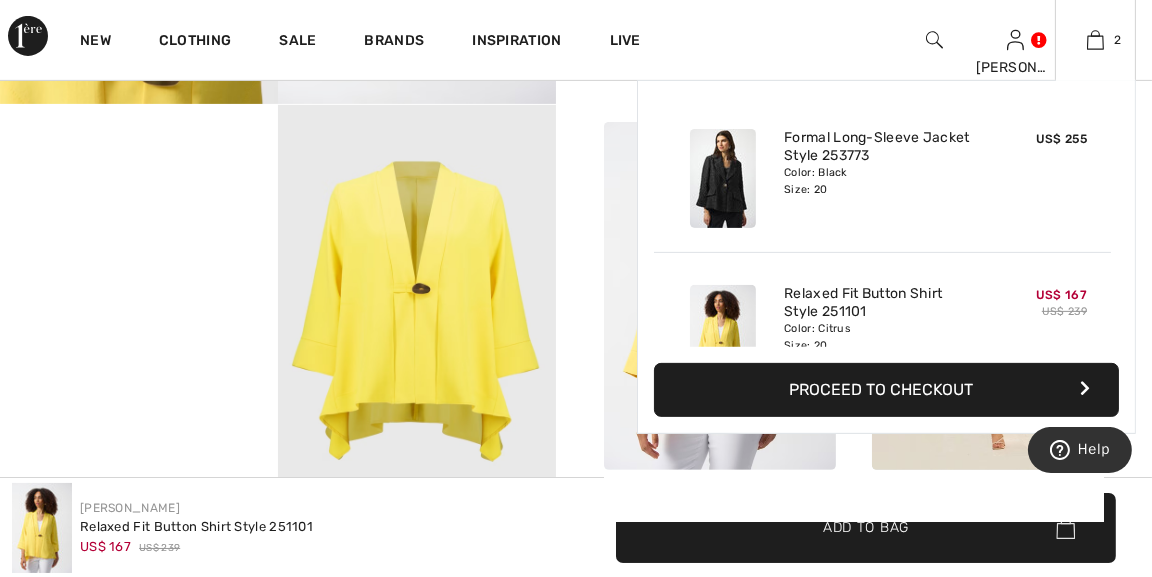 click on "Proceed to Checkout" at bounding box center (886, 390) 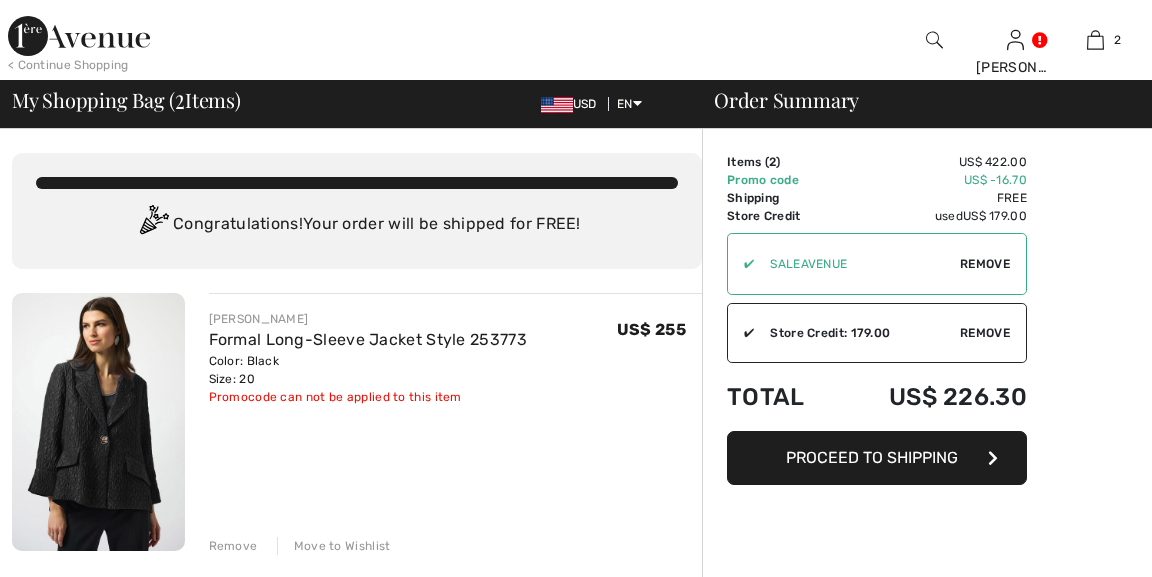 scroll, scrollTop: 0, scrollLeft: 0, axis: both 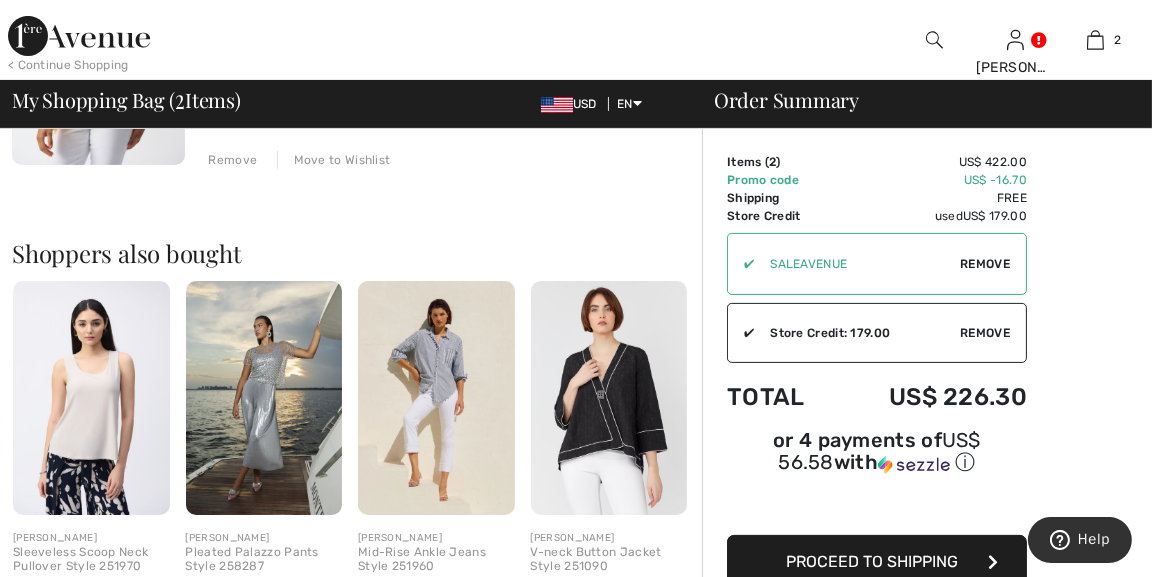 click on "US$ 226.30" at bounding box center [931, 397] 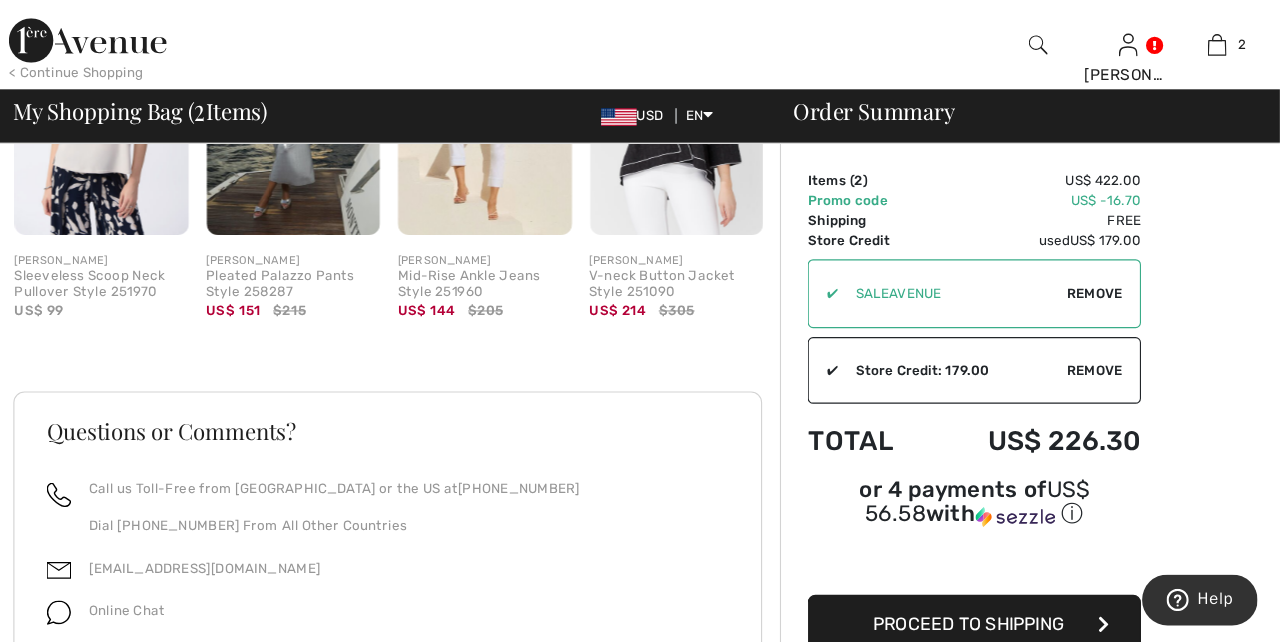 scroll, scrollTop: 898, scrollLeft: 0, axis: vertical 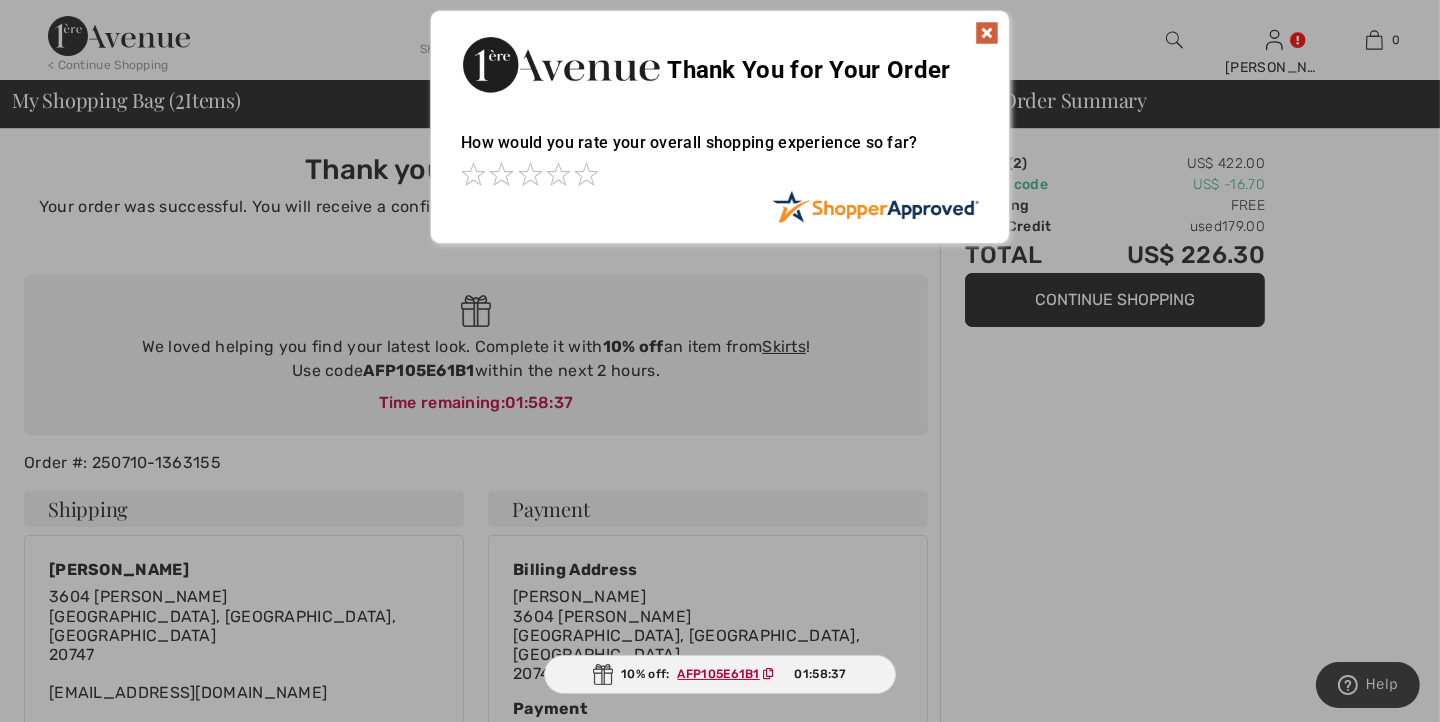click at bounding box center (987, 33) 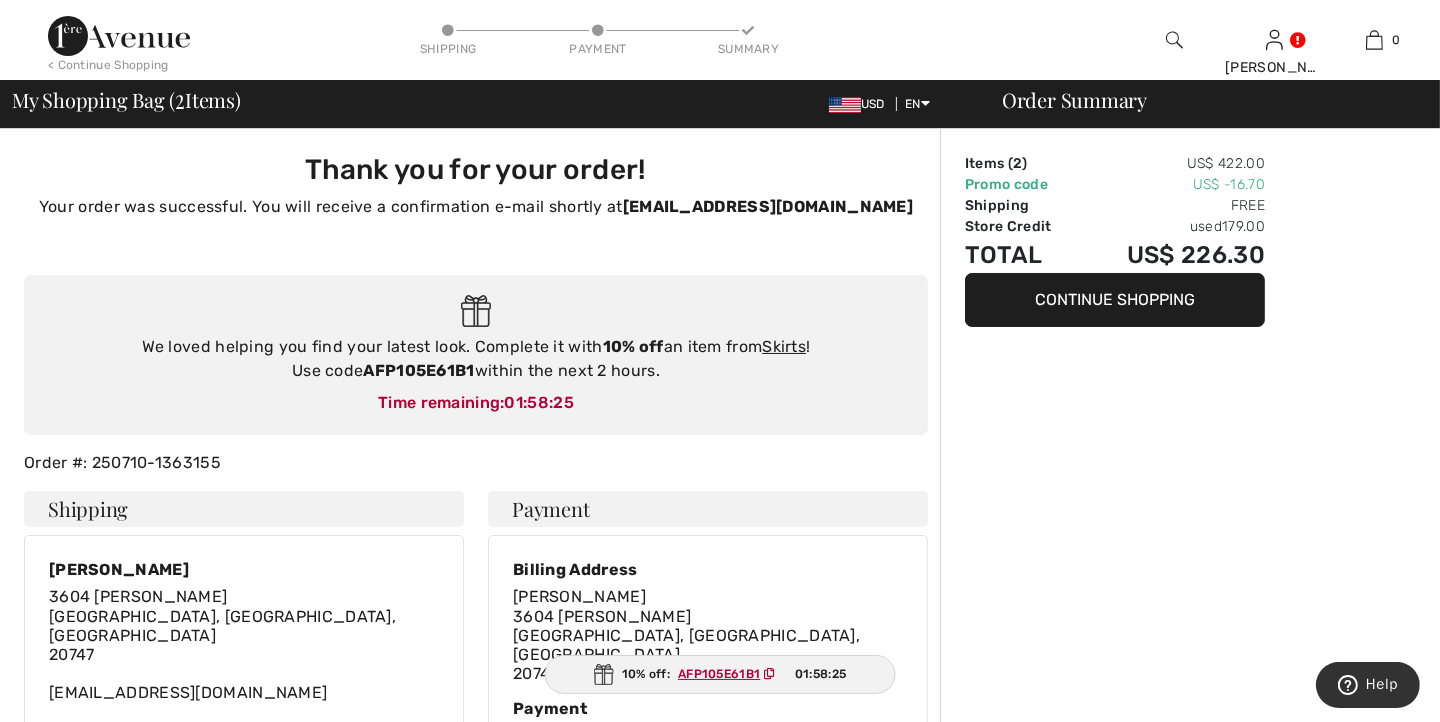 scroll, scrollTop: 1, scrollLeft: 0, axis: vertical 